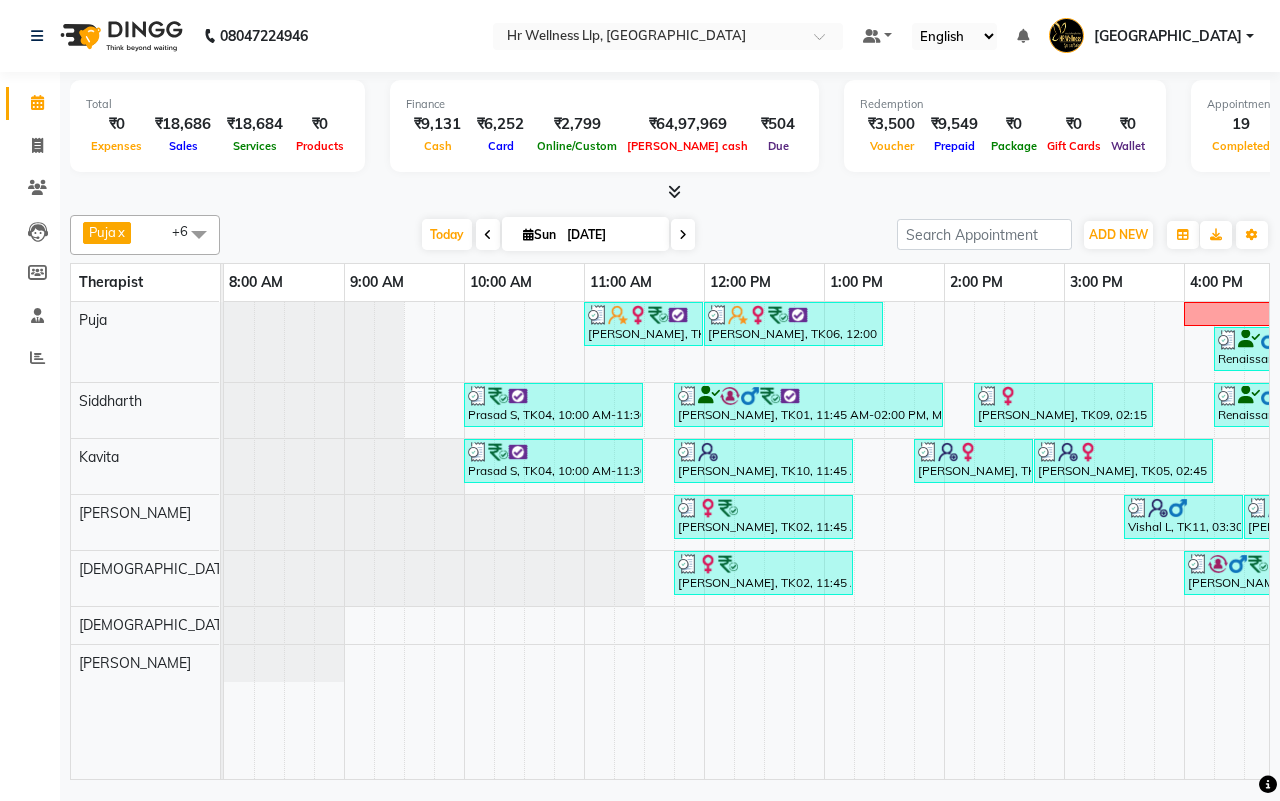 scroll, scrollTop: 0, scrollLeft: 0, axis: both 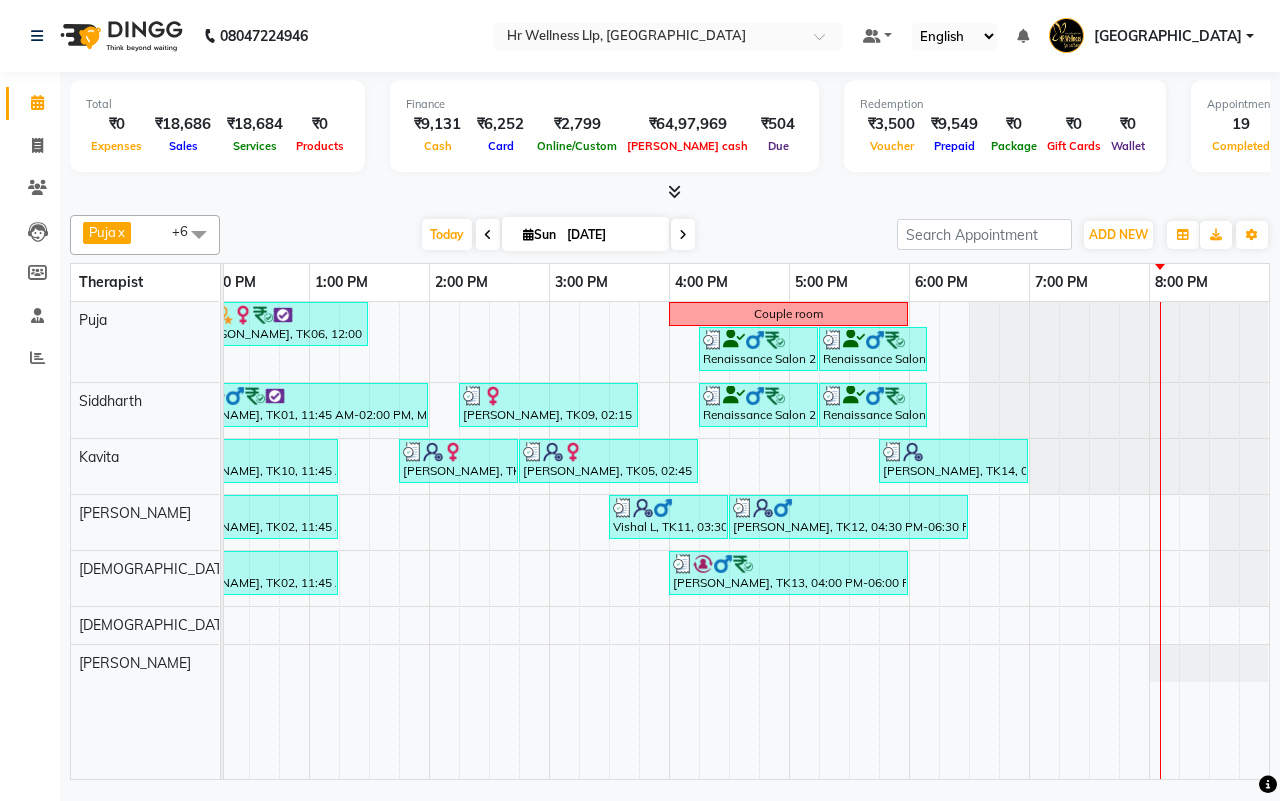 click on "[DATE]  [DATE]" at bounding box center [558, 235] 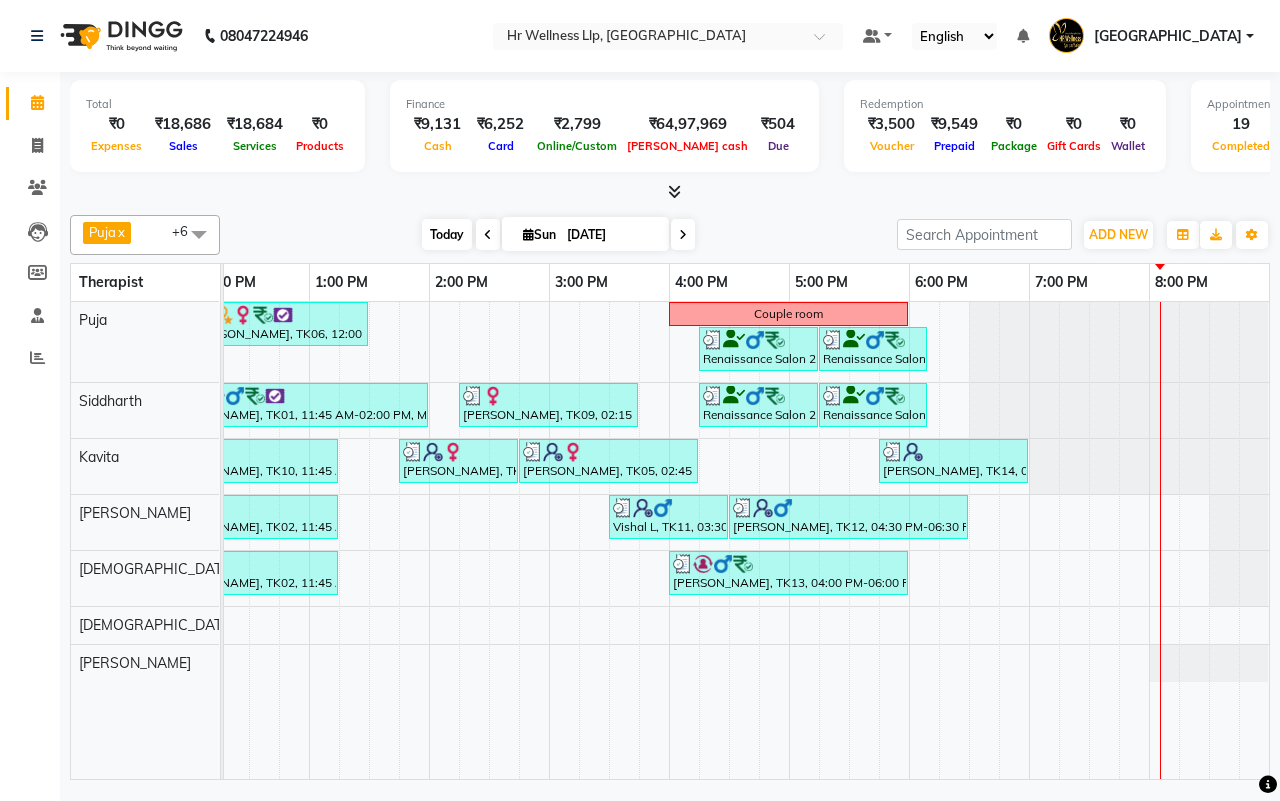 click on "Today" at bounding box center [447, 234] 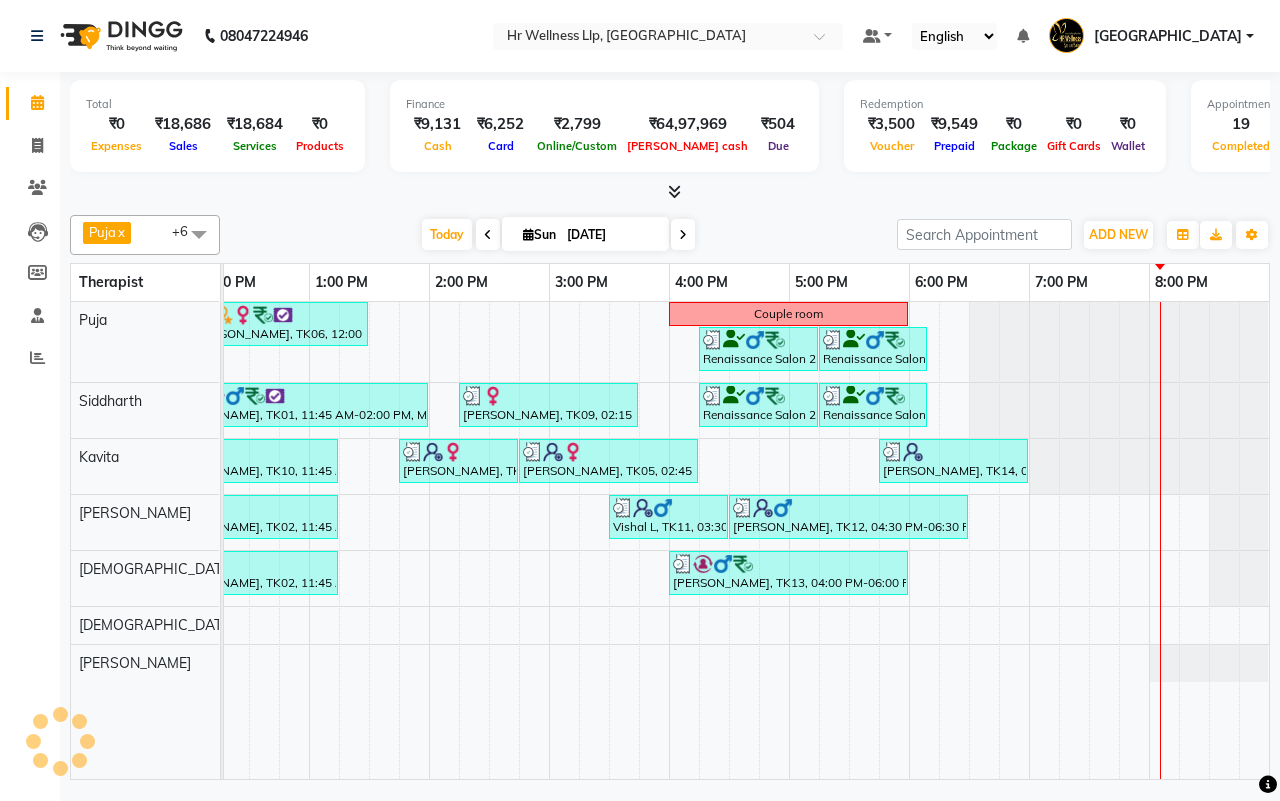 scroll, scrollTop: 0, scrollLeft: 0, axis: both 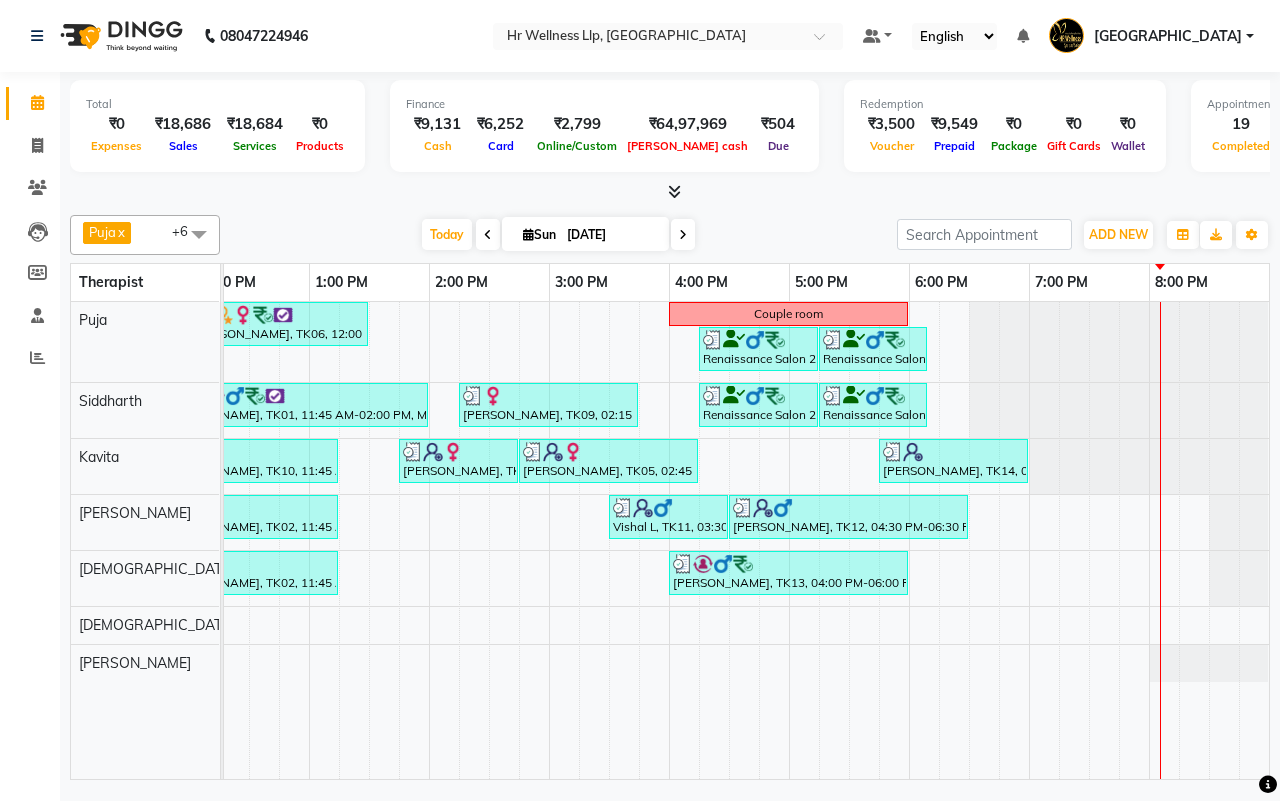 click at bounding box center (683, 235) 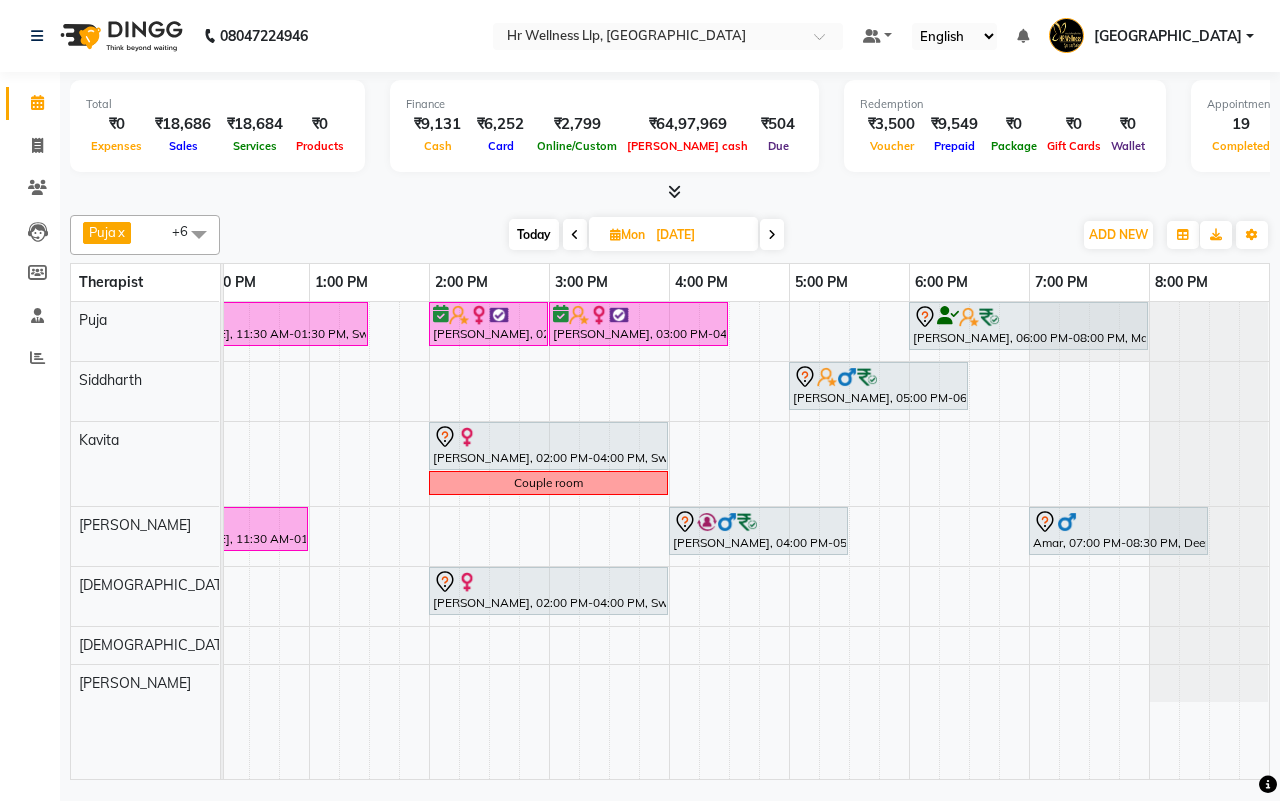 click on "Puja  x [PERSON_NAME]  x Kavita  x [DEMOGRAPHIC_DATA] waitlist  x [DEMOGRAPHIC_DATA] waitlist  x [PERSON_NAME] [PERSON_NAME]  x +6 Select All [DEMOGRAPHIC_DATA] waitlist [DEMOGRAPHIC_DATA] waitlist 1 Kavita [PERSON_NAME] [PERSON_NAME] [DEMOGRAPHIC_DATA] waitlist Preeti Puja [PERSON_NAME] [DATE]  [DATE] Toggle Dropdown Add Appointment Add Invoice Add Expense Add Attendance Add Client Toggle Dropdown Add Appointment Add Invoice Add Expense Add Attendance Add Client ADD NEW Toggle Dropdown Add Appointment Add Invoice Add Expense Add Attendance Add Client Puja  x [PERSON_NAME]  x Kavita  x [DEMOGRAPHIC_DATA] waitlist  x [DEMOGRAPHIC_DATA] waitlist  x [PERSON_NAME] [PERSON_NAME]  x +6 Select All [DEMOGRAPHIC_DATA] waitlist [DEMOGRAPHIC_DATA] waitlist 1 Kavita [PERSON_NAME] [PERSON_NAME] [DEMOGRAPHIC_DATA] waitlist Preeti [PERSON_NAME] Group By  Staff View   Room View  View as Vertical  Vertical - Week View  Horizontal  Horizontal - Week View  List  Toggle Dropdown Calendar Settings Manage Tags   Arrange Therapists   Reset Therapists  Full Screen Appointment Form Zoom 100%" at bounding box center [670, 235] 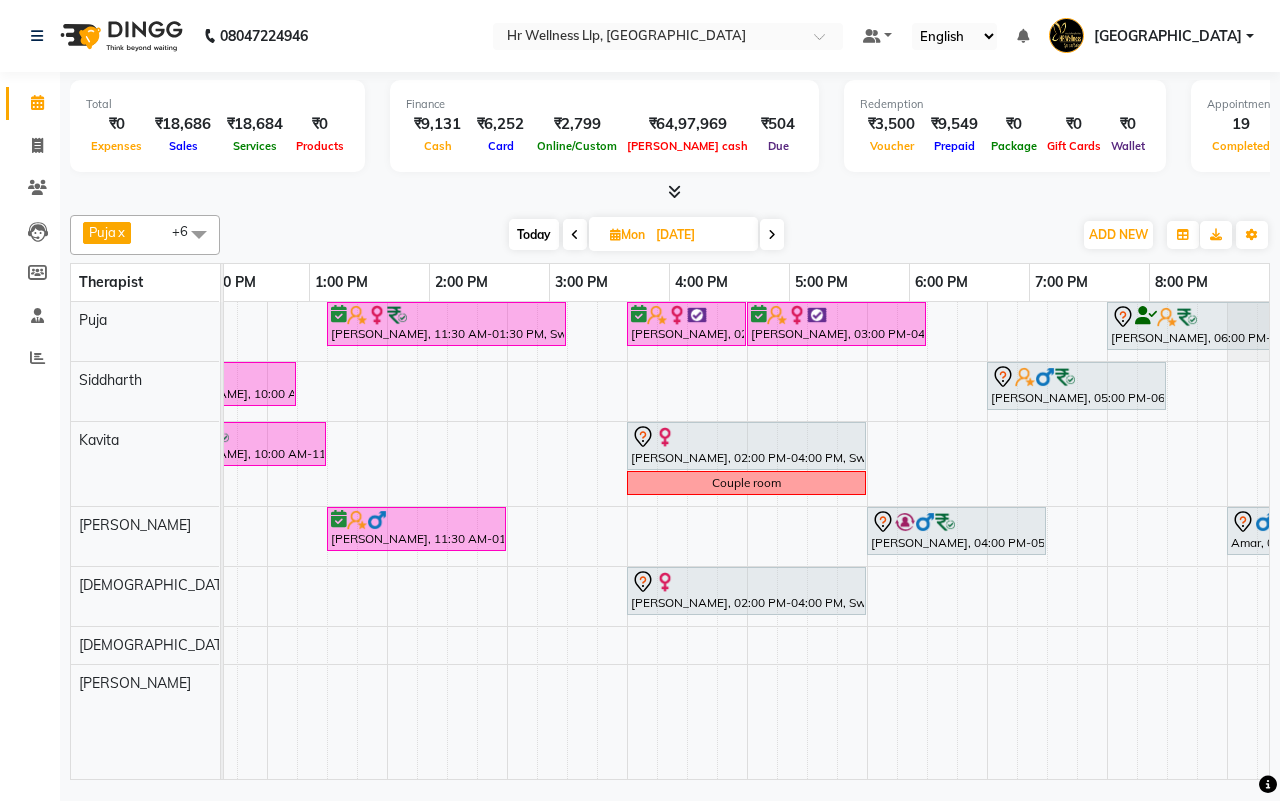 scroll, scrollTop: 0, scrollLeft: 55, axis: horizontal 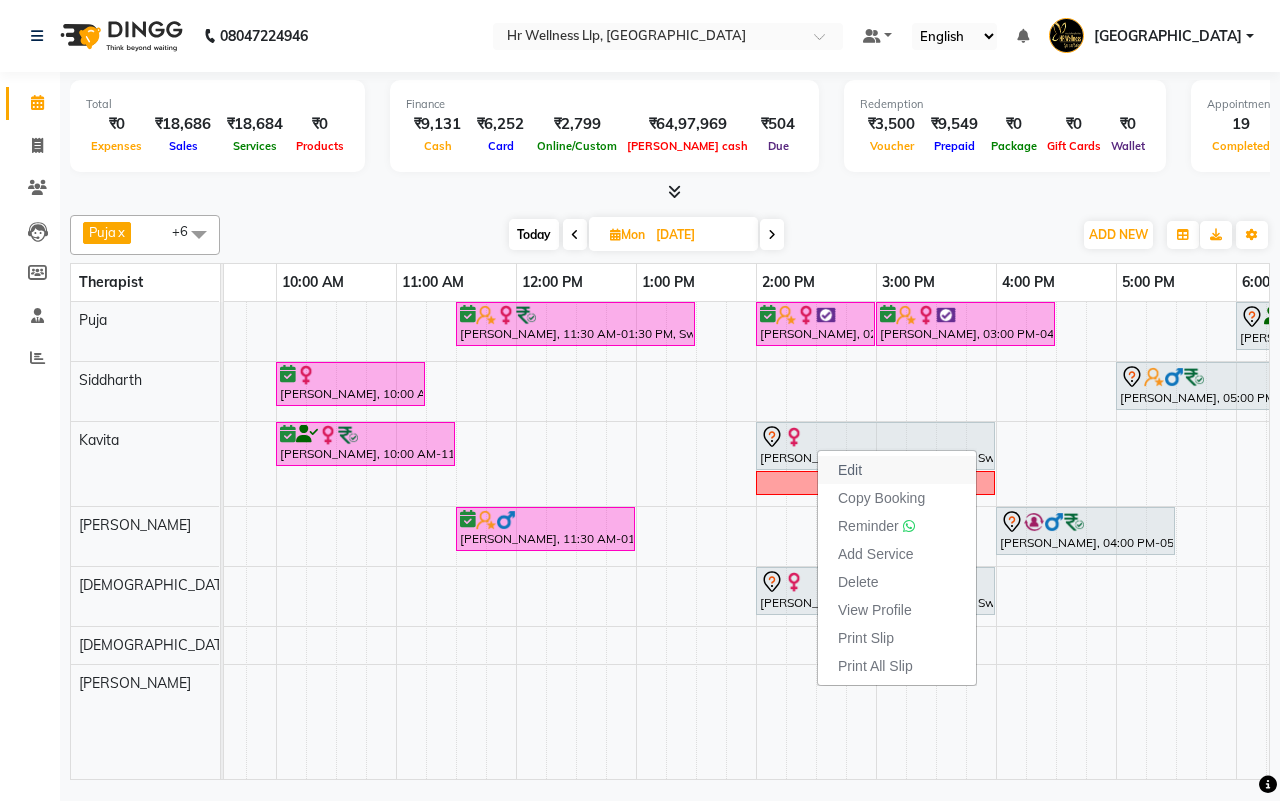 click on "Edit" at bounding box center [850, 470] 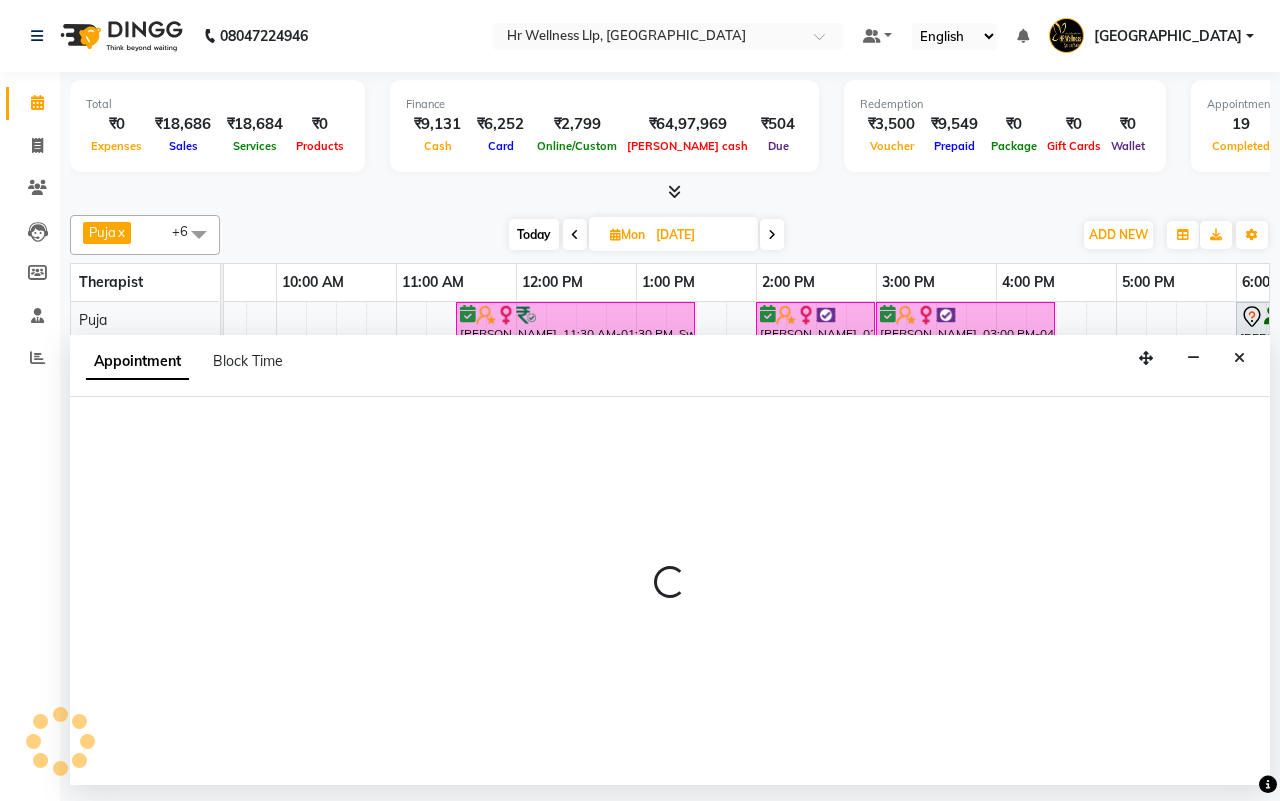select on "tentative" 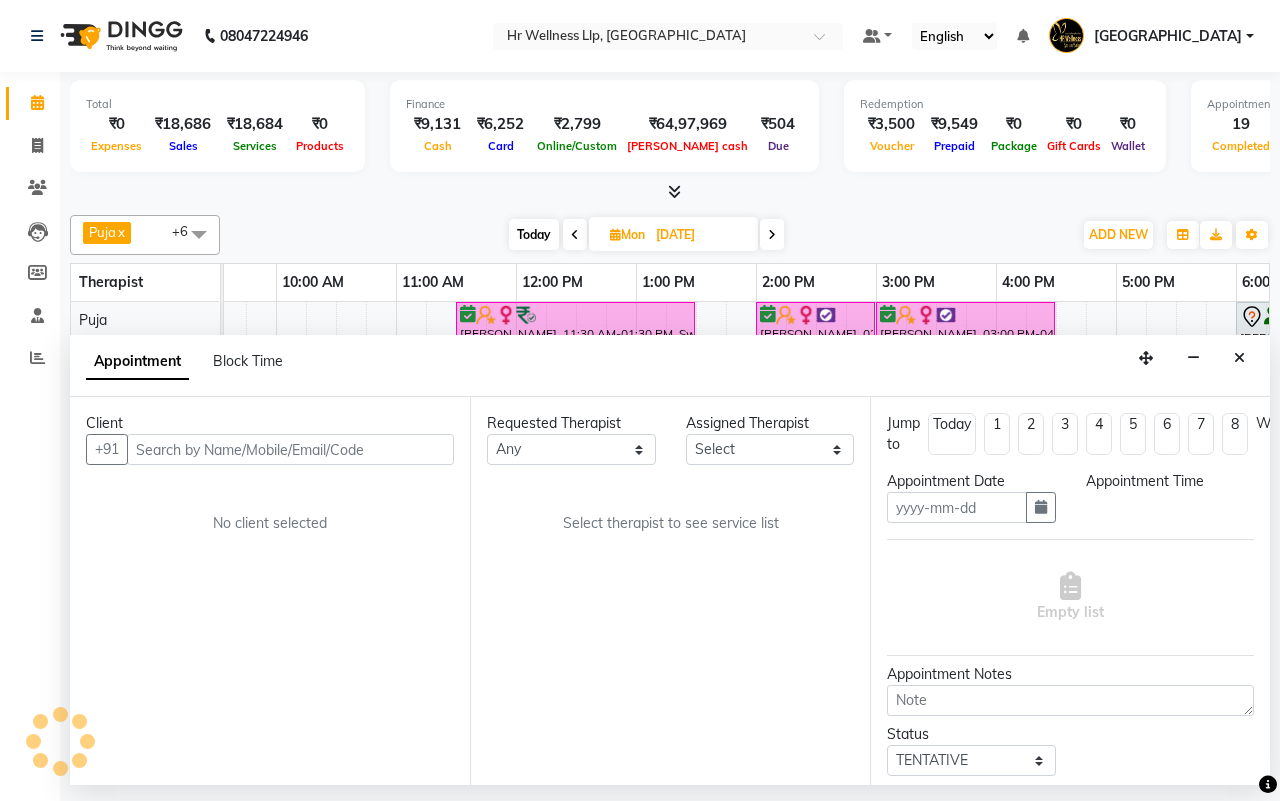 type on "[DATE]" 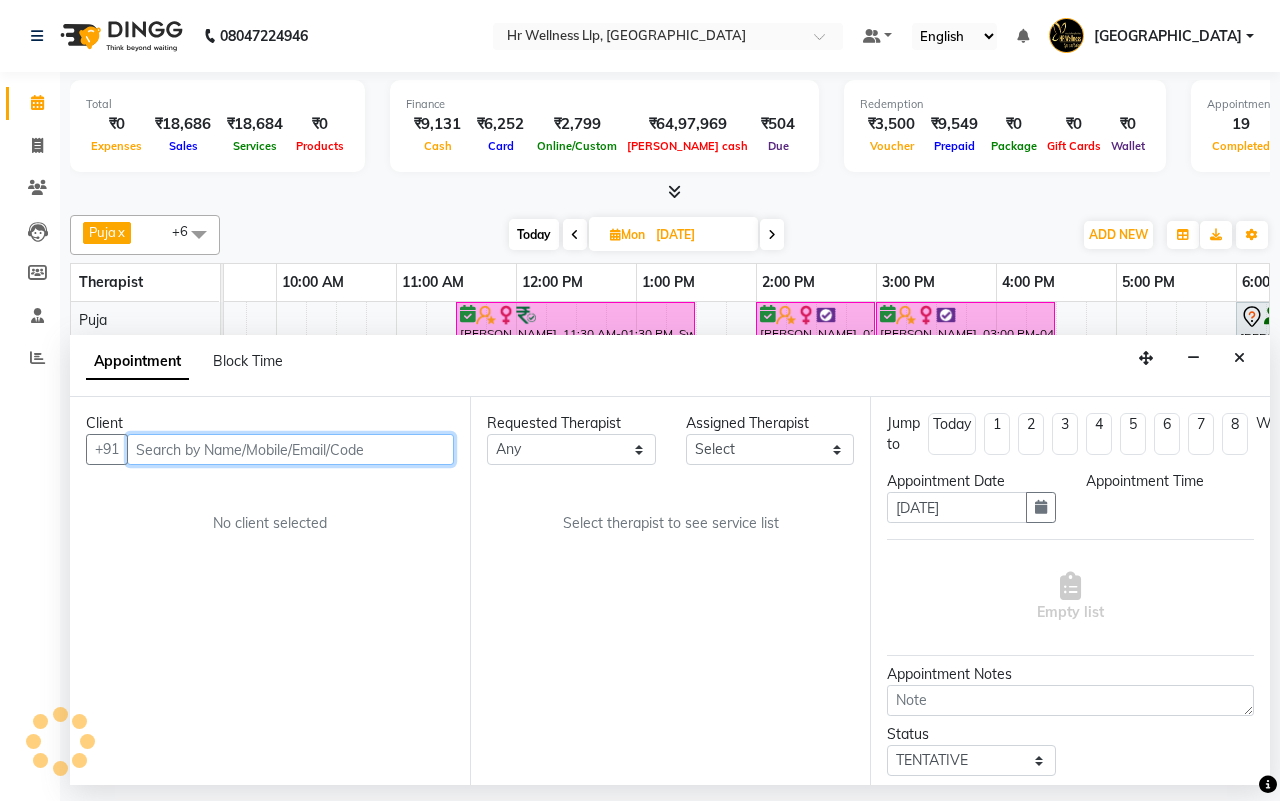 scroll, scrollTop: 0, scrollLeft: 515, axis: horizontal 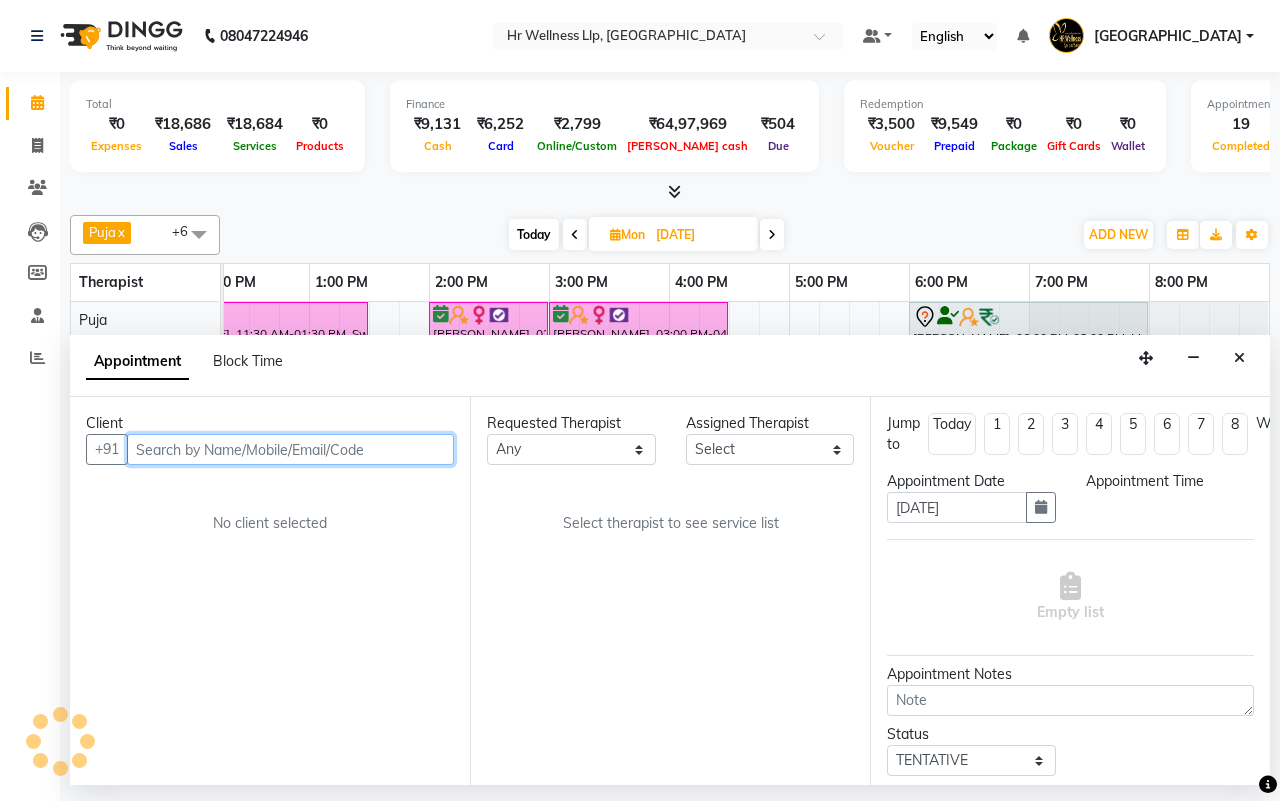 select on "19727" 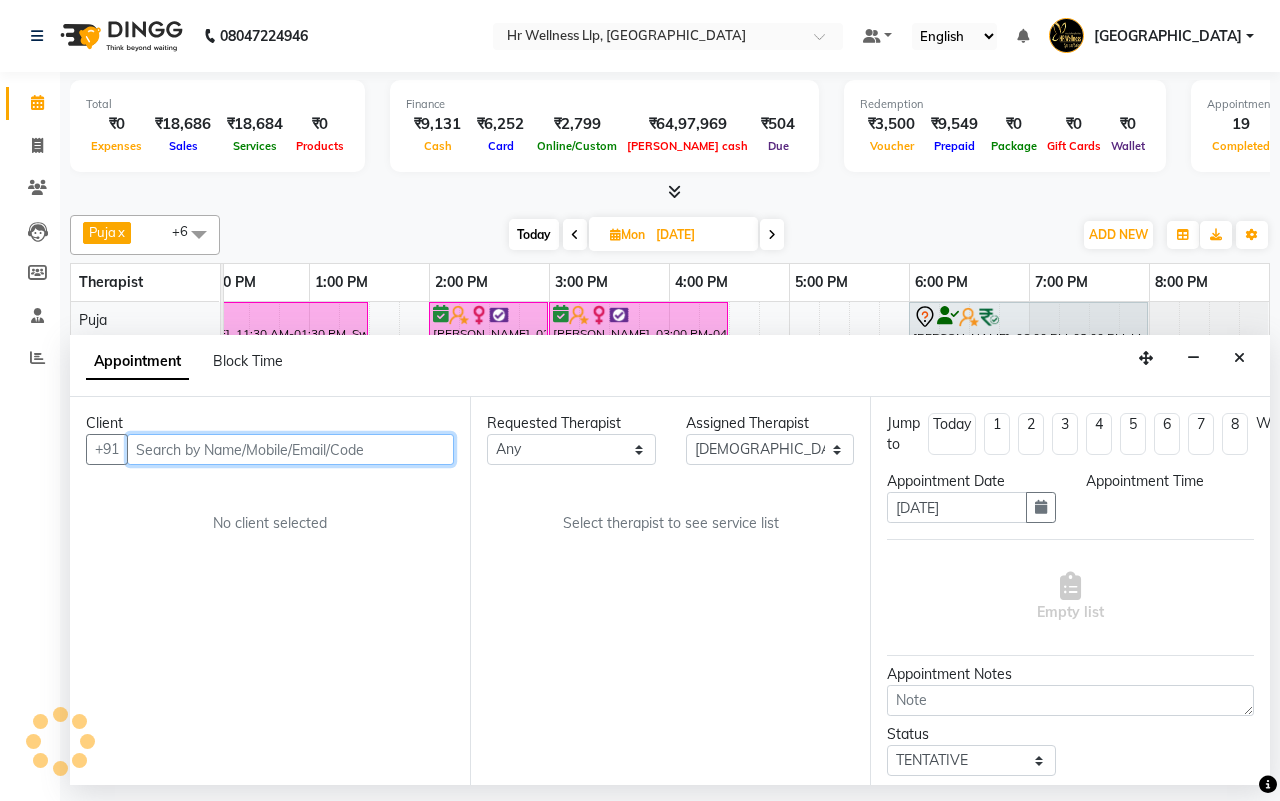 select on "840" 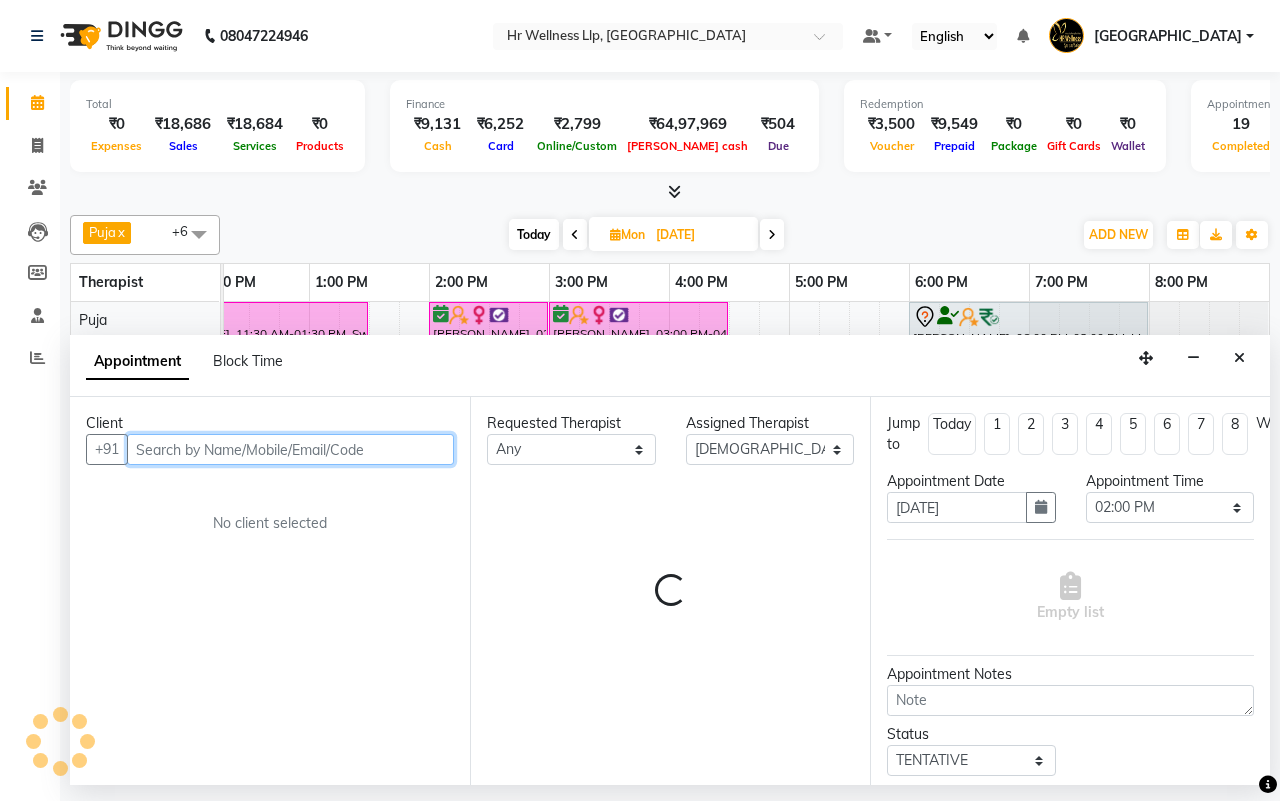 select on "1342" 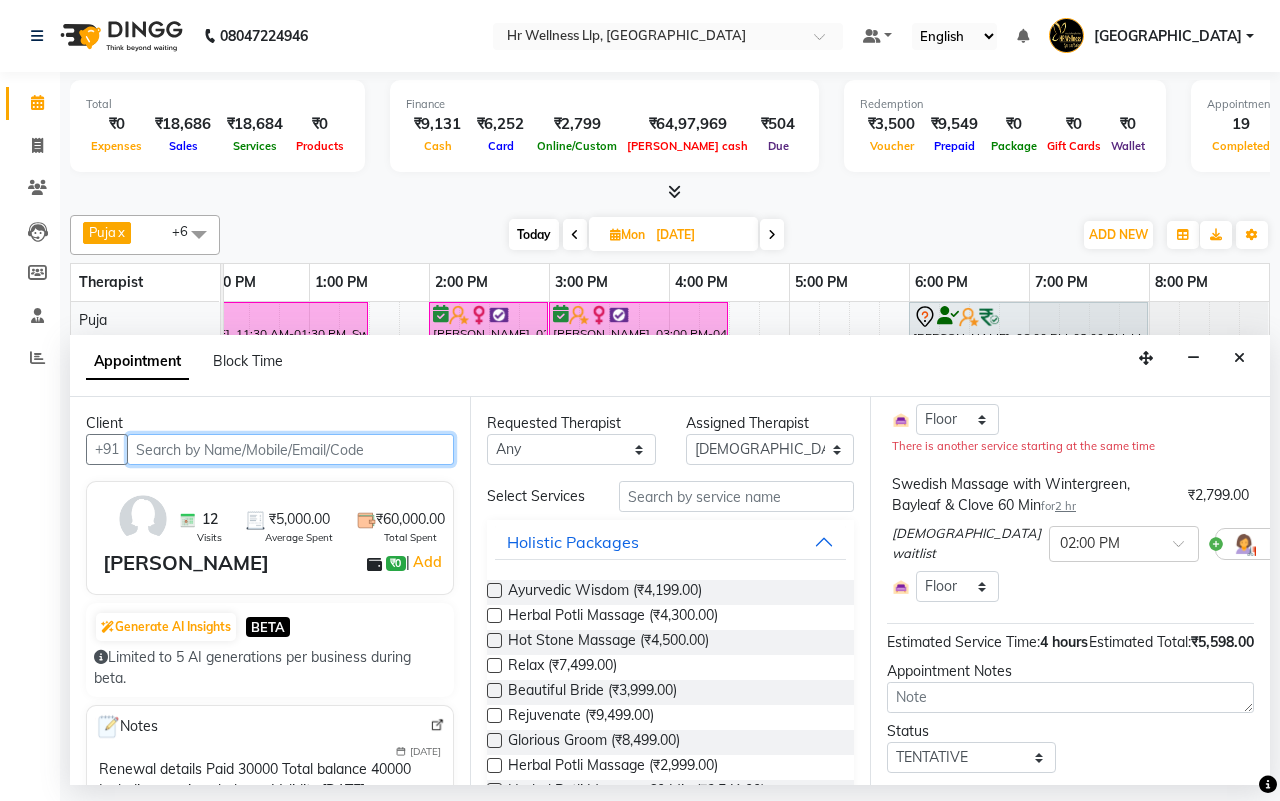 scroll, scrollTop: 250, scrollLeft: 0, axis: vertical 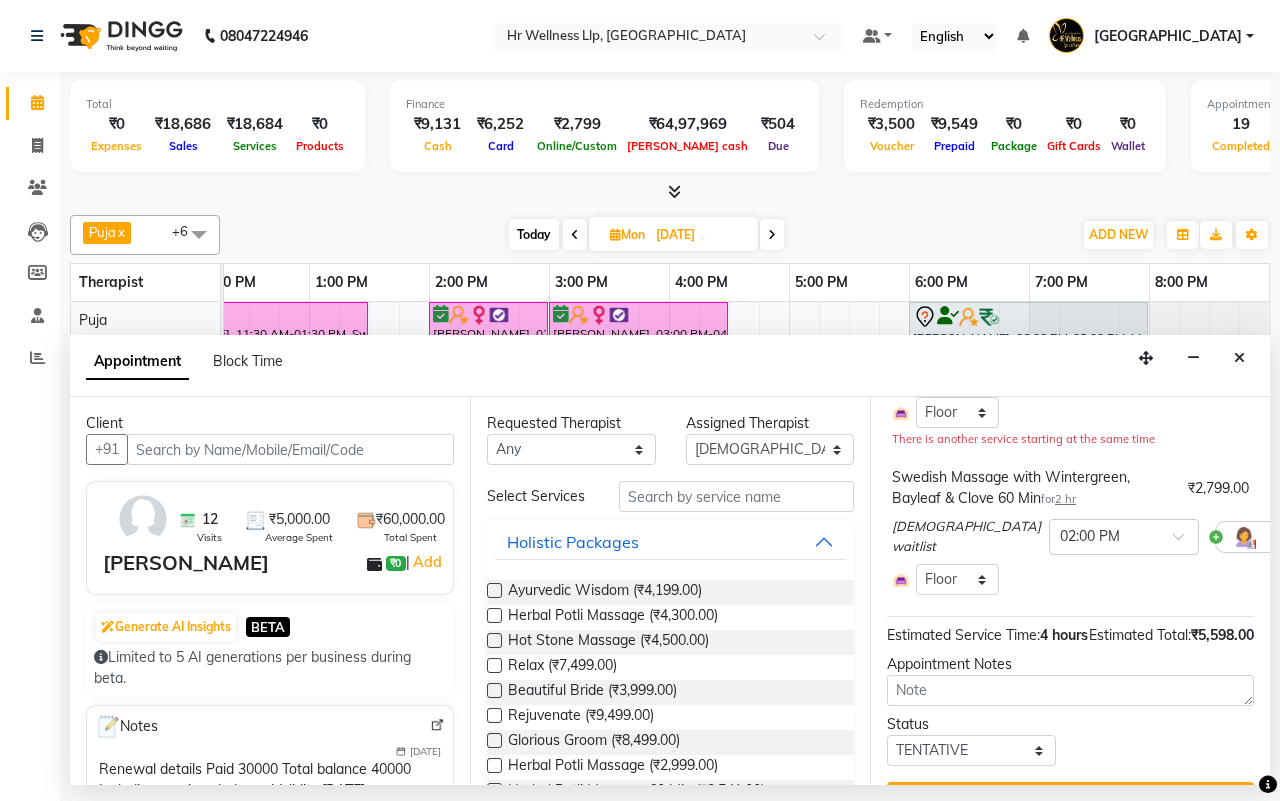 click at bounding box center [1323, 536] 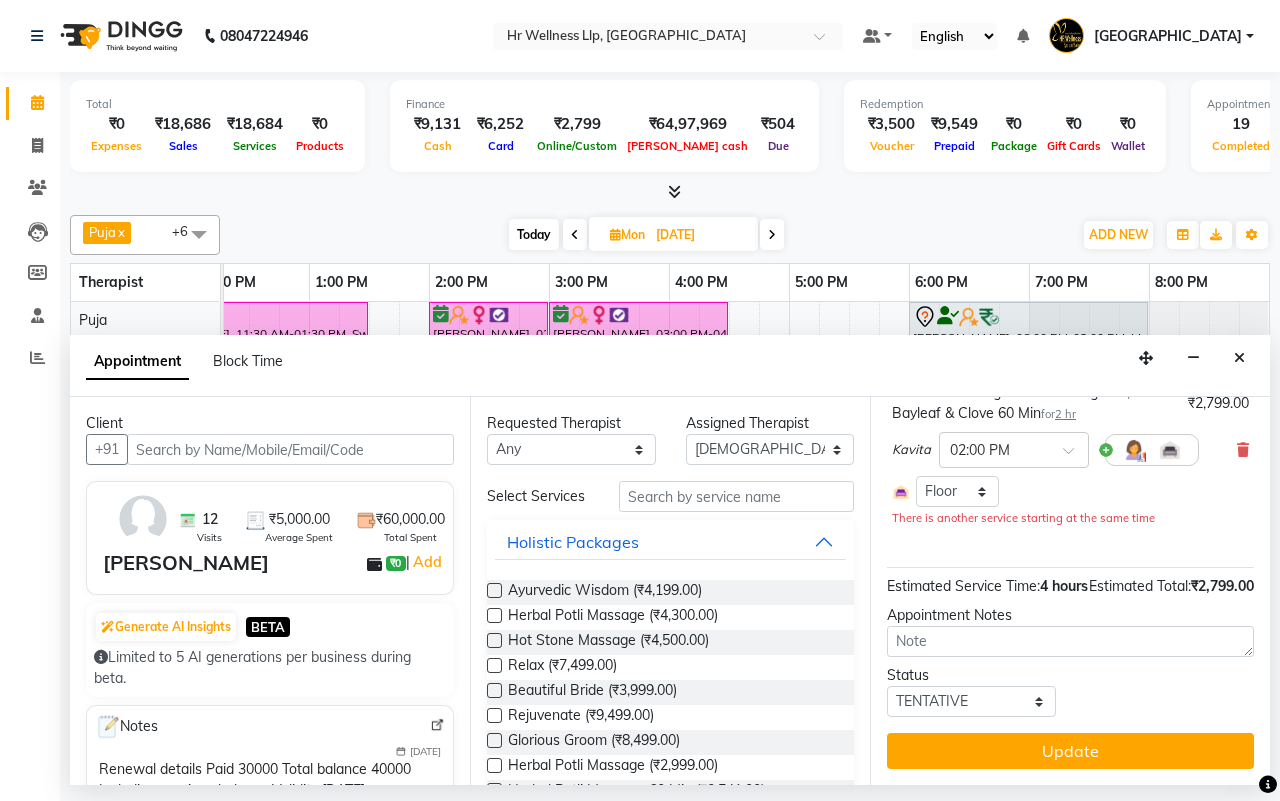 scroll, scrollTop: 212, scrollLeft: 0, axis: vertical 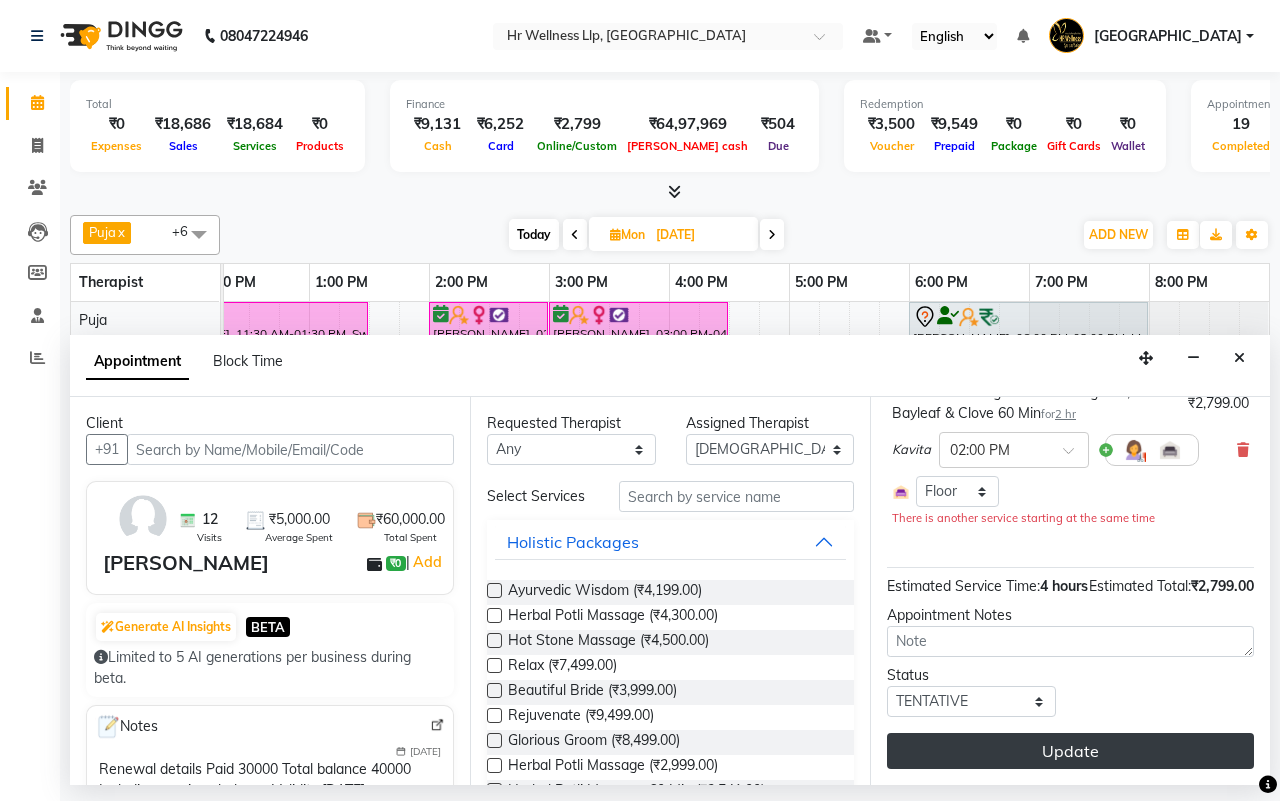 click on "Update" at bounding box center [1070, 751] 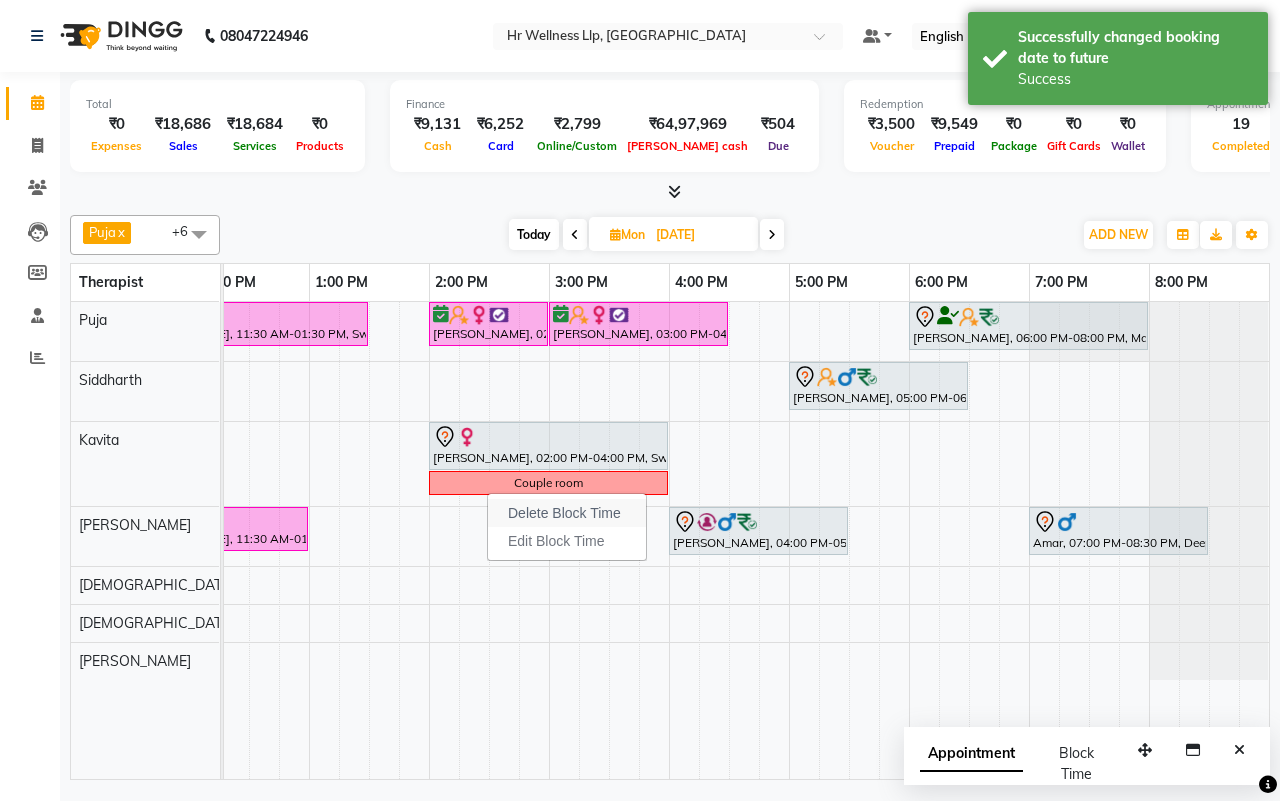 click on "Delete Block Time" at bounding box center [564, 513] 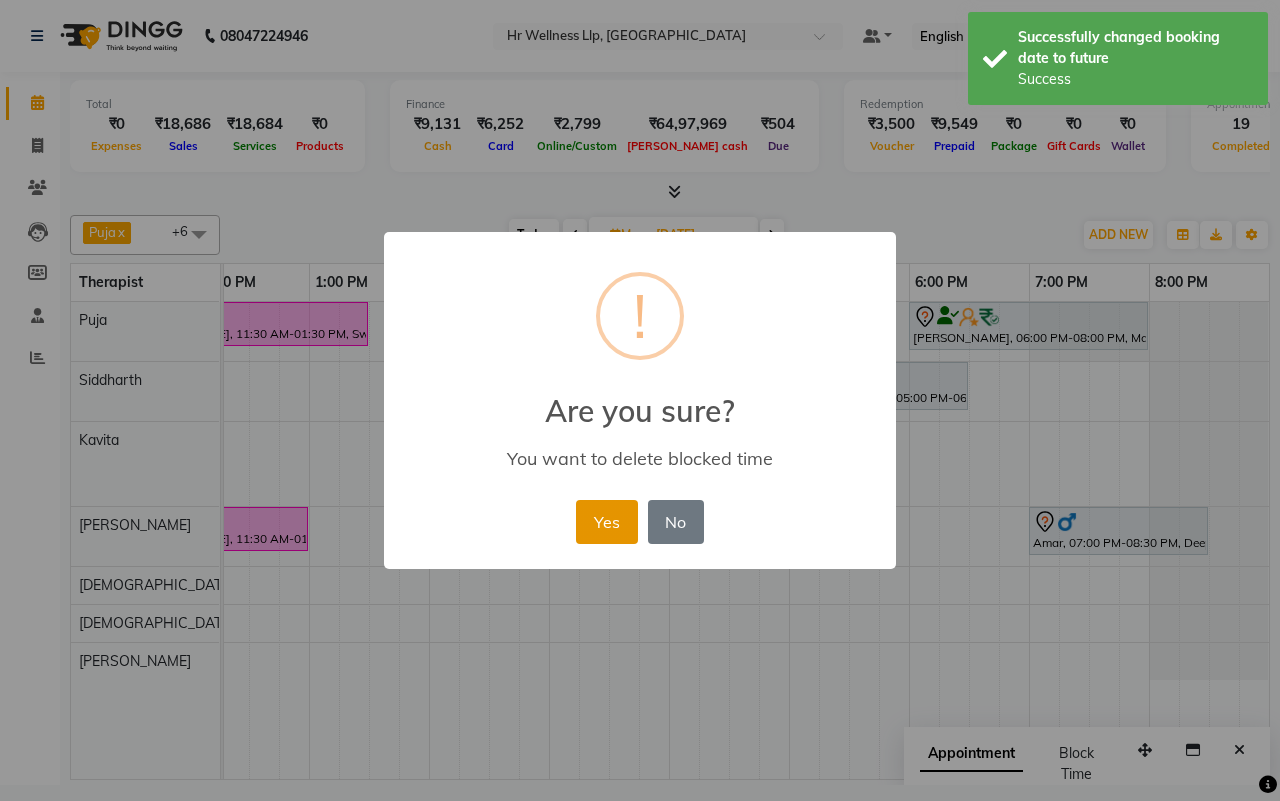 click on "Yes" at bounding box center (606, 522) 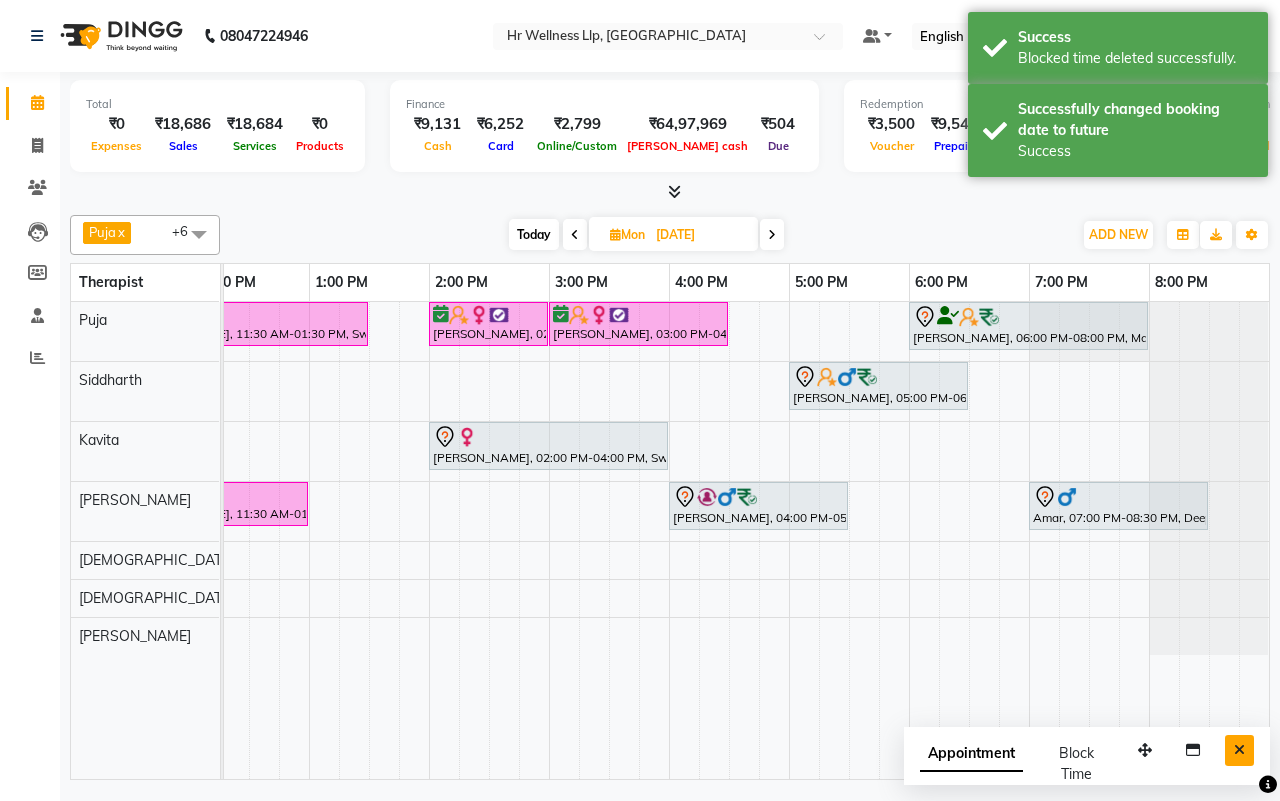 click at bounding box center (1239, 750) 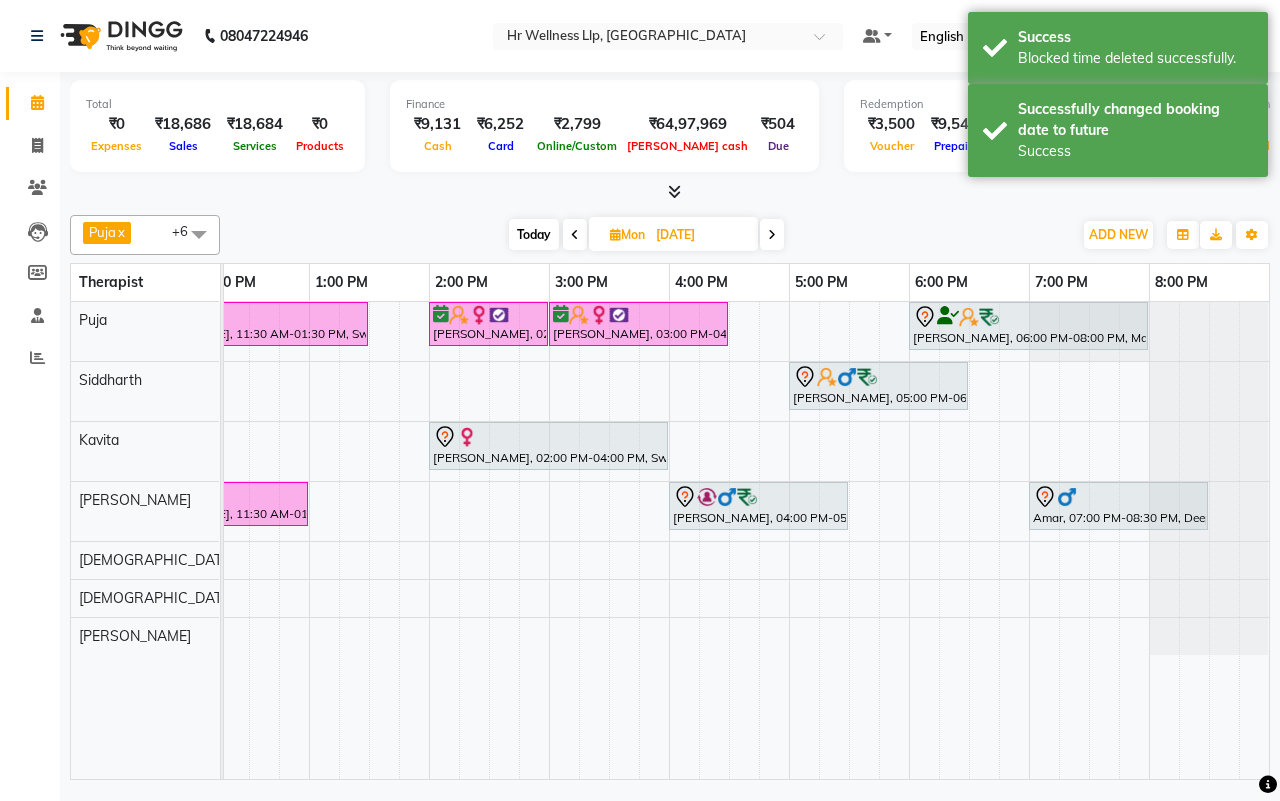 click on "Today" at bounding box center [534, 234] 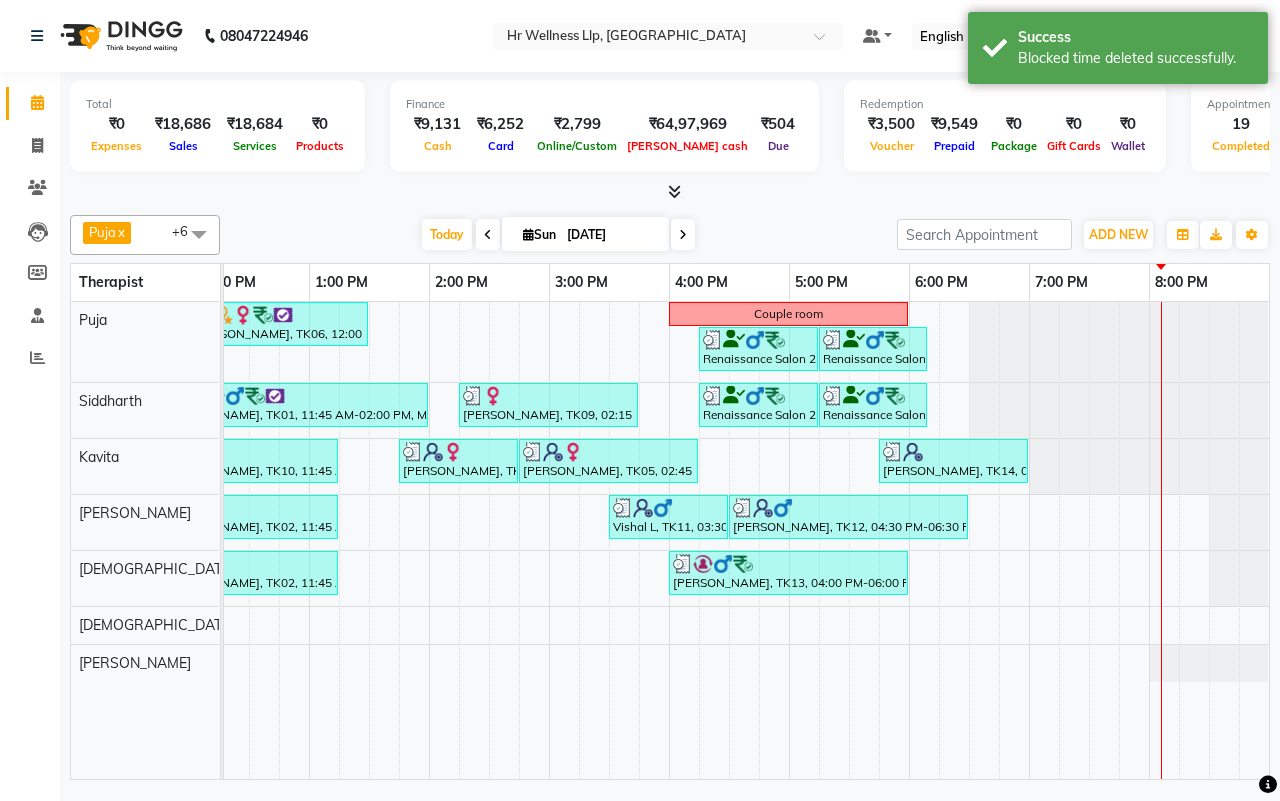 click on "[DATE]  [DATE]" at bounding box center [558, 235] 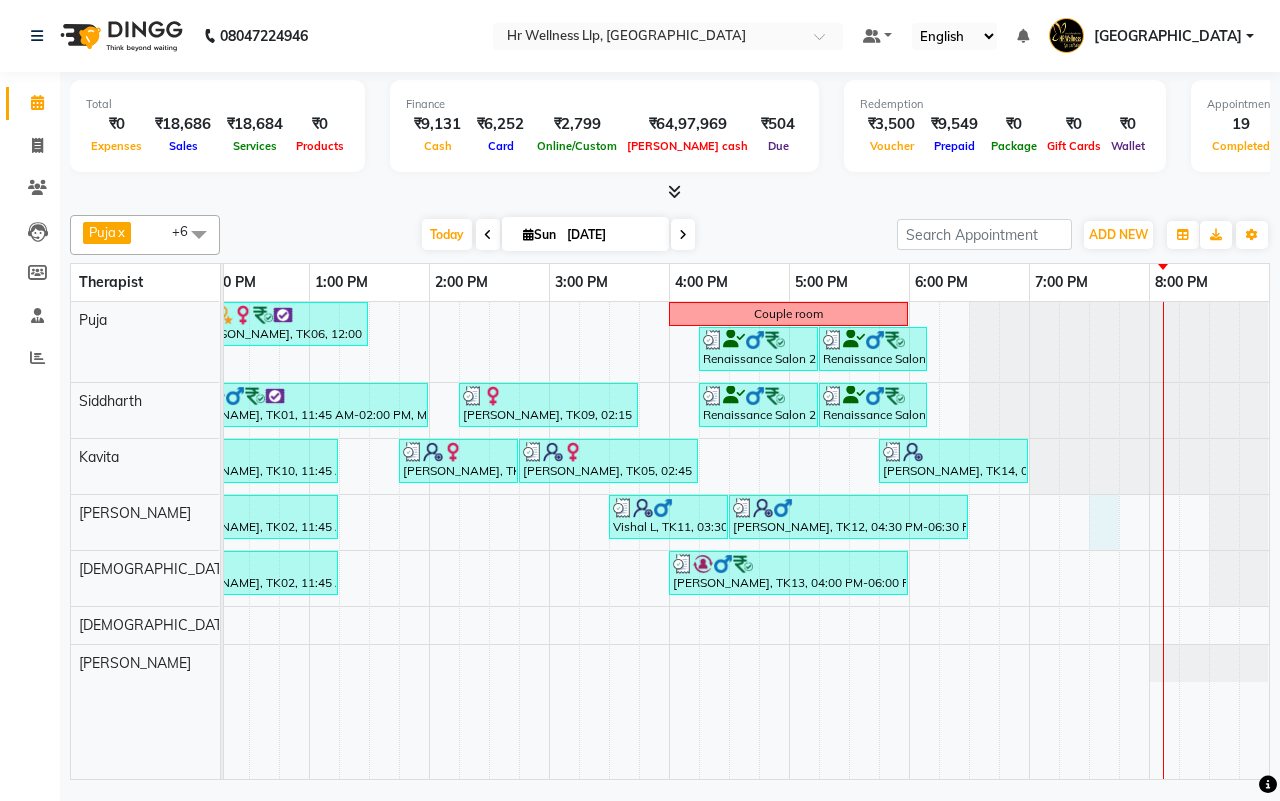 click on "[PERSON_NAME], TK06, 11:00 AM-12:00 PM, Massage 60 Min     [PERSON_NAME]., TK06, 12:00 PM-01:30 PM, Massage 60 Min  Couple room      Renaissance Salon 27AASFR5194C1ZS, TK03, 04:15 PM-05:15 PM, Massage 60 Min     Renaissance Salon 27AASFR5194C1ZS, TK03, 05:15 PM-06:10 PM, 10 mins complimentary Service     Prasad S, TK04, 10:00 AM-11:30 AM, Massage 60 Min     [PERSON_NAME][GEOGRAPHIC_DATA], 11:45 AM-02:00 PM, Massage 90 Min     [PERSON_NAME], TK09, 02:15 PM-03:45 PM, Massage 60 Min     Renaissance Salon 27AASFR5194C1ZS, TK03, 04:15 PM-05:15 PM, Massage 60 Min     Renaissance Salon 27AASFR5194C1ZS, TK03, 05:15 PM-06:10 PM, 10 mins complimentary Service     Prasad S, TK04, 10:00 AM-11:30 AM, Massage 60 Min     [PERSON_NAME], TK10, 11:45 AM-01:15 PM, Balinese Massage with Wintergreen, Bayleaf & Clove 60 Min     [PERSON_NAME], TK05, 01:45 PM-02:45 PM, Herbal Potli Massage      [PERSON_NAME], TK05, 02:45 PM-04:15 PM, Lightening Facial             Vishal L, TK11, 03:30 PM-04:30 PM, Lightening Facial" at bounding box center (489, 540) 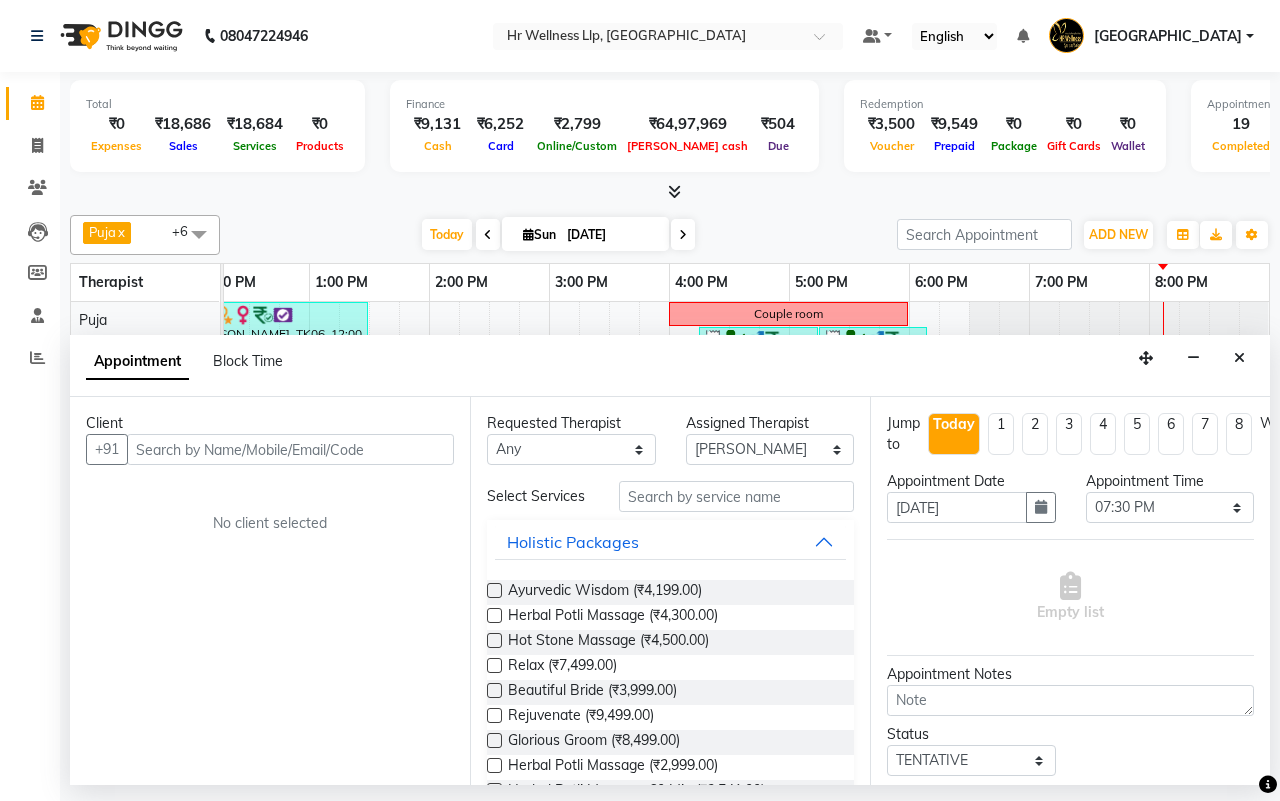 click at bounding box center [290, 449] 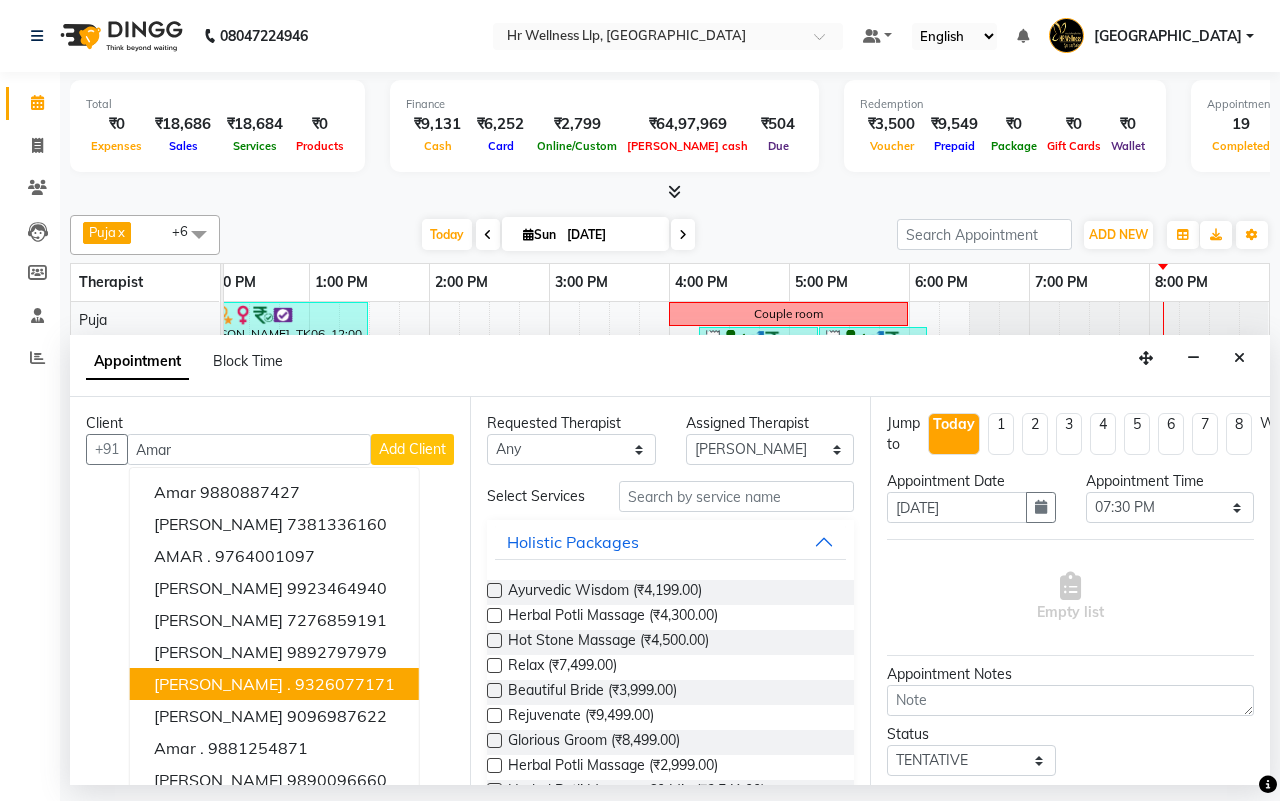 scroll, scrollTop: 20, scrollLeft: 0, axis: vertical 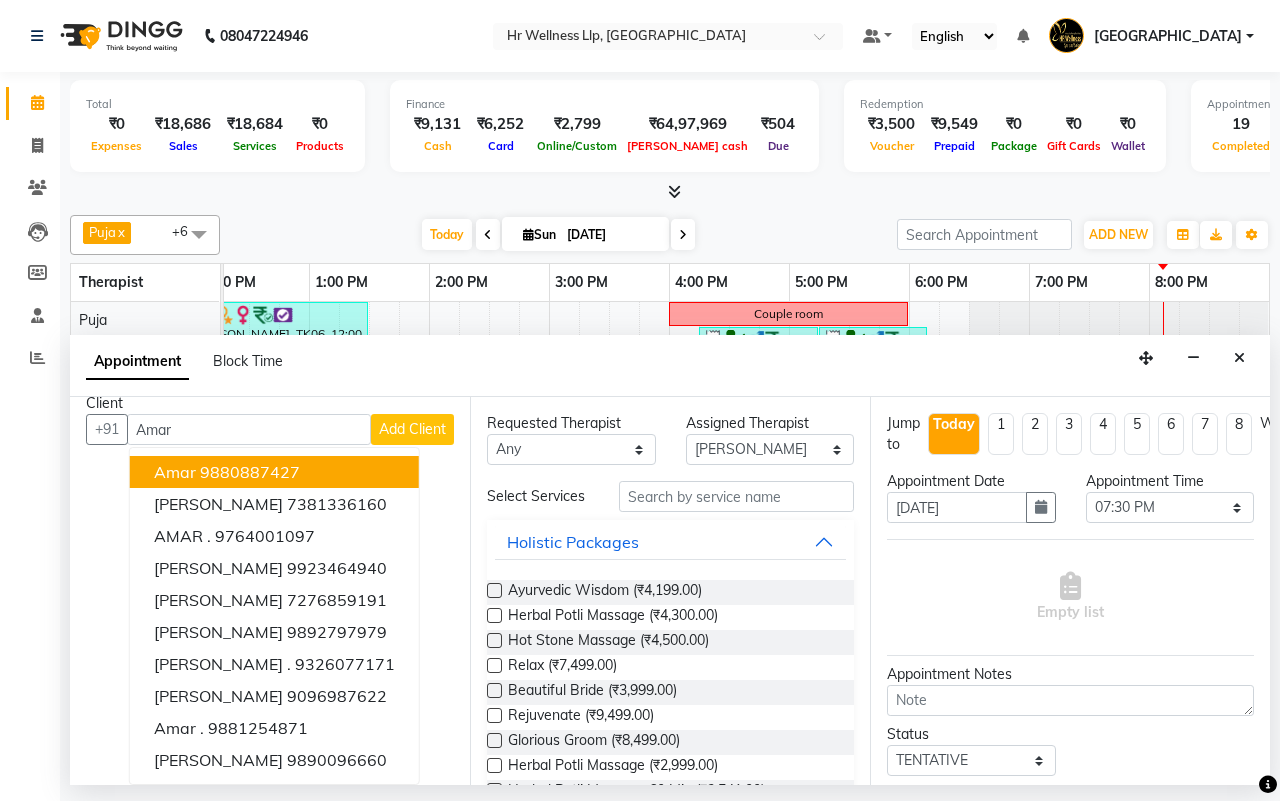 click on "Amar" at bounding box center [249, 429] 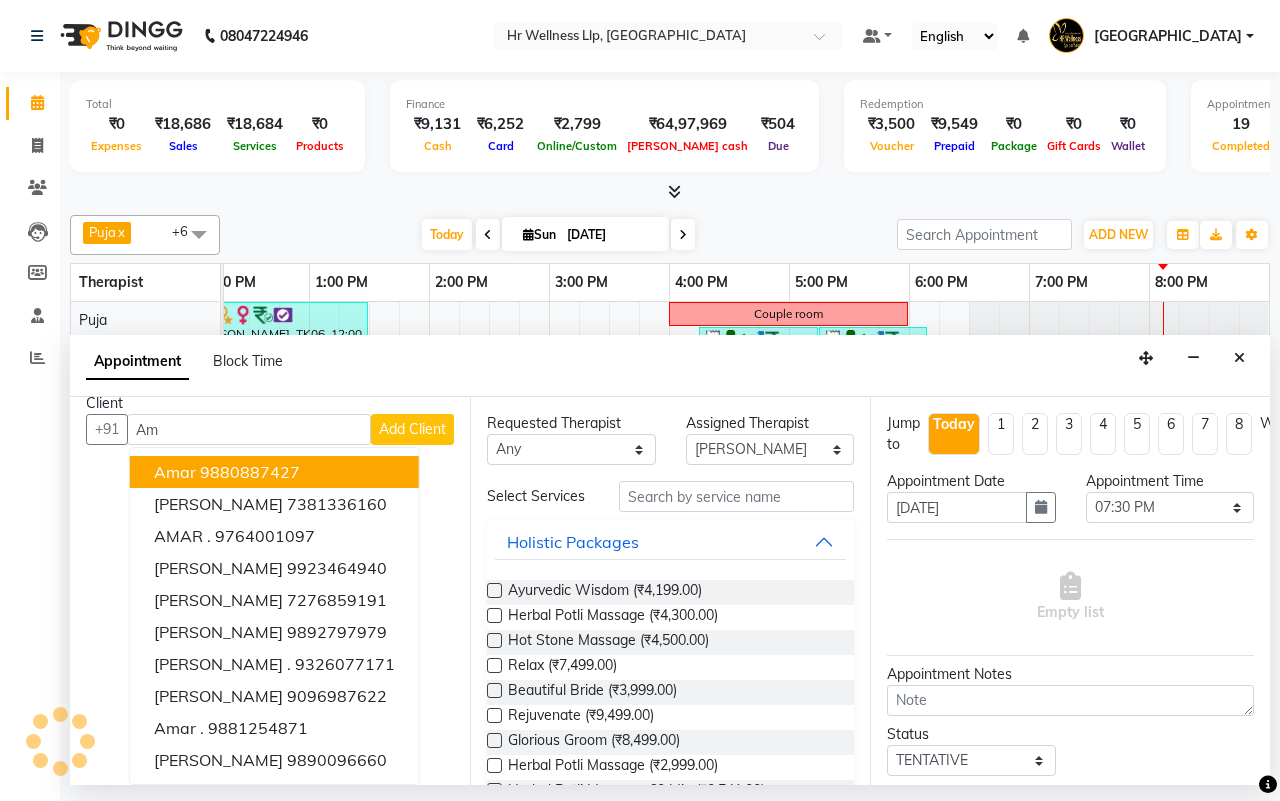 type on "A" 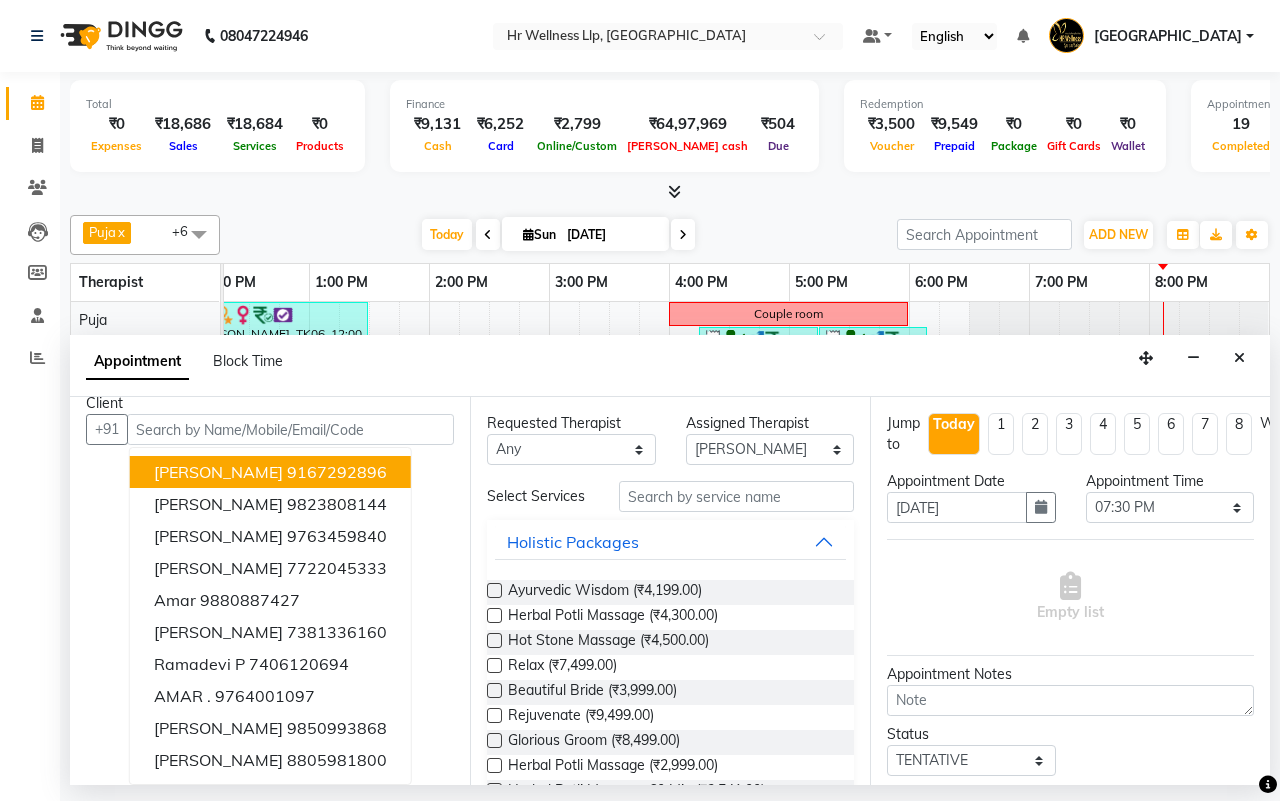 scroll, scrollTop: 0, scrollLeft: 0, axis: both 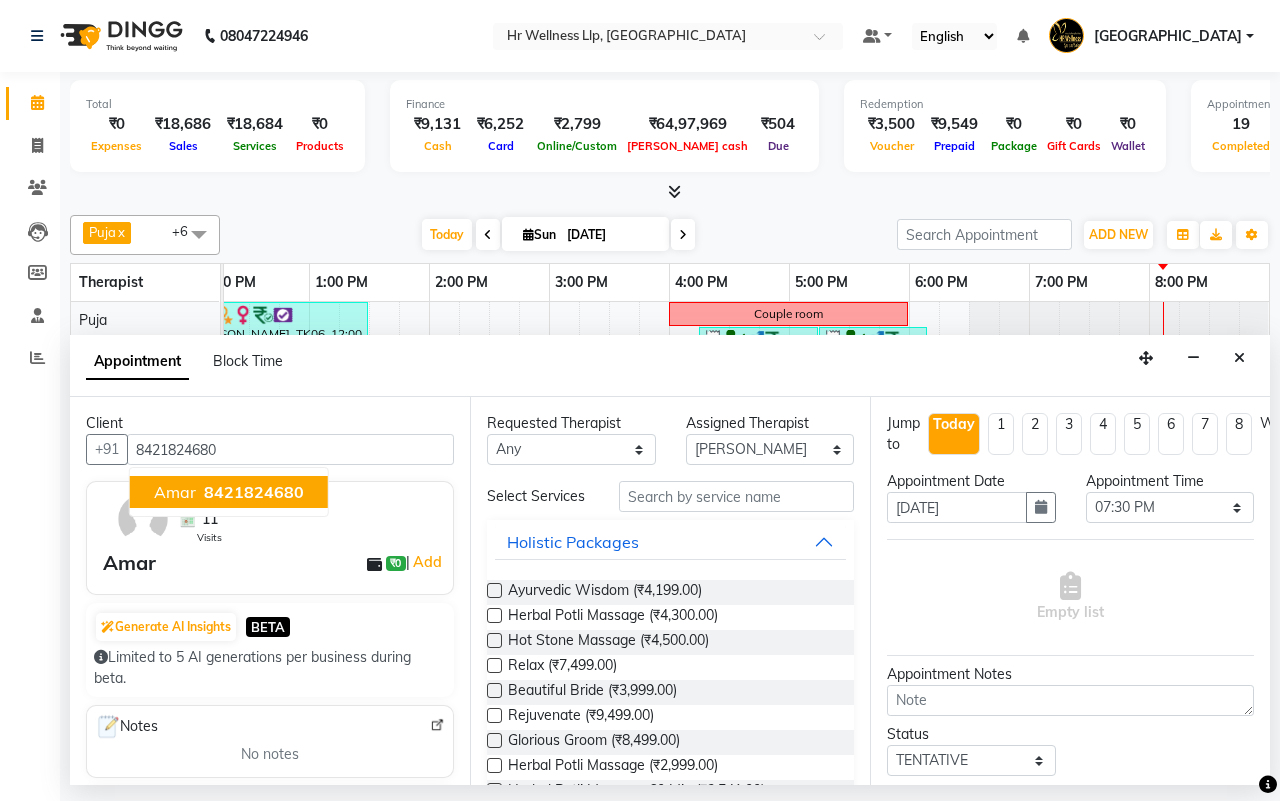 click on "8421824680" at bounding box center [254, 492] 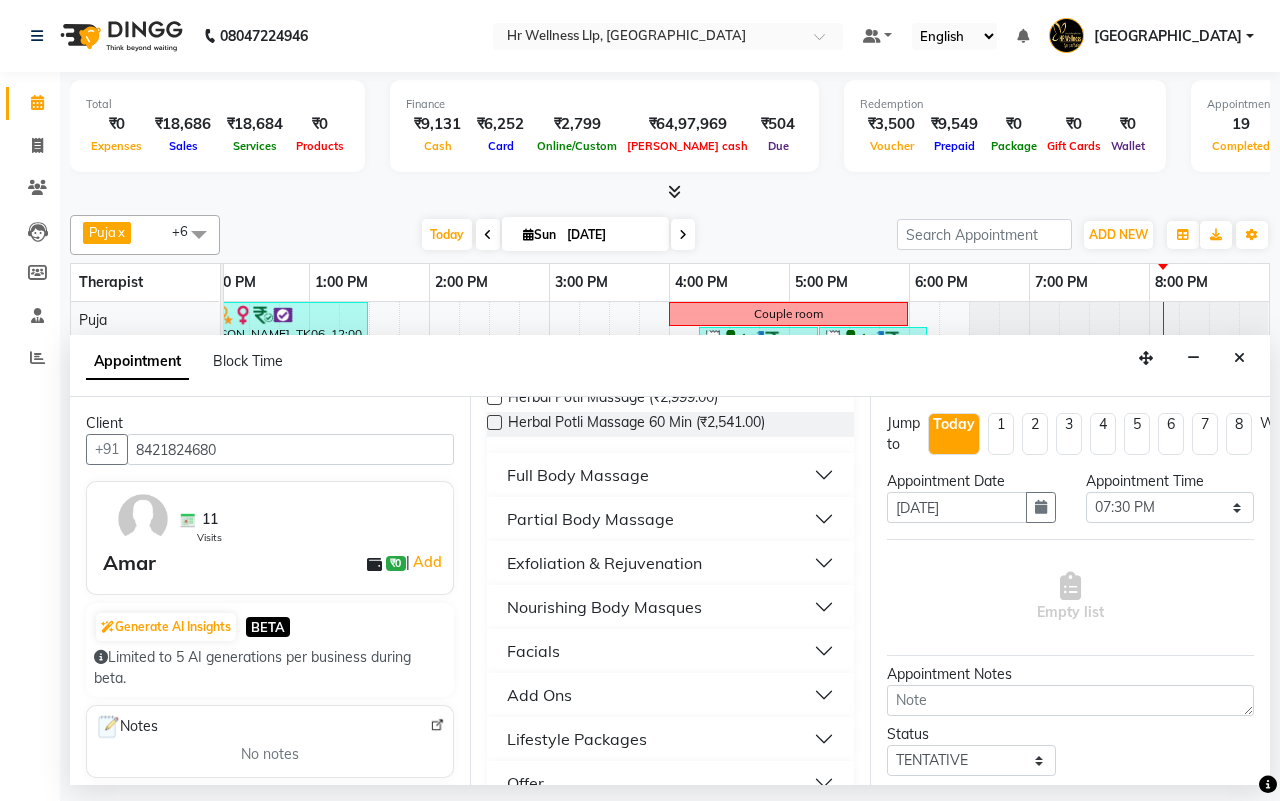 scroll, scrollTop: 375, scrollLeft: 0, axis: vertical 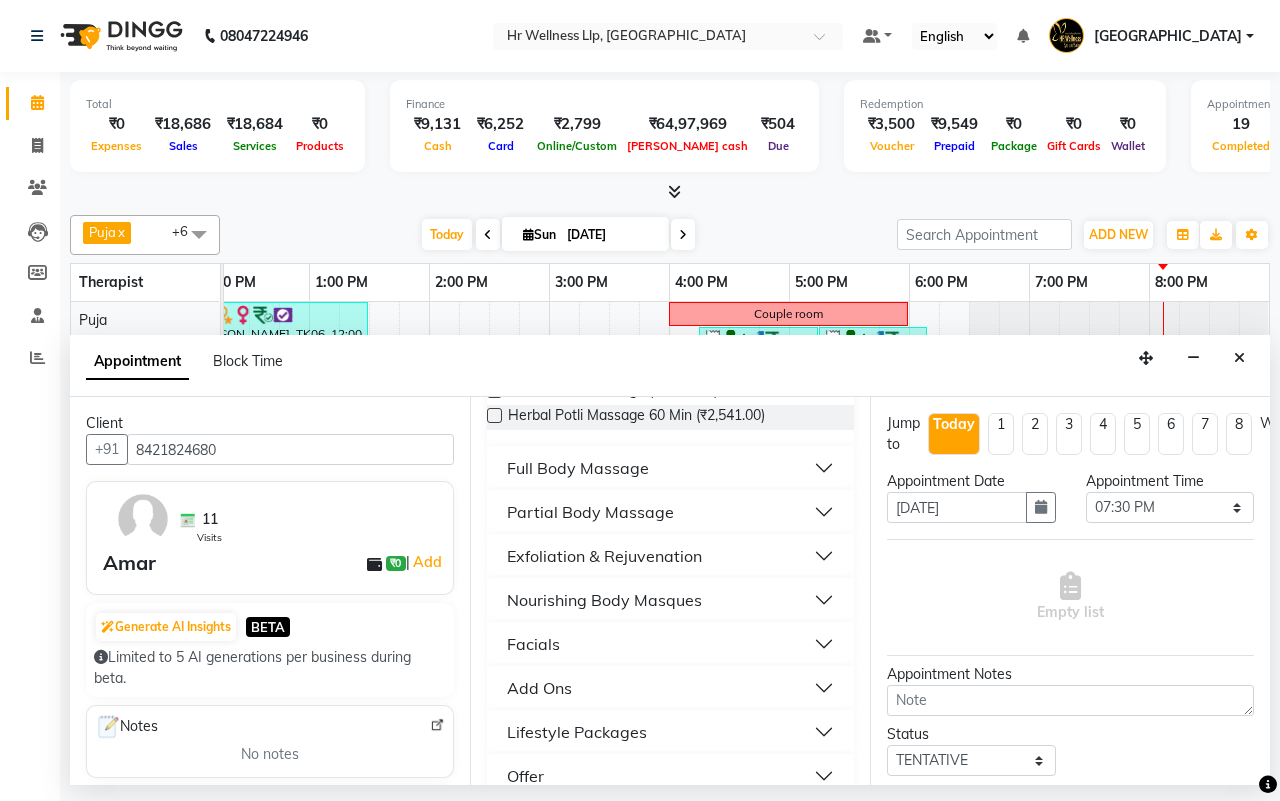 type on "8421824680" 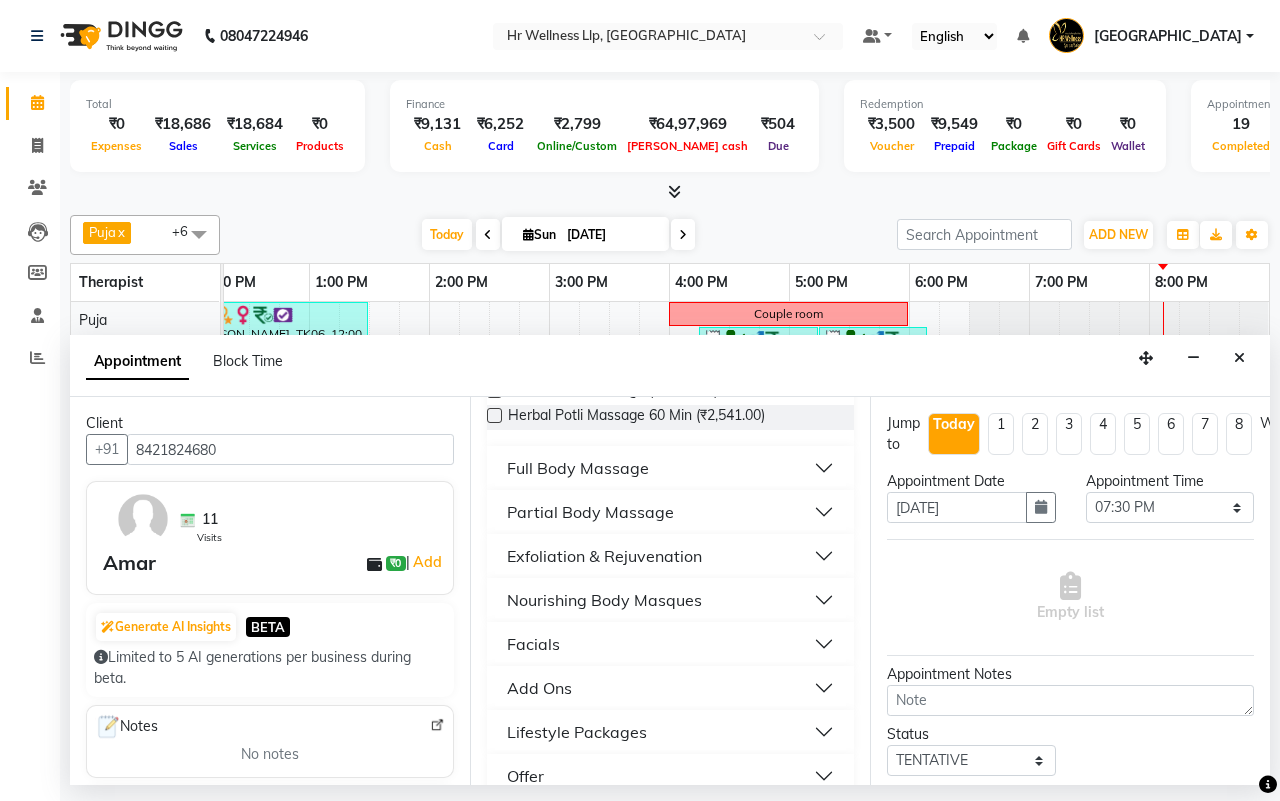click on "Full Body Massage" at bounding box center [578, 468] 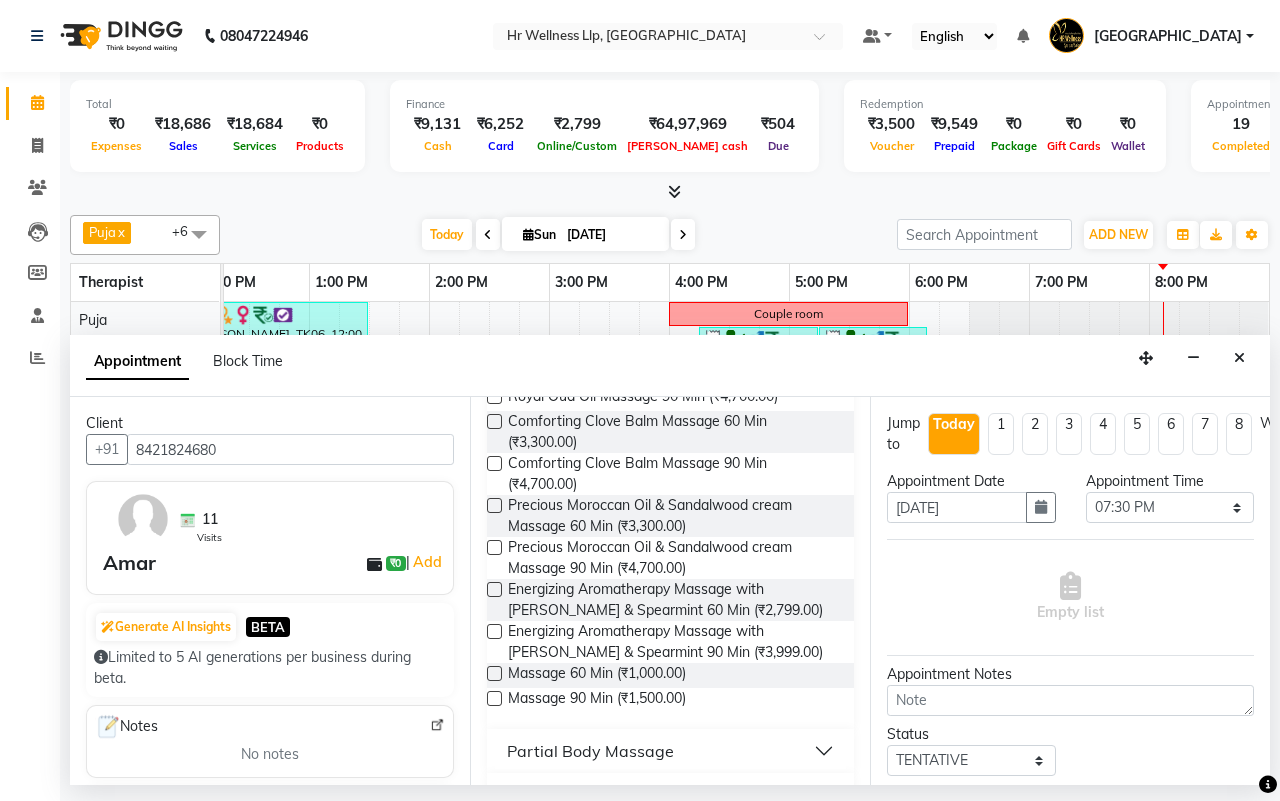 scroll, scrollTop: 1375, scrollLeft: 0, axis: vertical 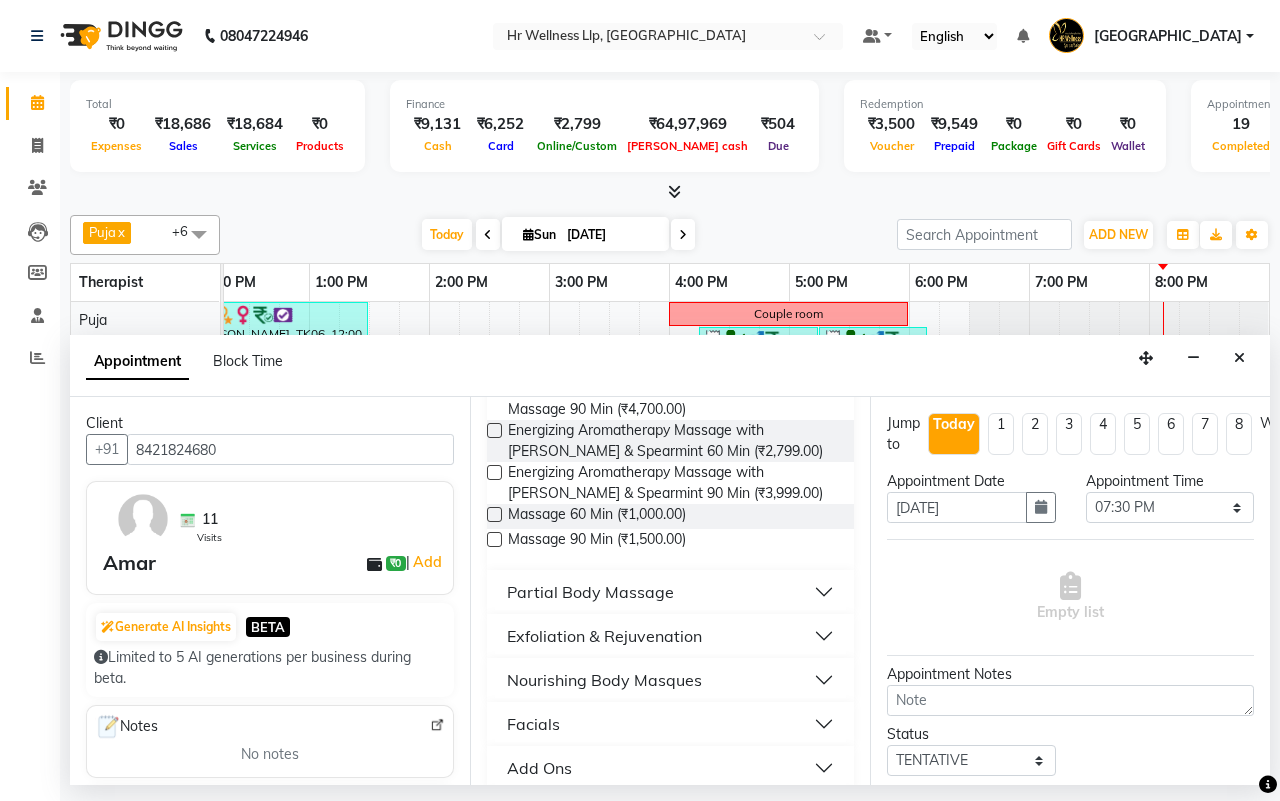 click on "Partial Body Massage" at bounding box center [590, 592] 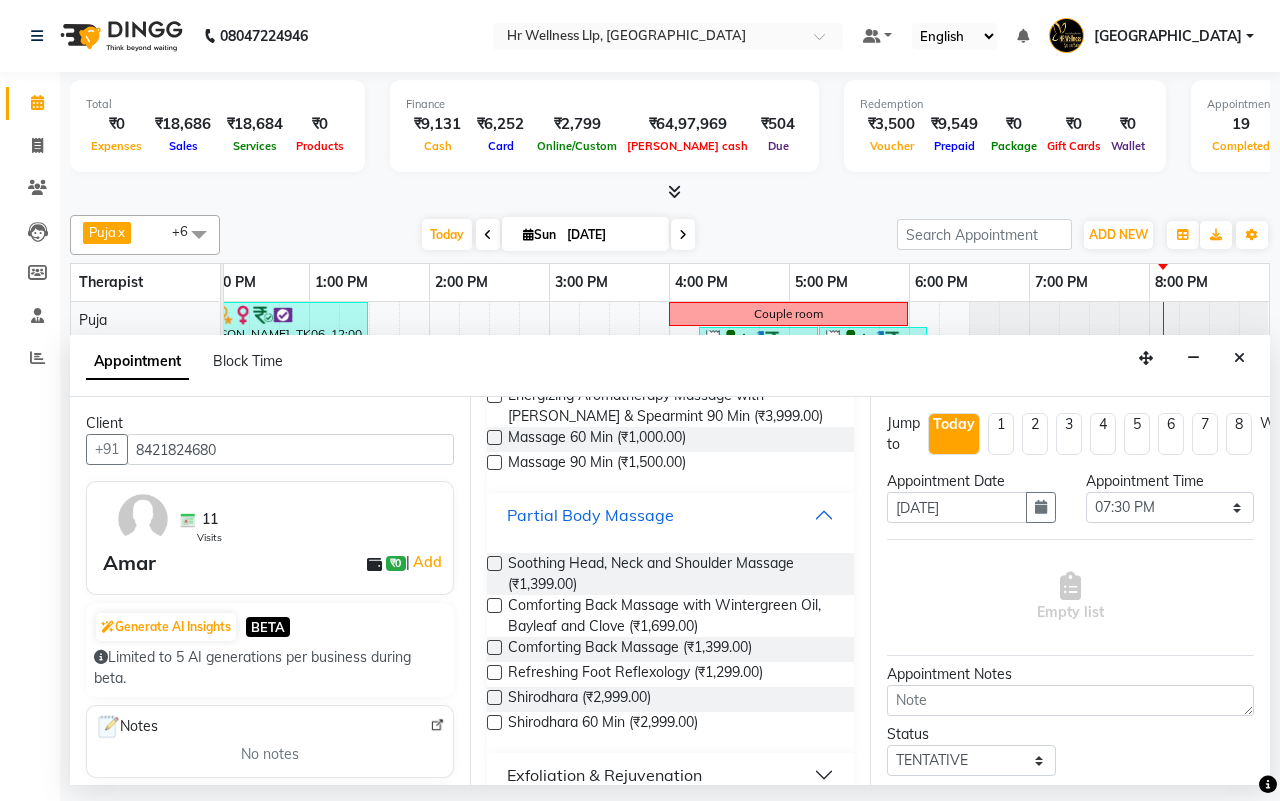 scroll, scrollTop: 1500, scrollLeft: 0, axis: vertical 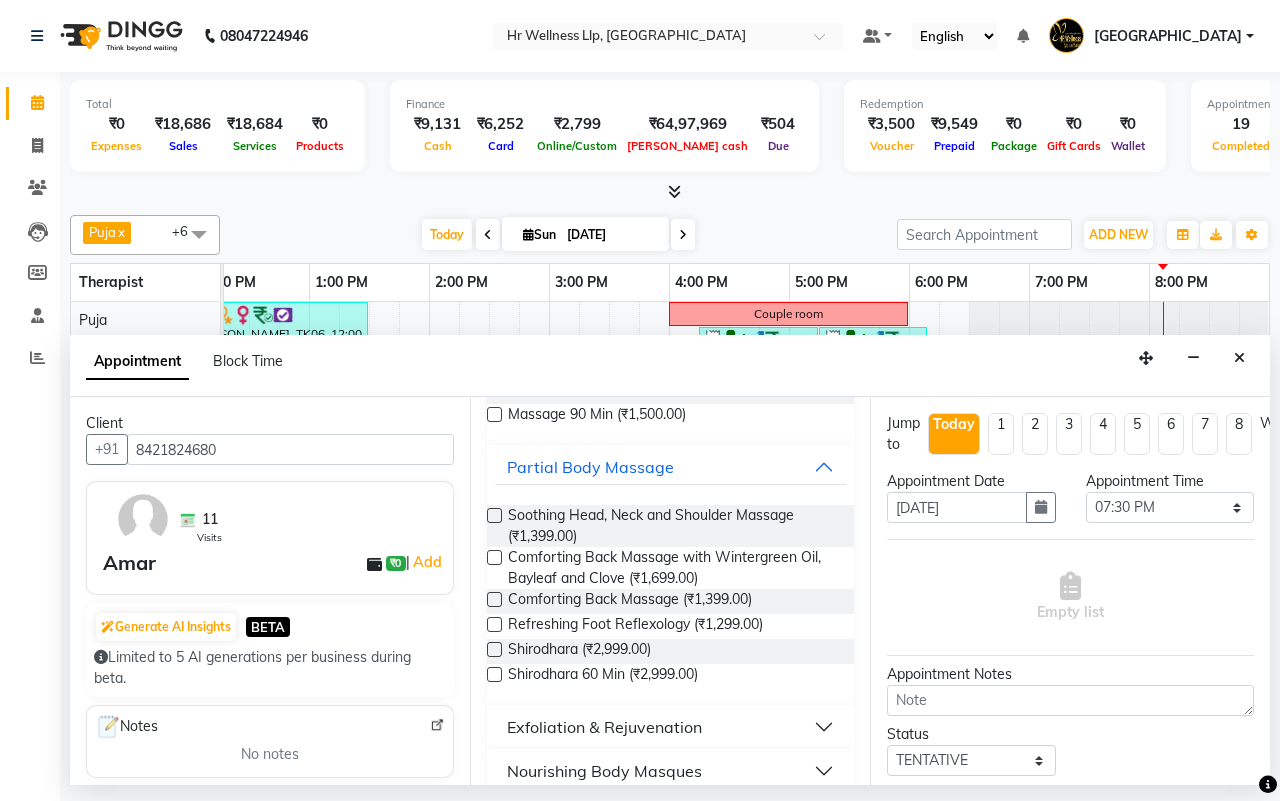 click at bounding box center [494, 599] 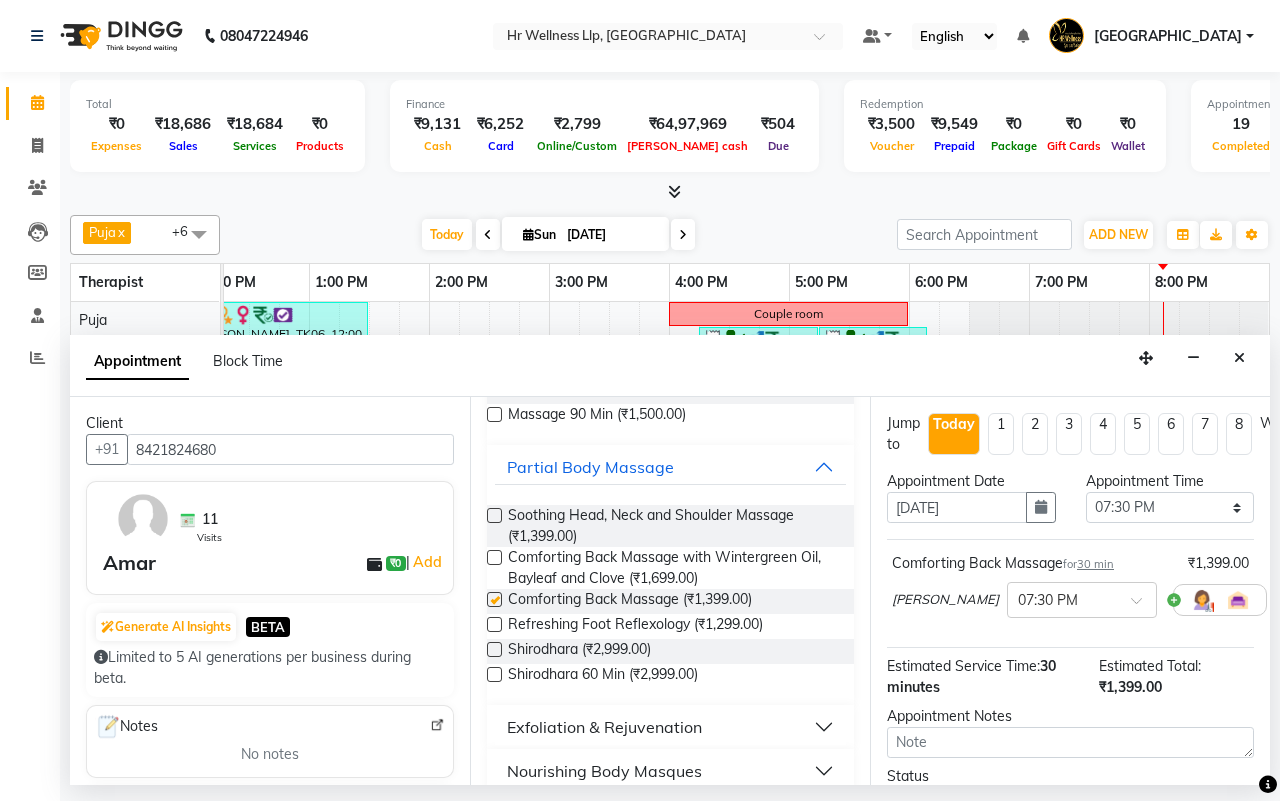 checkbox on "false" 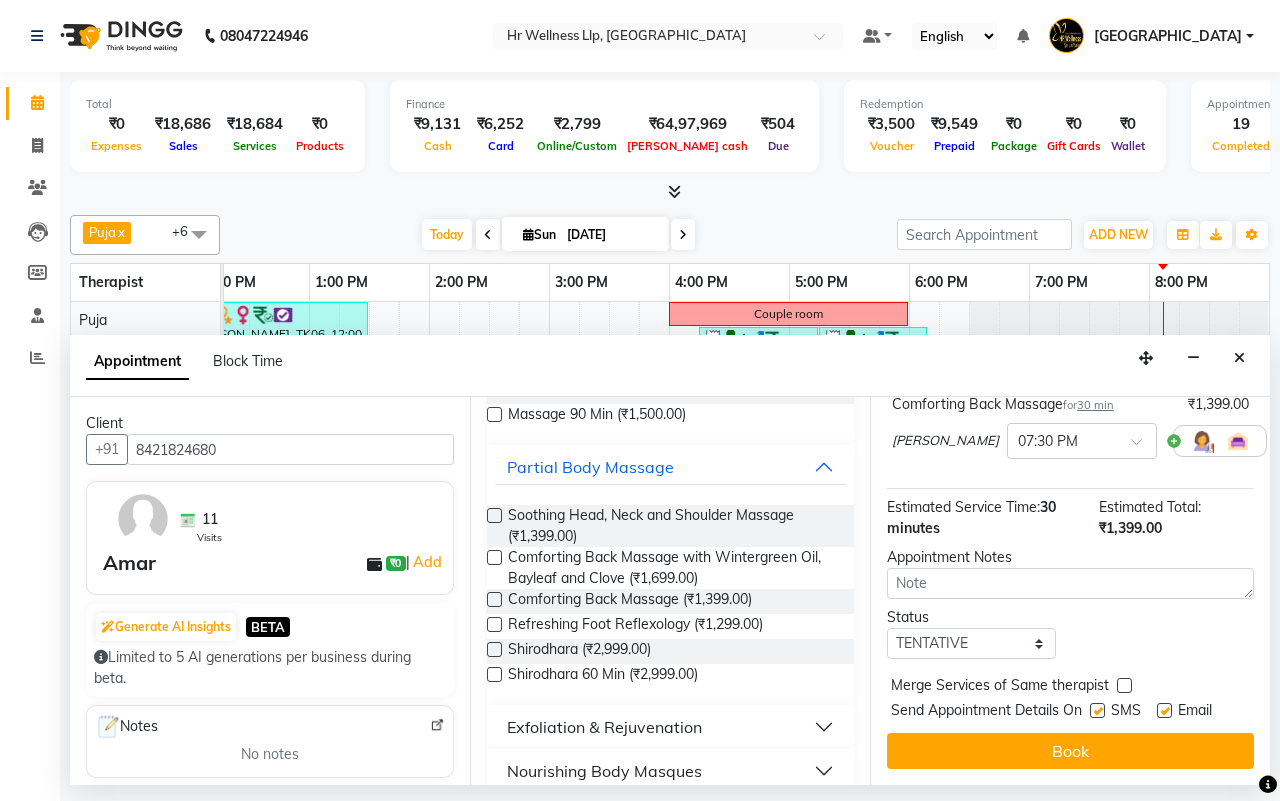 scroll, scrollTop: 178, scrollLeft: 0, axis: vertical 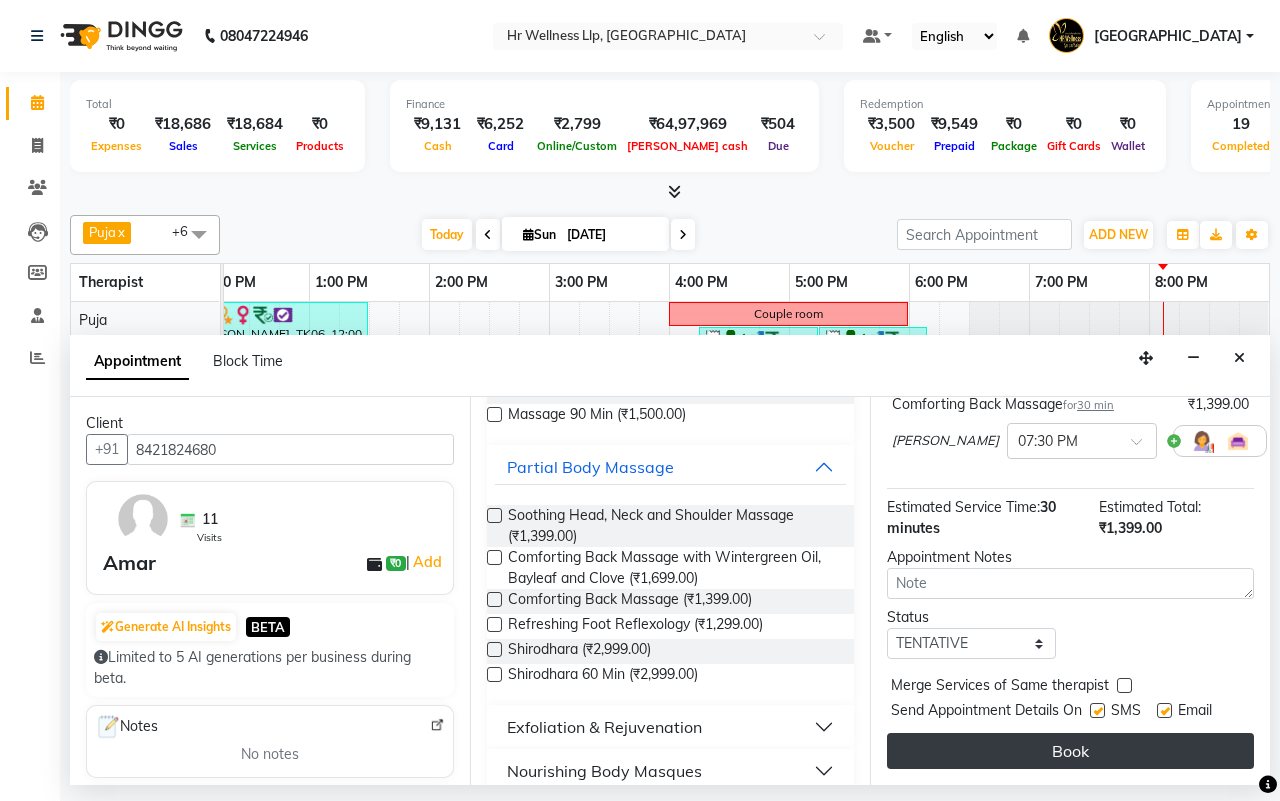 click on "Book" at bounding box center [1070, 751] 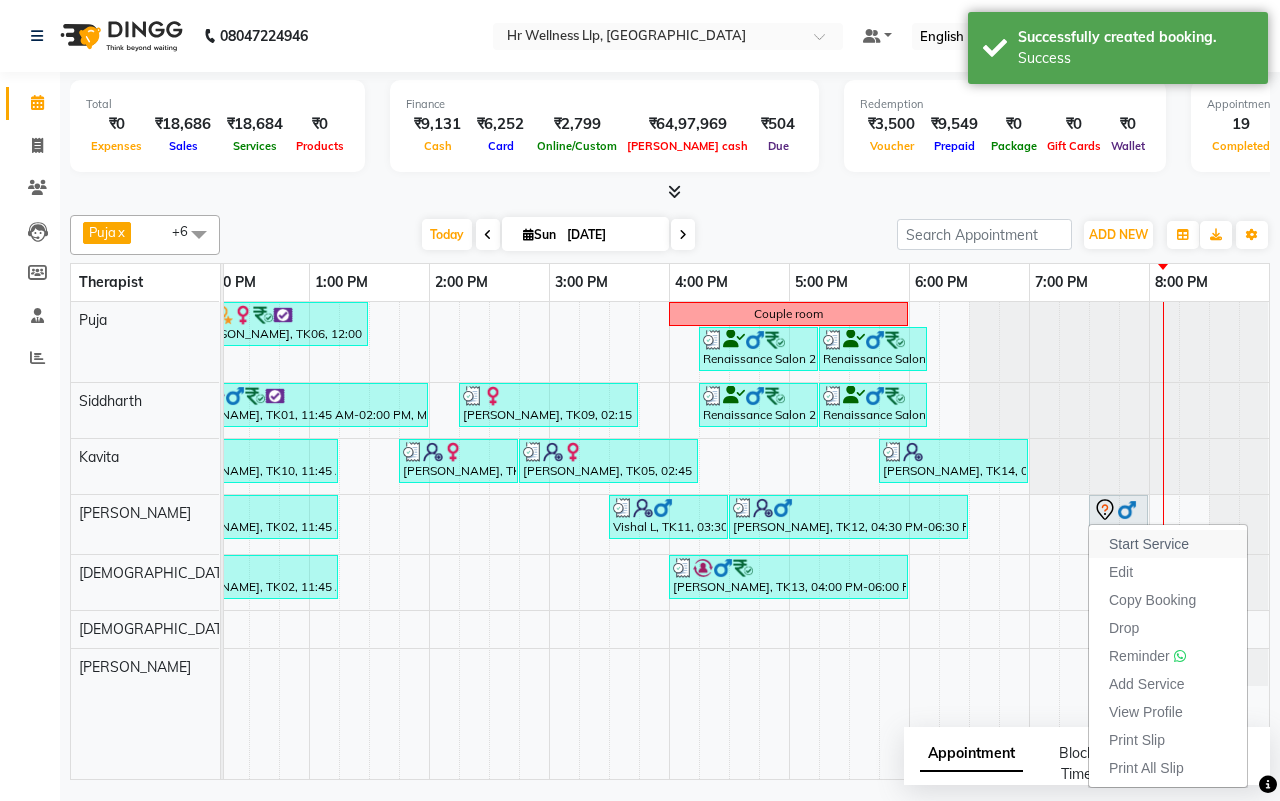 click on "Start Service" at bounding box center [1149, 544] 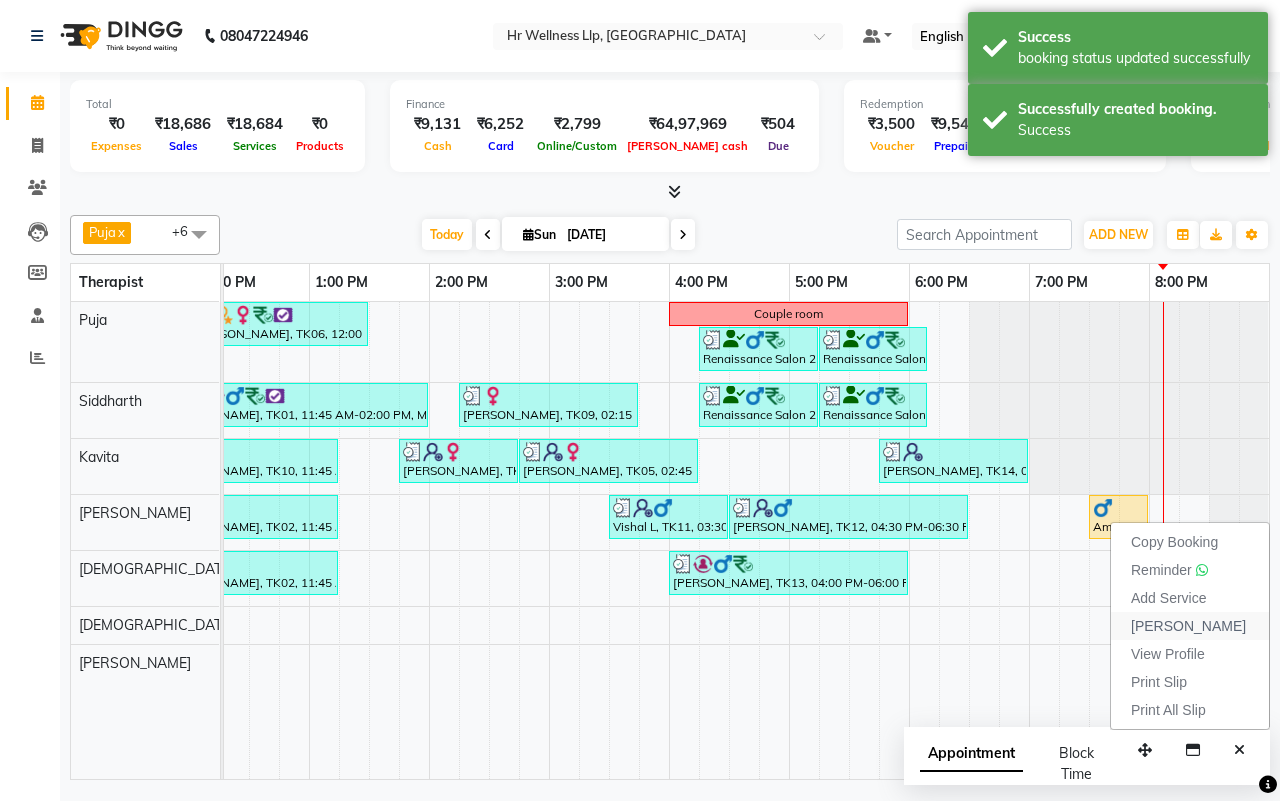 click on "[PERSON_NAME]" at bounding box center (1188, 626) 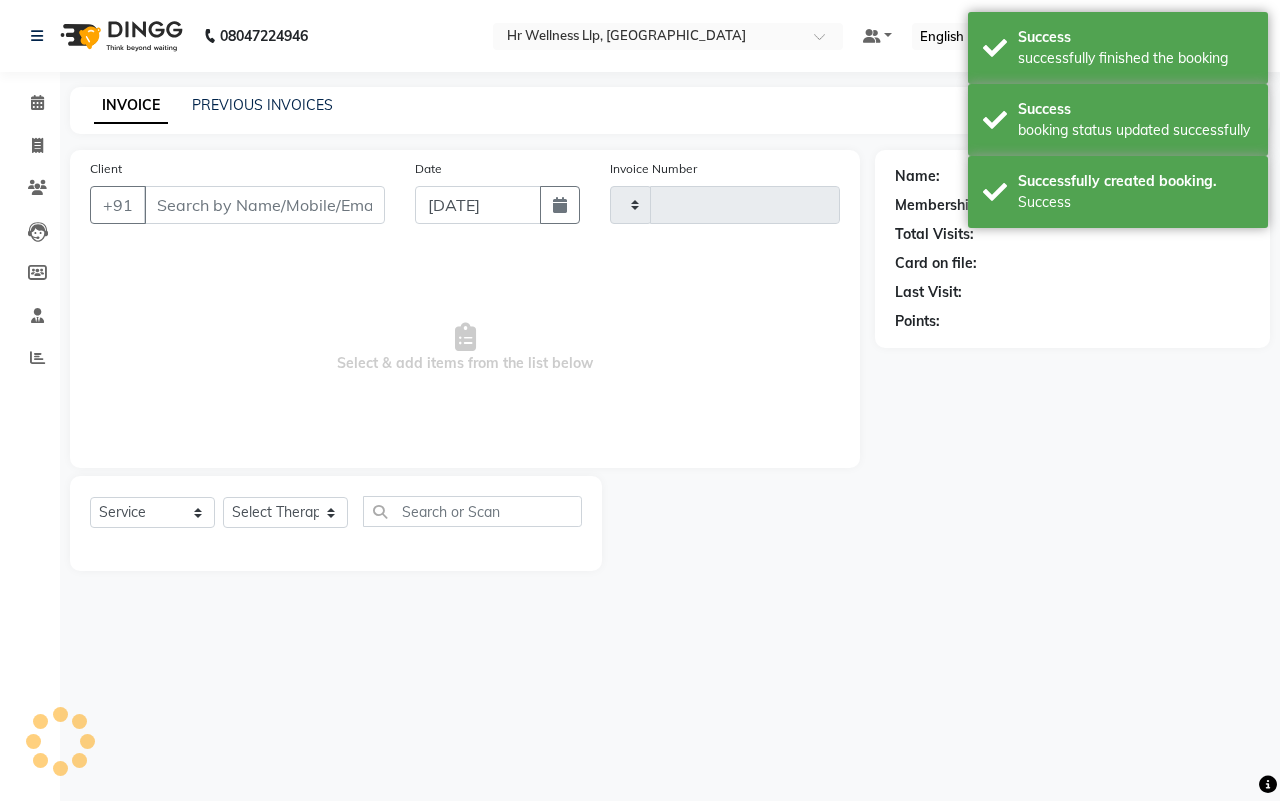 type on "0952" 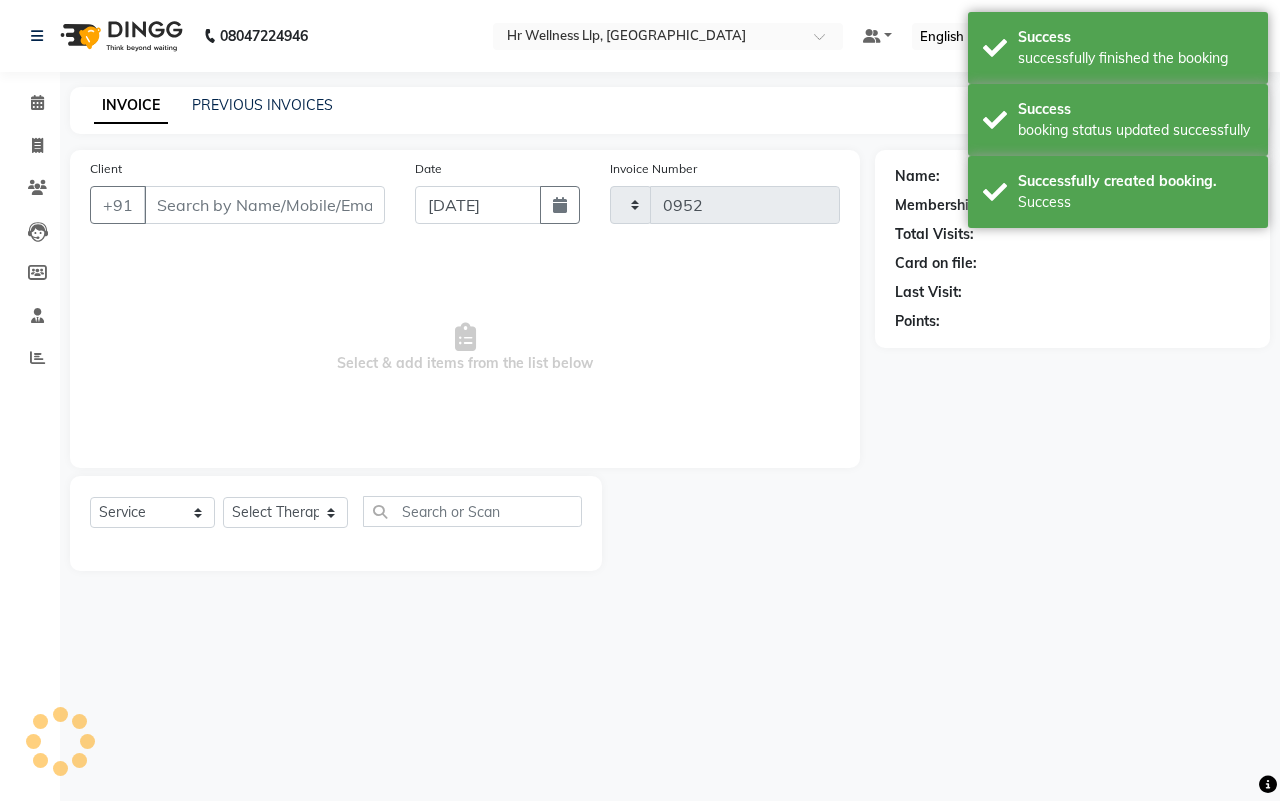 select on "4295" 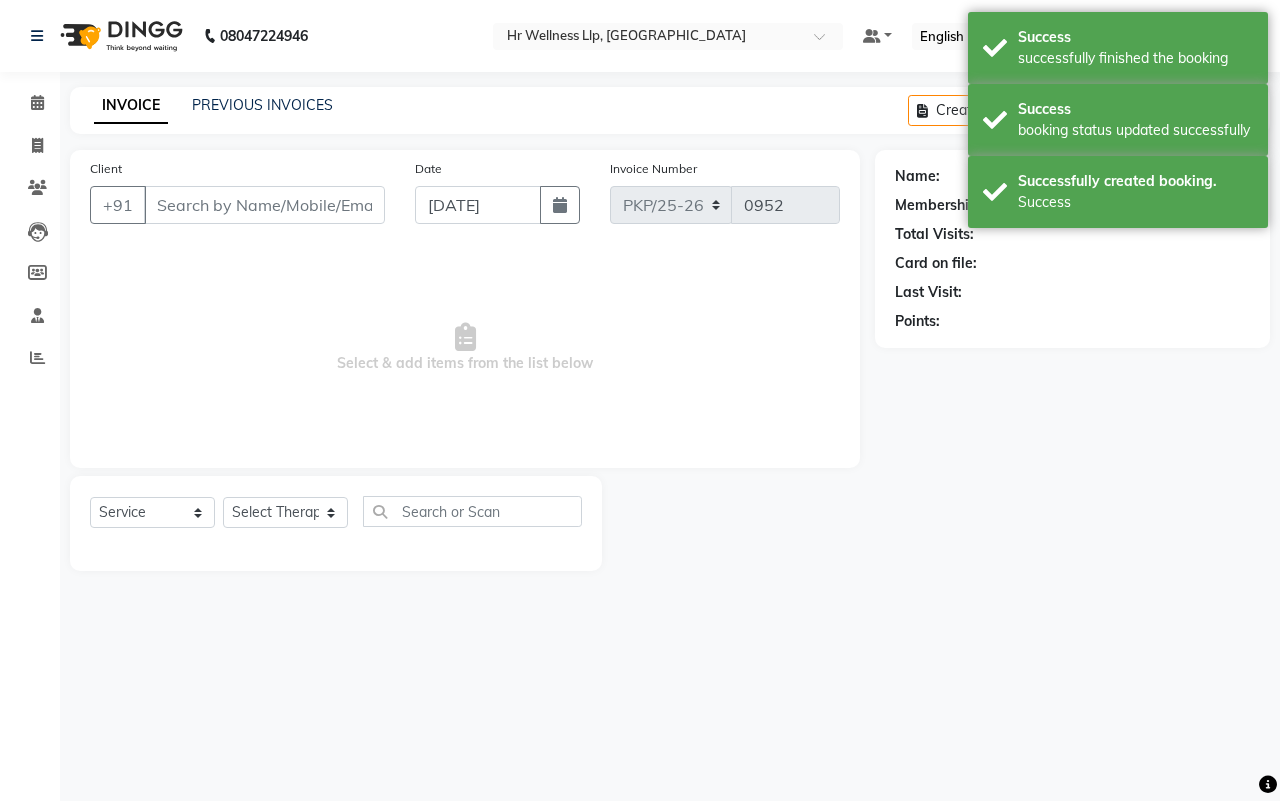 type on "8421824680" 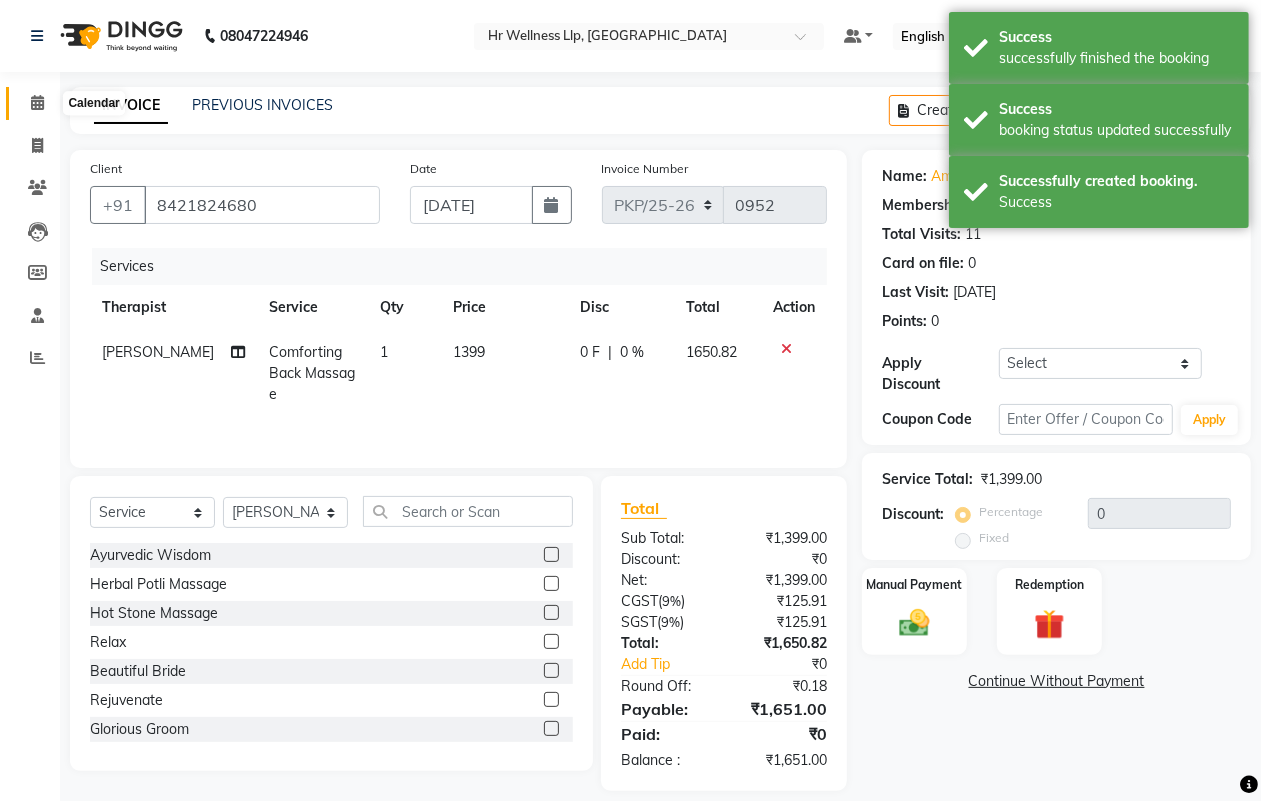 click 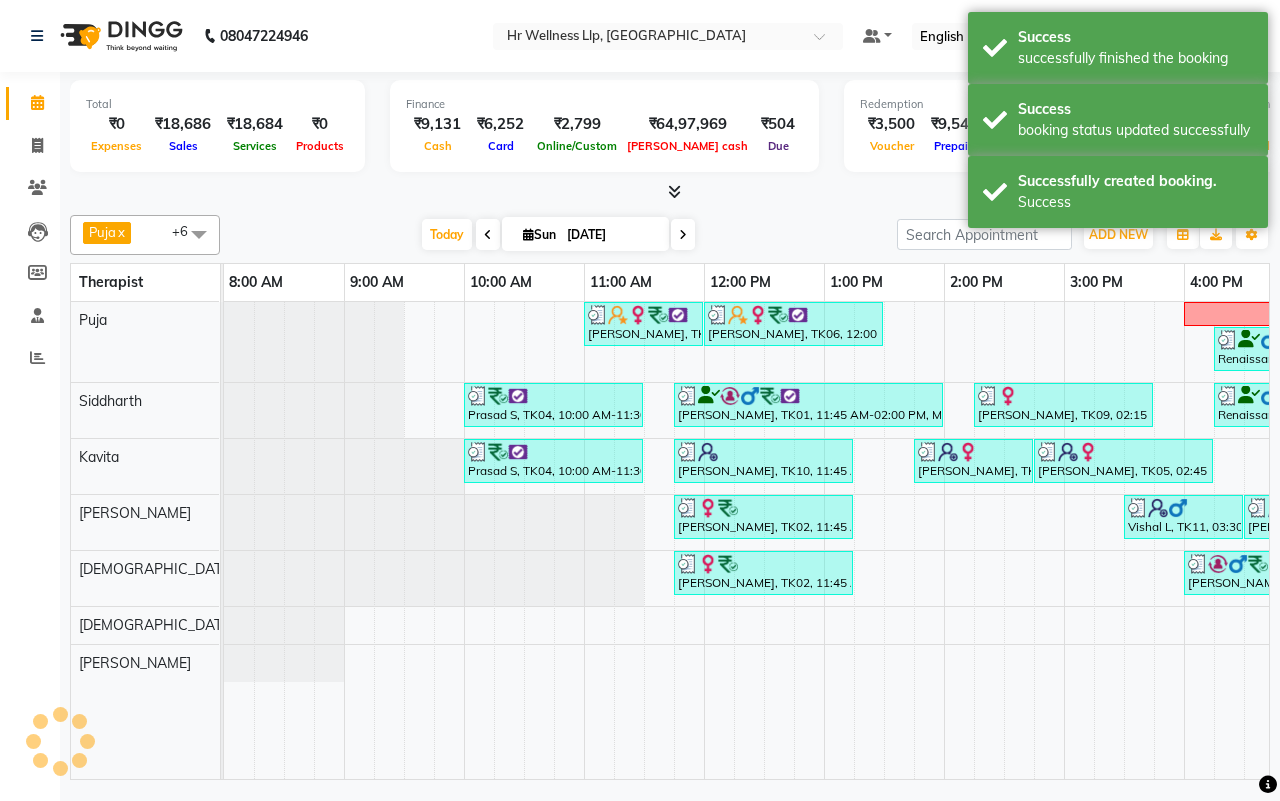 click on "[DATE]  [DATE]" at bounding box center [558, 235] 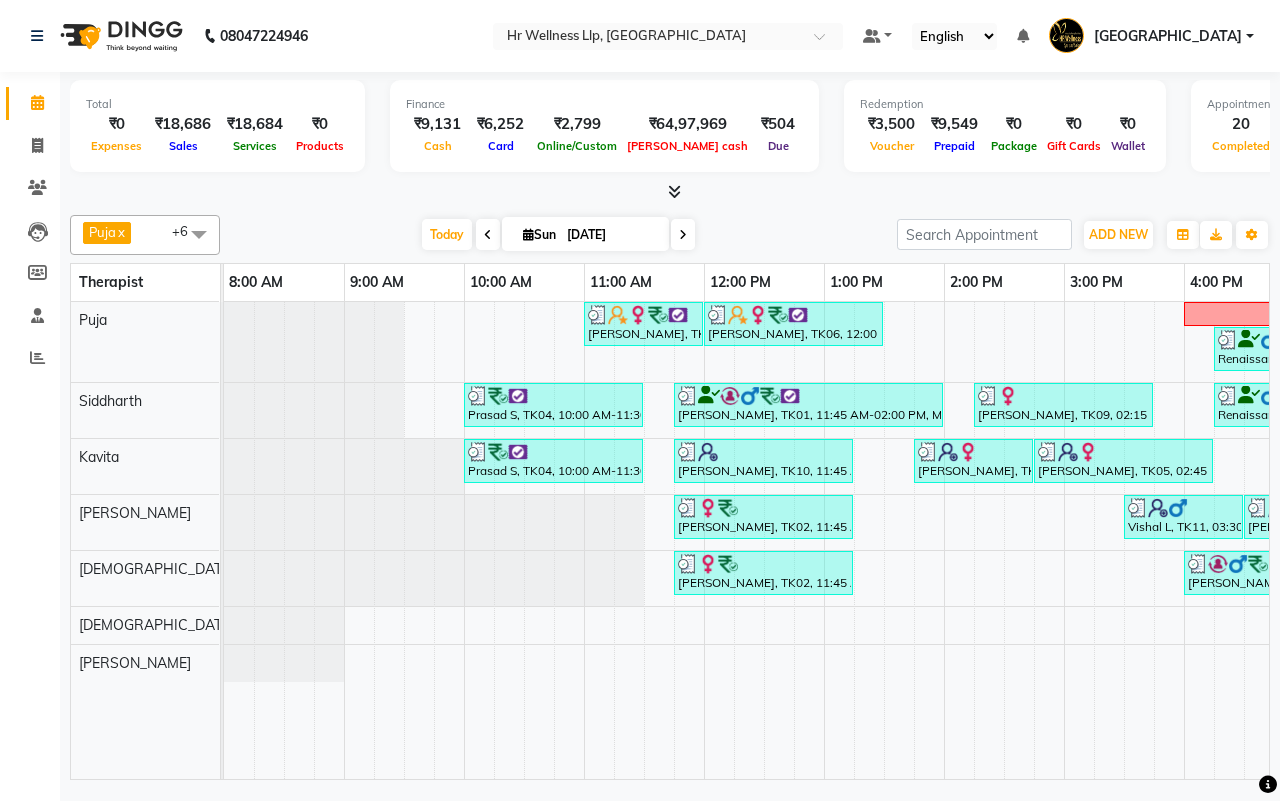 click on "[DATE]  [DATE]" at bounding box center (558, 235) 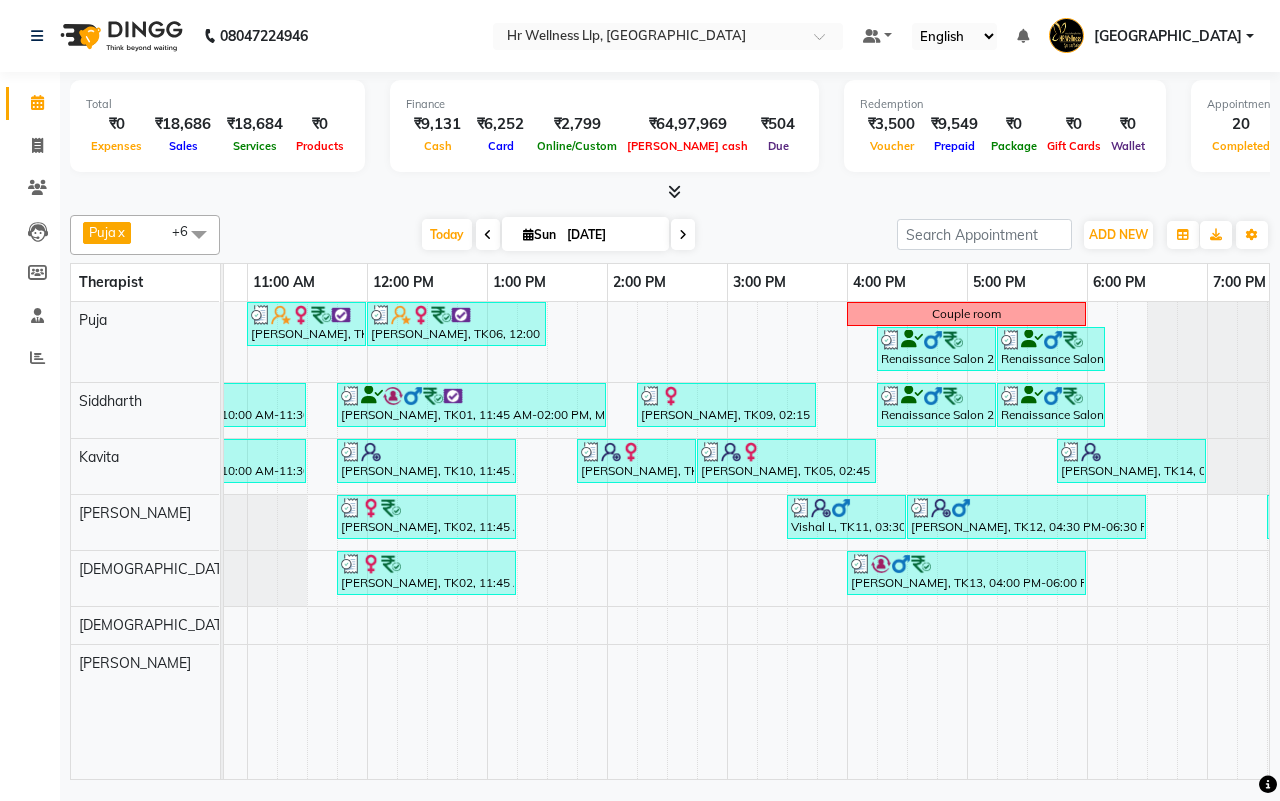 scroll, scrollTop: 0, scrollLeft: 432, axis: horizontal 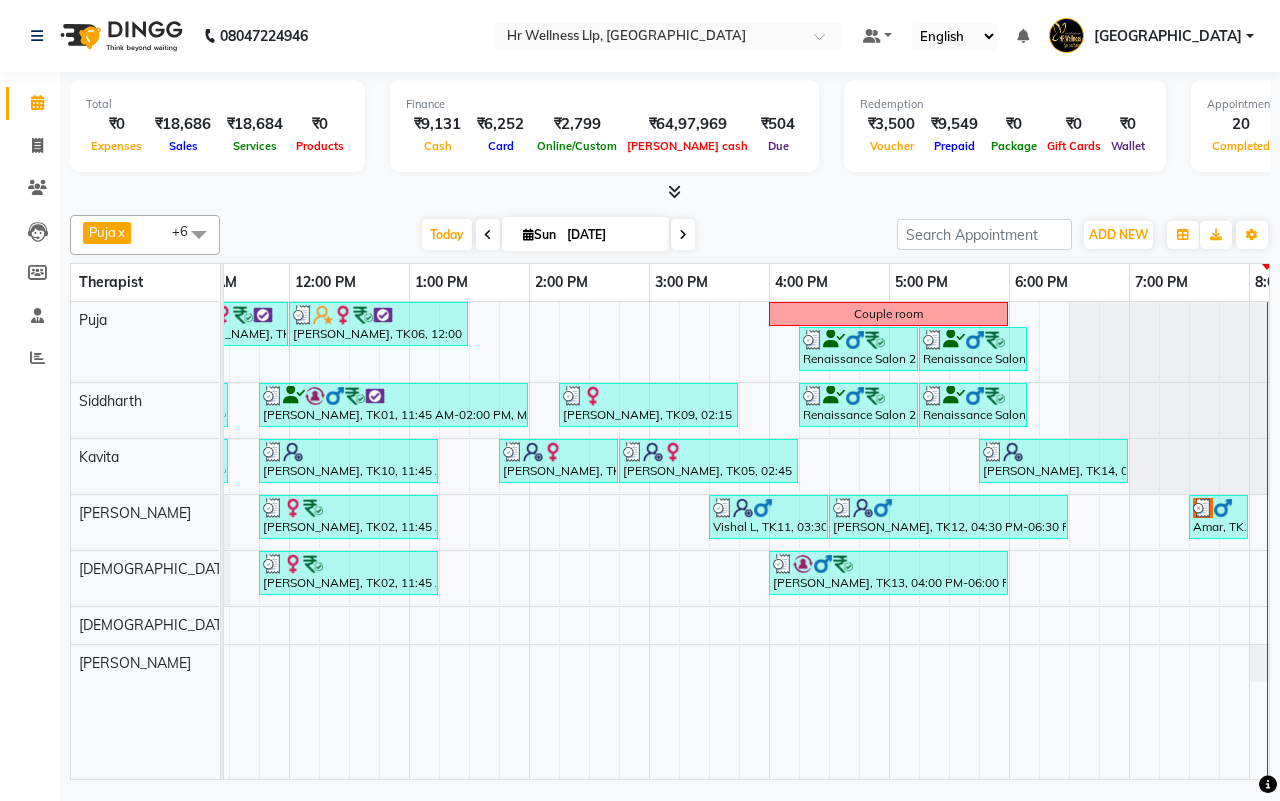 click on "[DATE]  [DATE]" at bounding box center [558, 235] 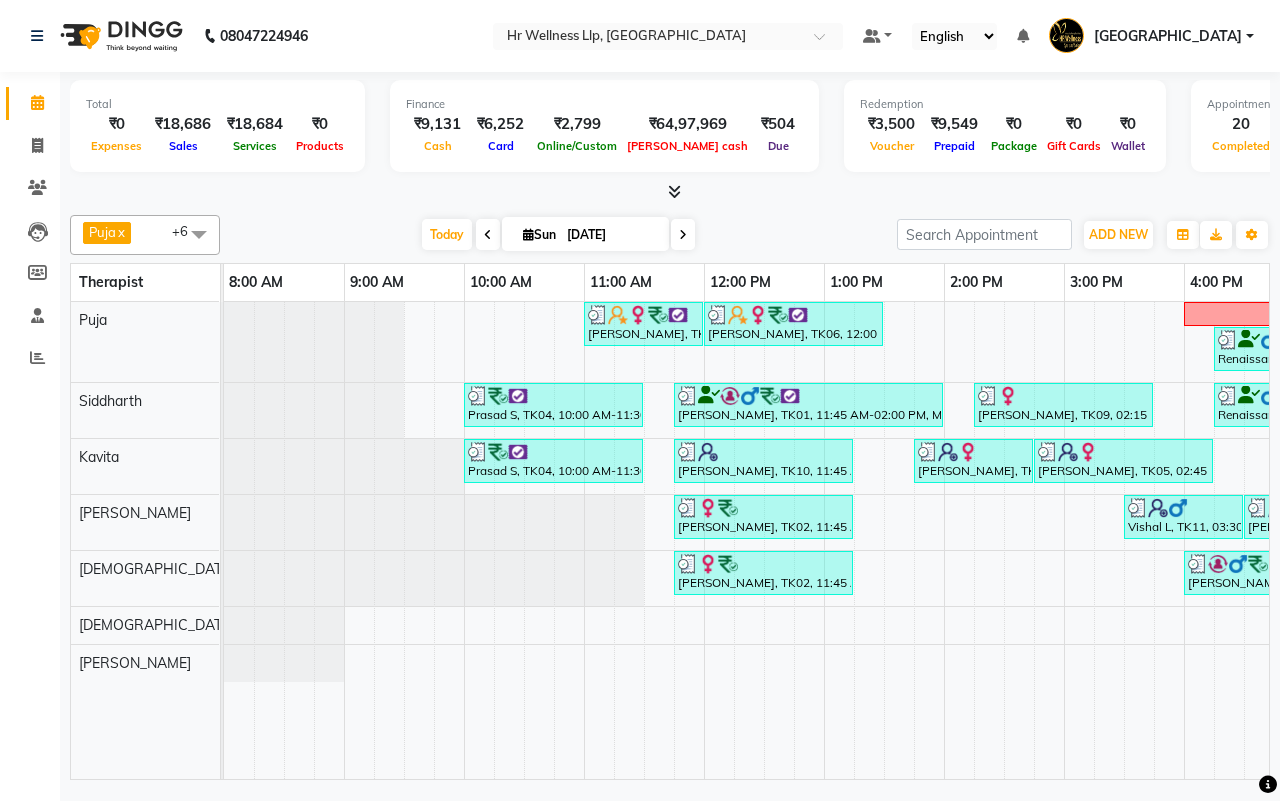 scroll, scrollTop: 0, scrollLeft: 515, axis: horizontal 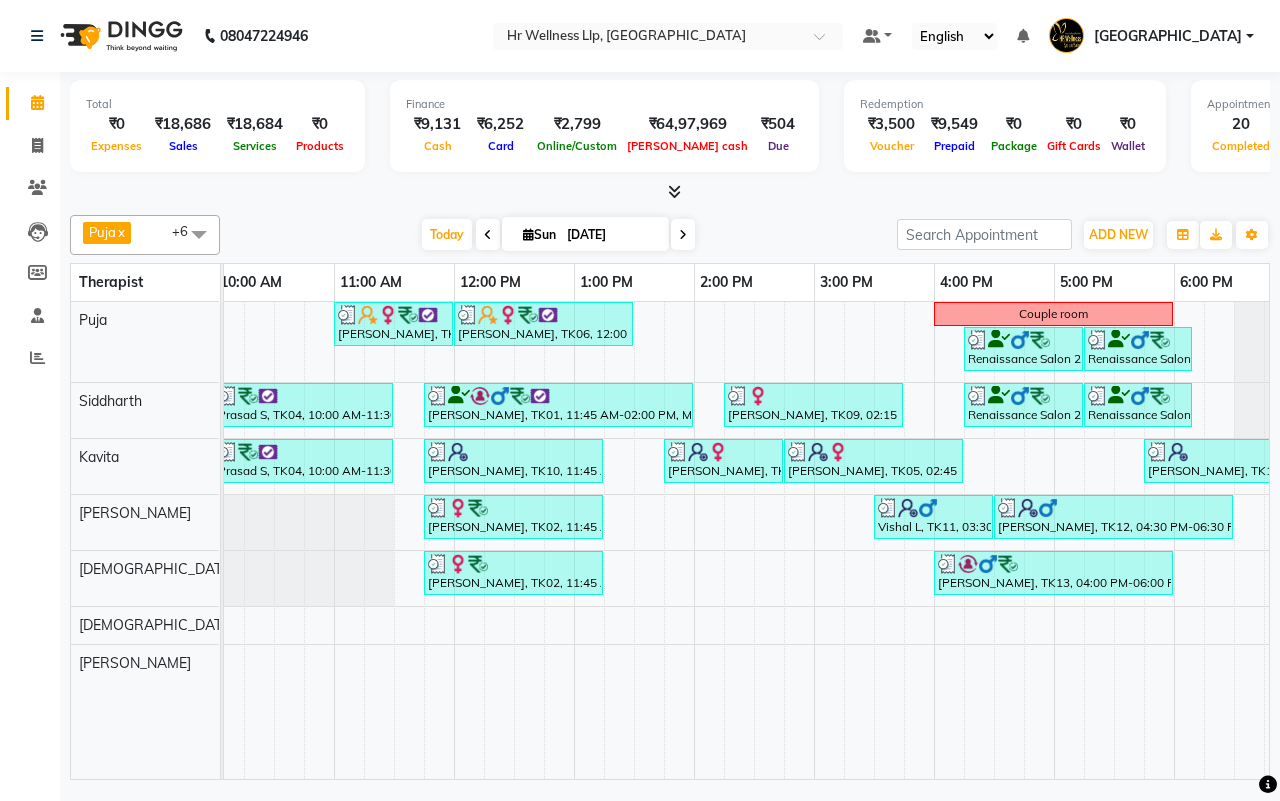 click on "[DATE]  [DATE]" at bounding box center [558, 235] 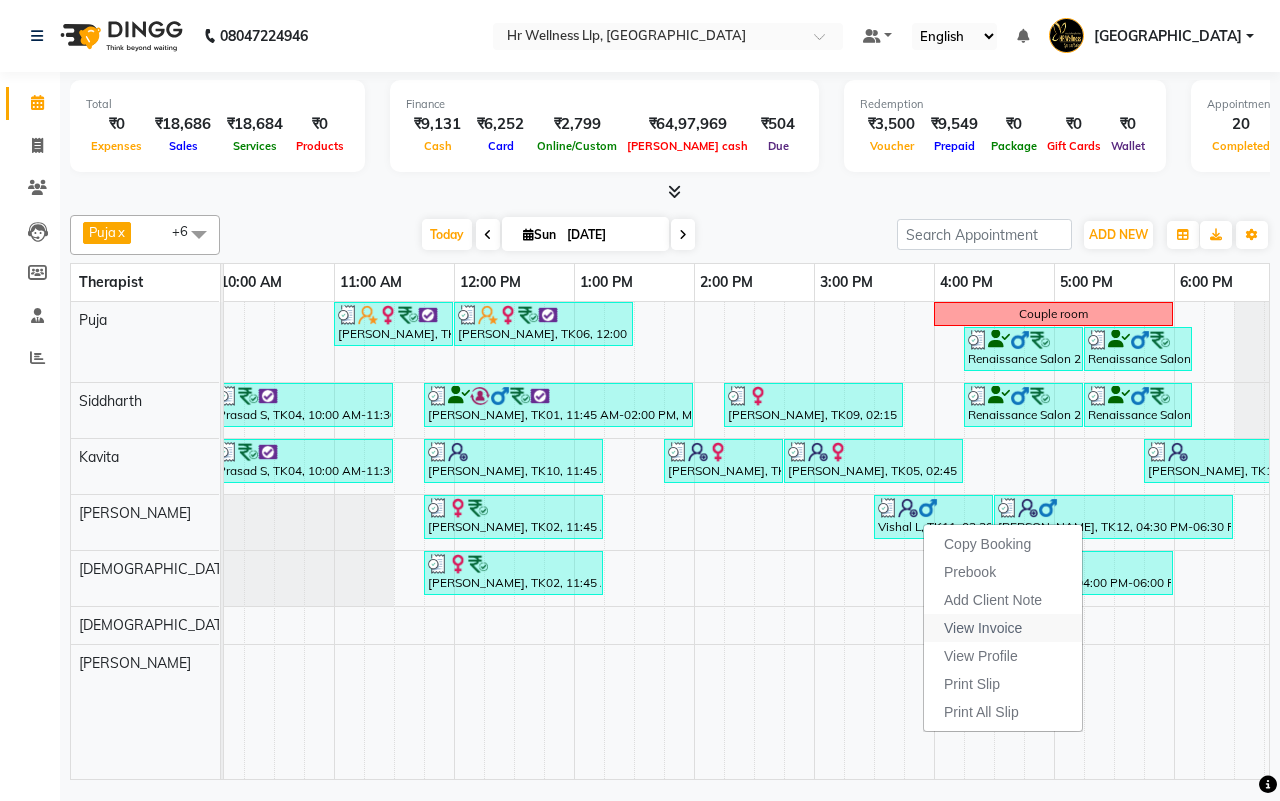 click on "View Invoice" at bounding box center [983, 628] 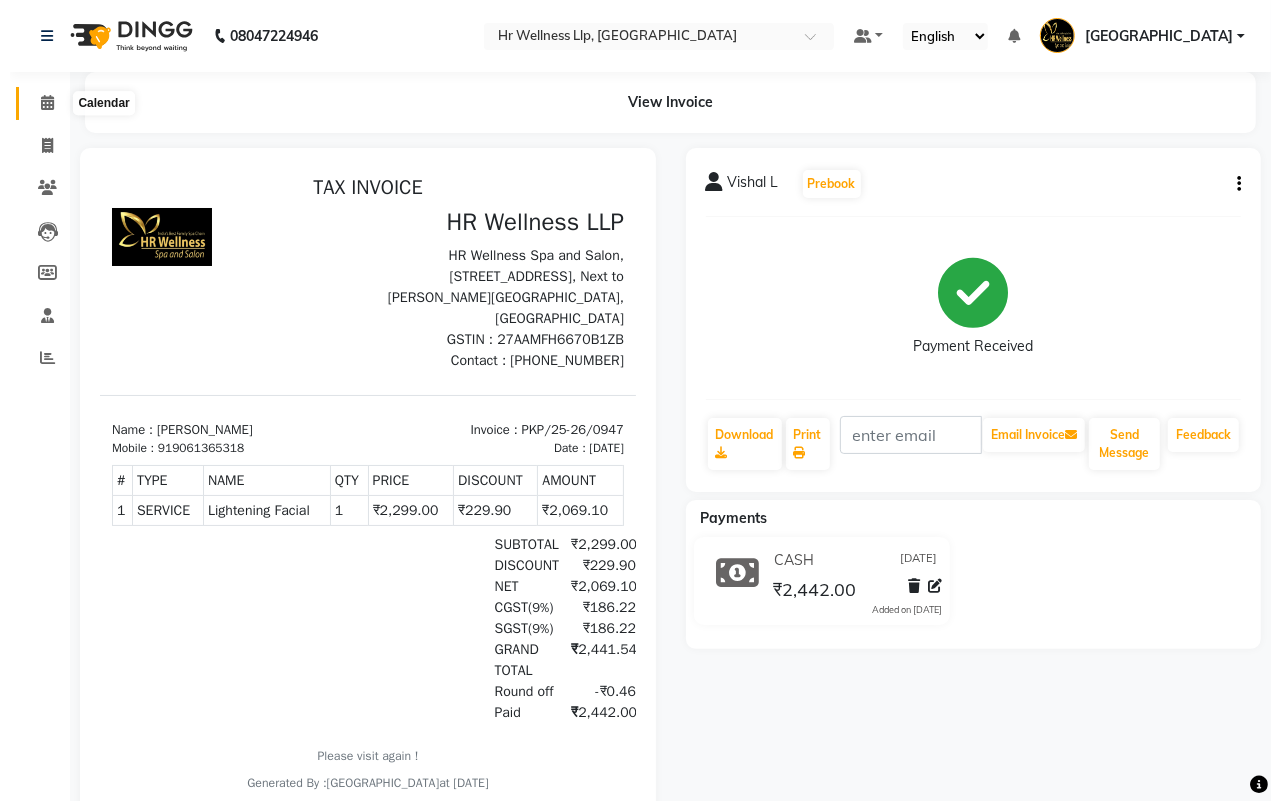scroll, scrollTop: 0, scrollLeft: 0, axis: both 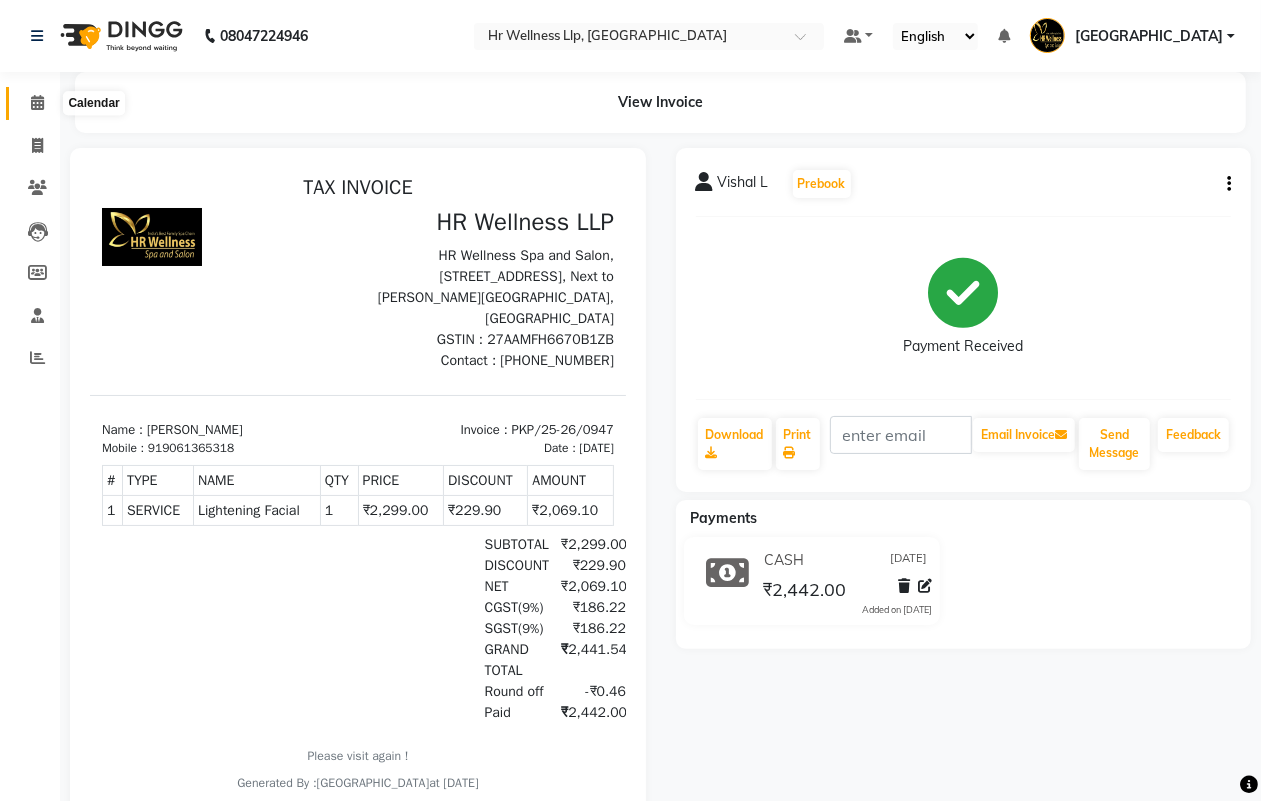 click 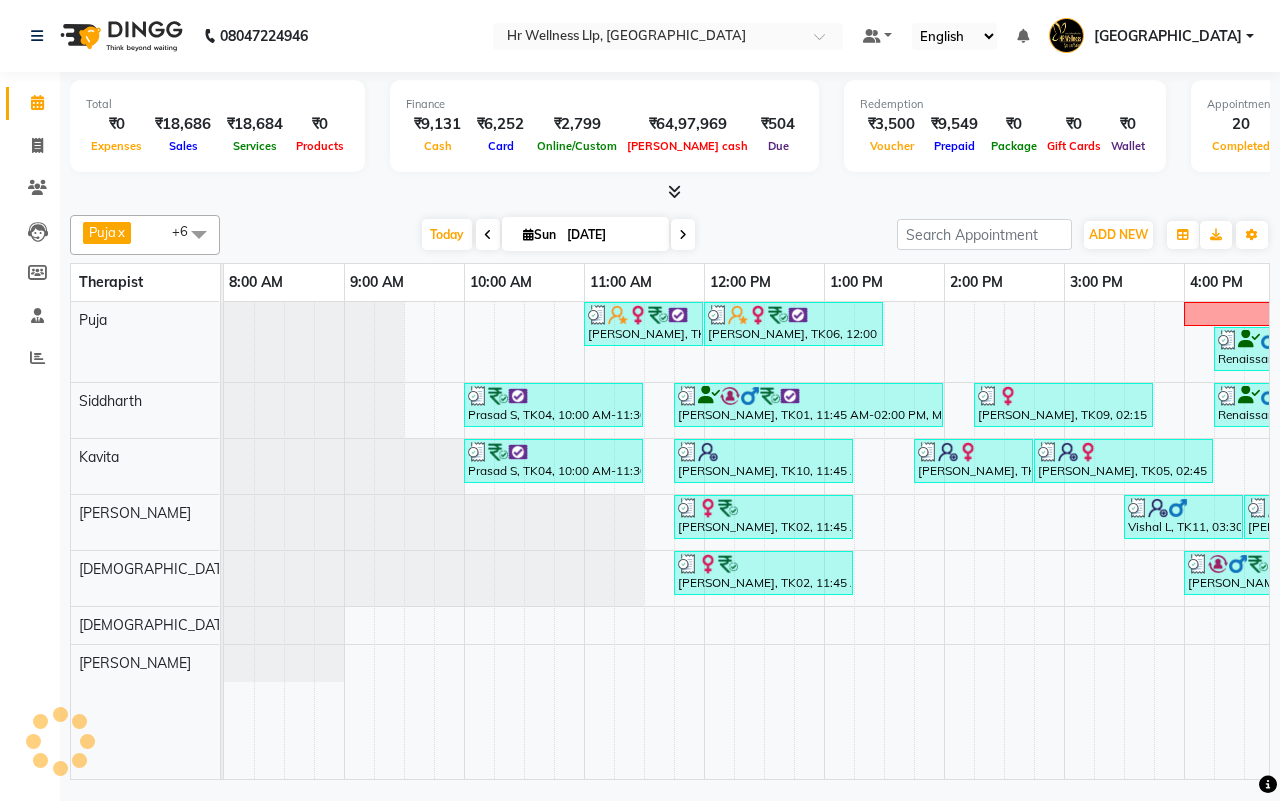 scroll, scrollTop: 0, scrollLeft: 515, axis: horizontal 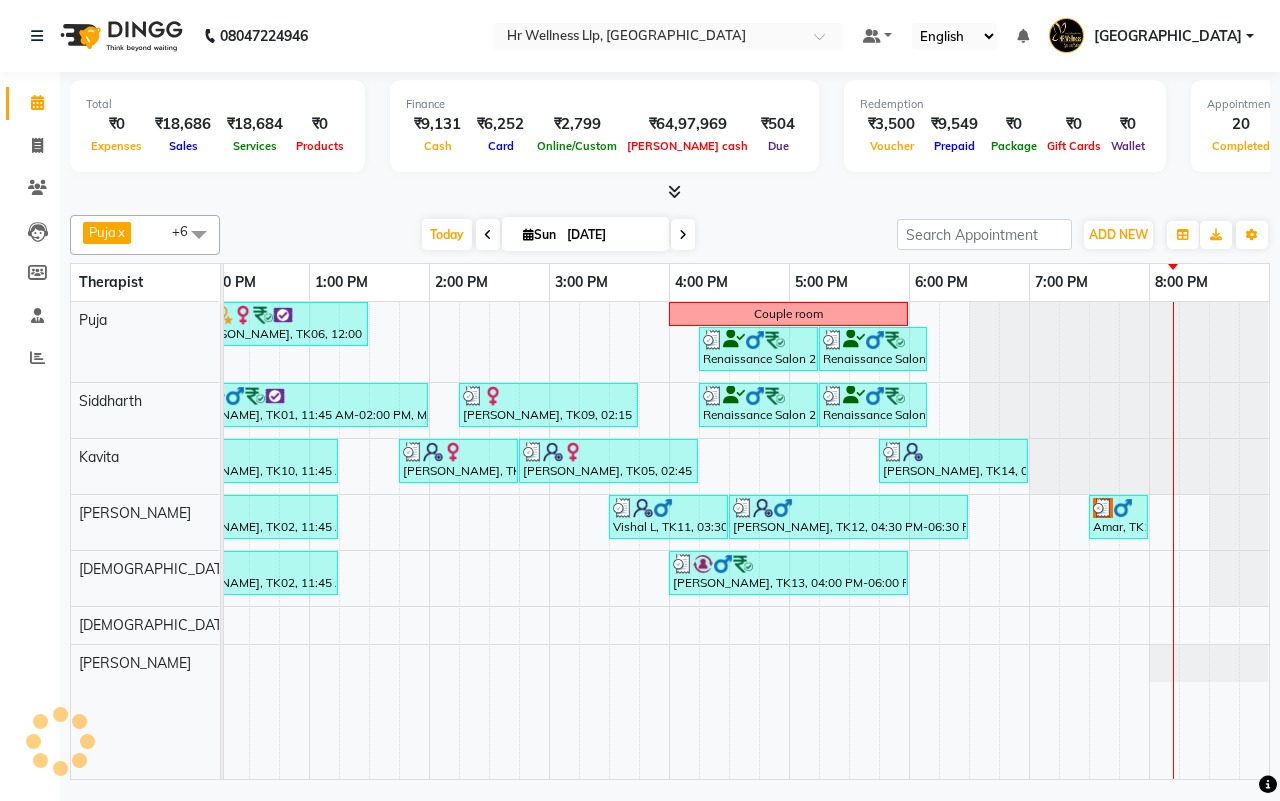 click on "[DATE]  [DATE]" at bounding box center [558, 235] 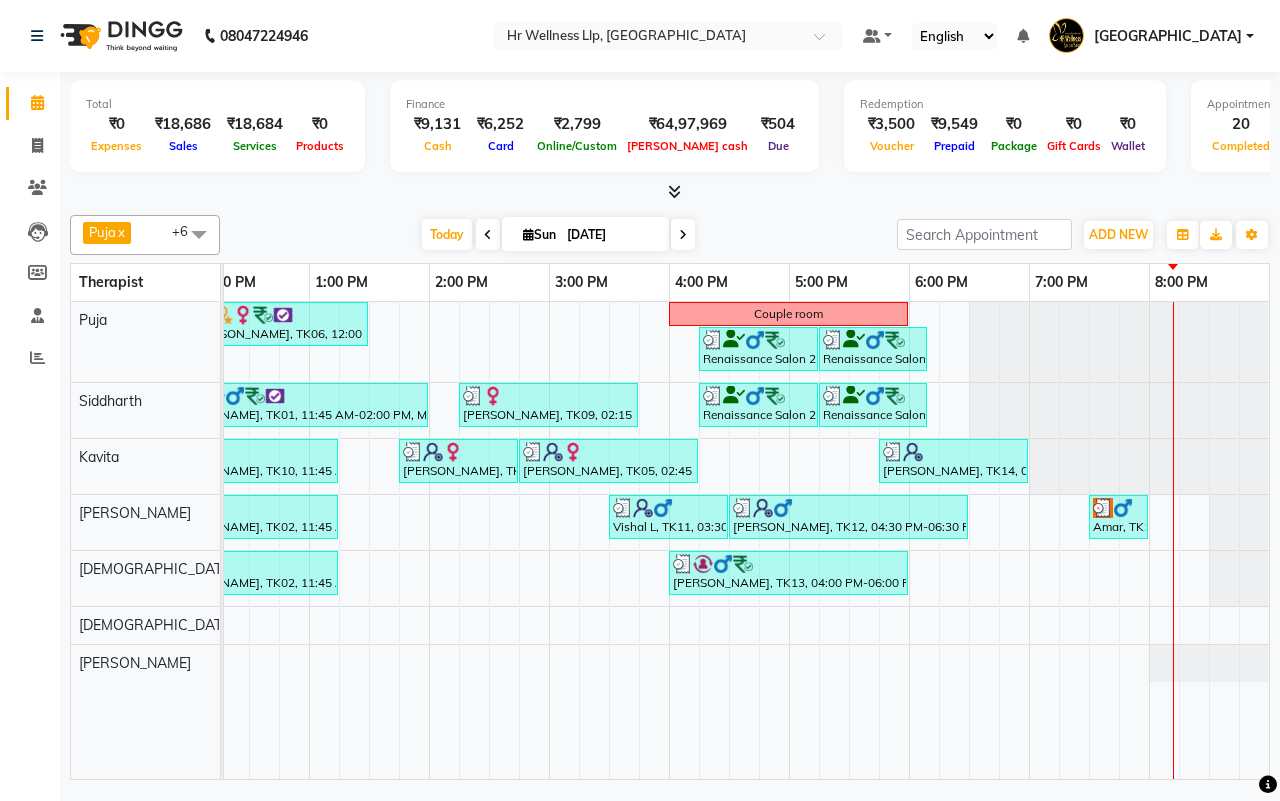 scroll, scrollTop: 0, scrollLeft: 0, axis: both 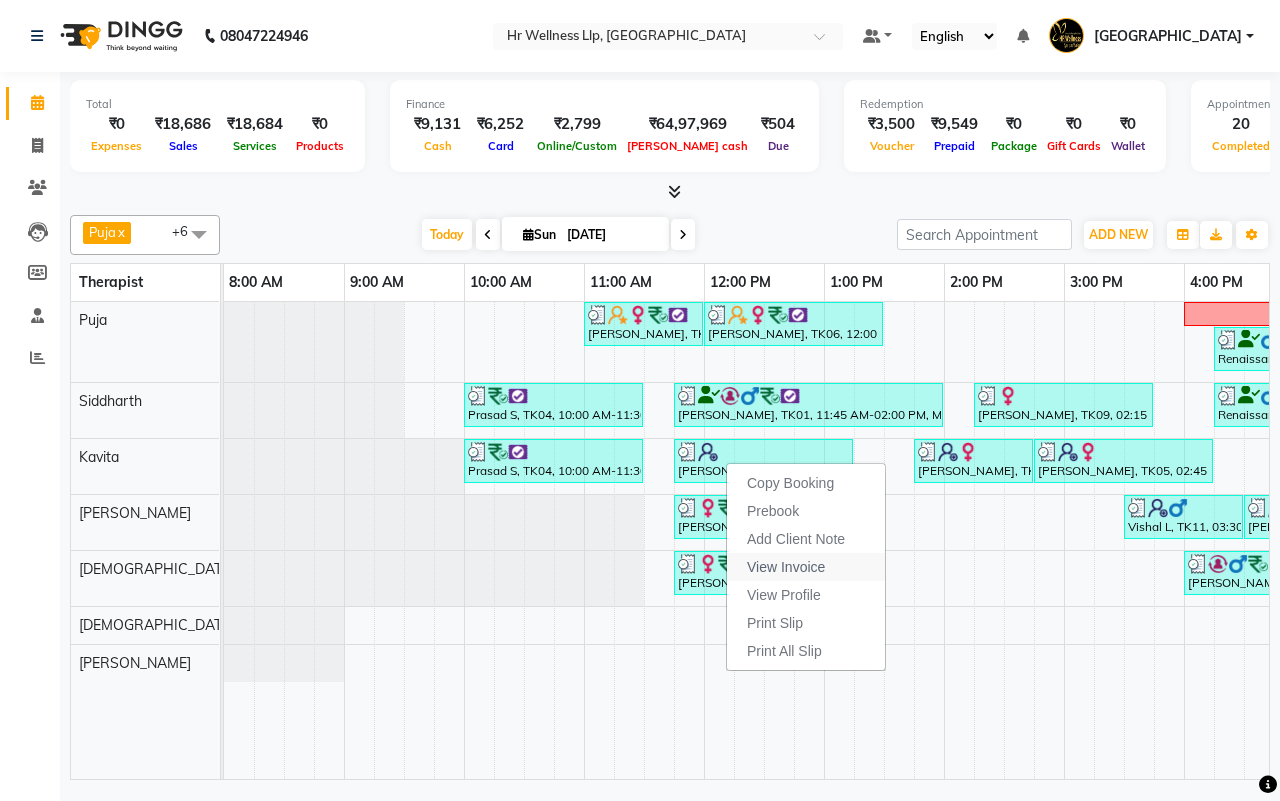 click on "View Invoice" at bounding box center (786, 567) 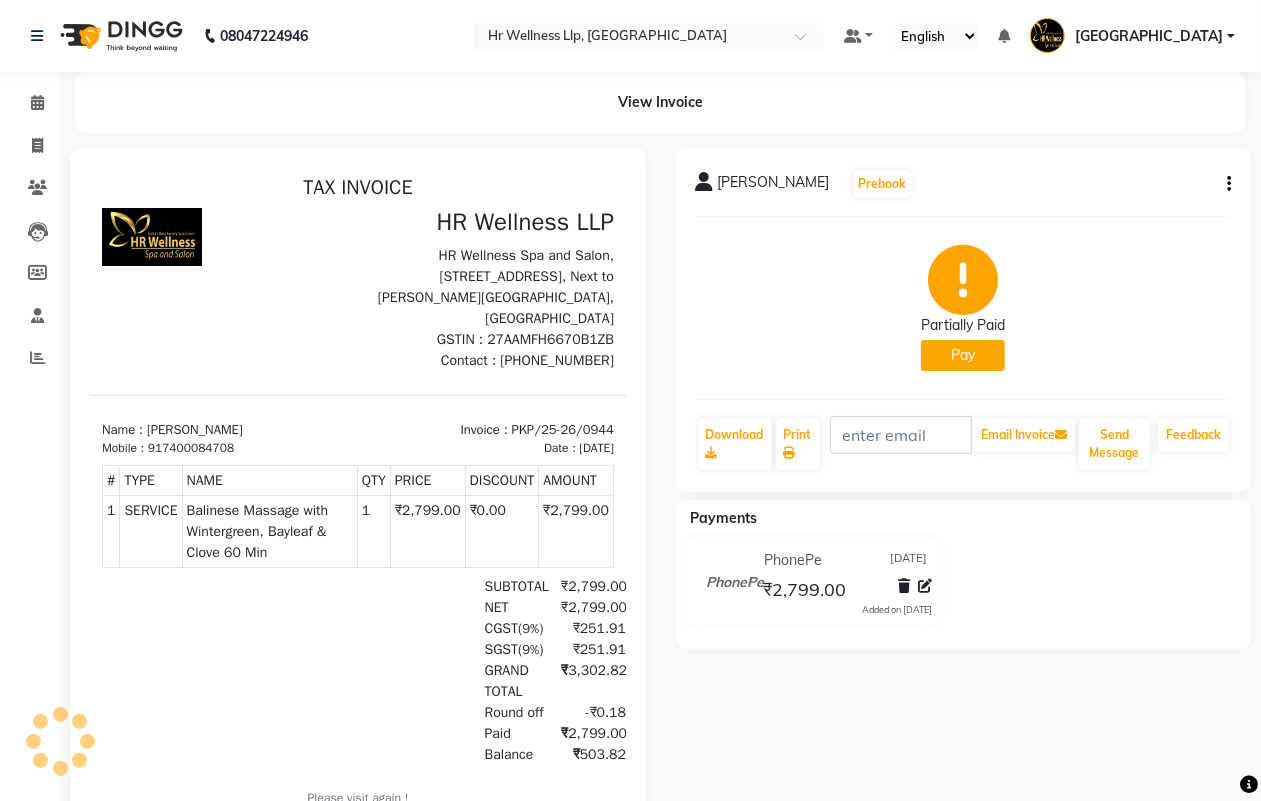 scroll, scrollTop: 0, scrollLeft: 0, axis: both 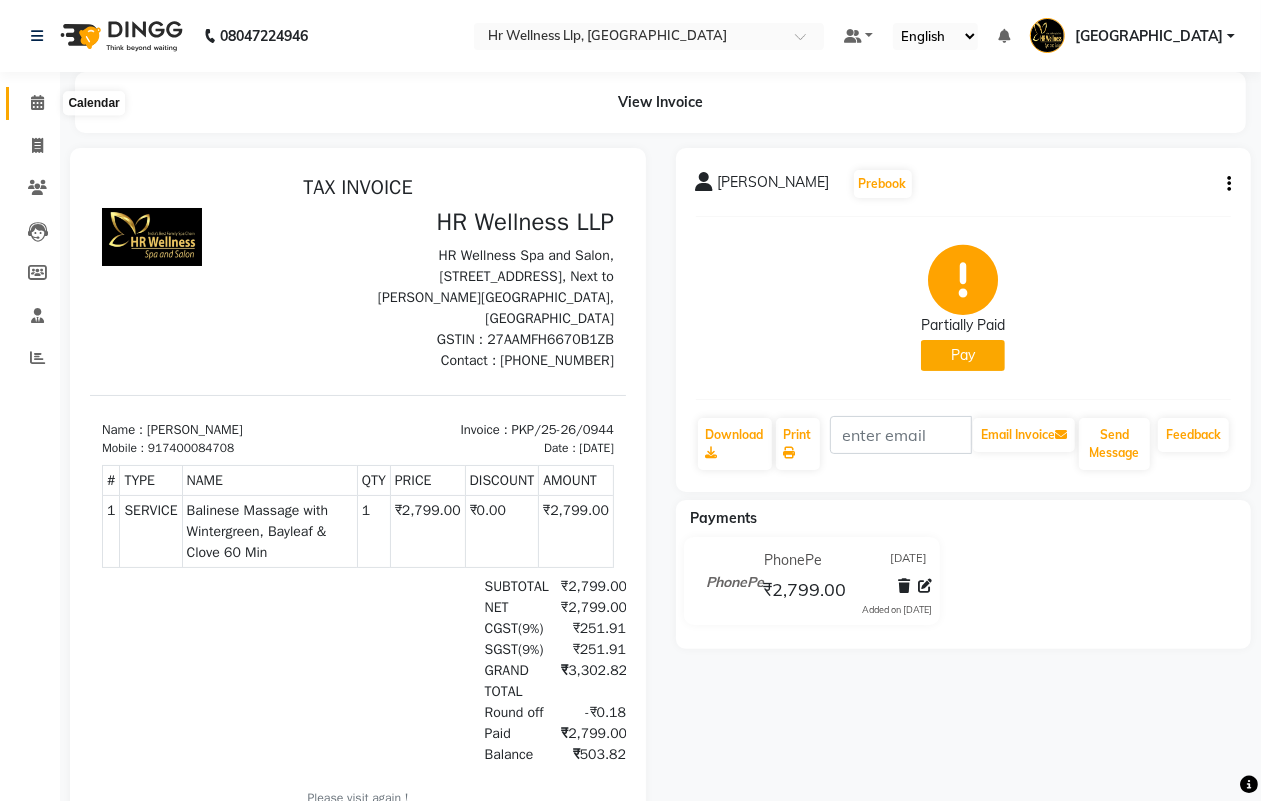 click 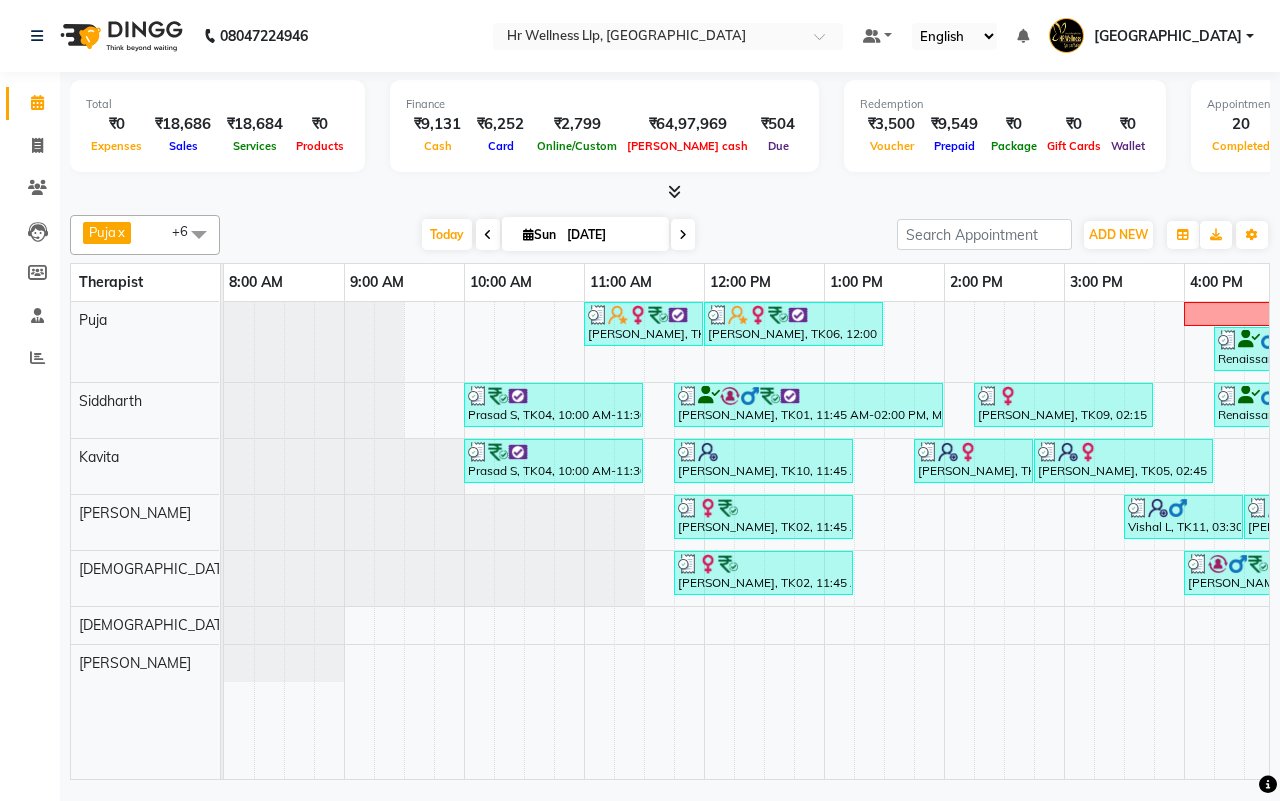 click on "[DATE]  [DATE]" at bounding box center (558, 235) 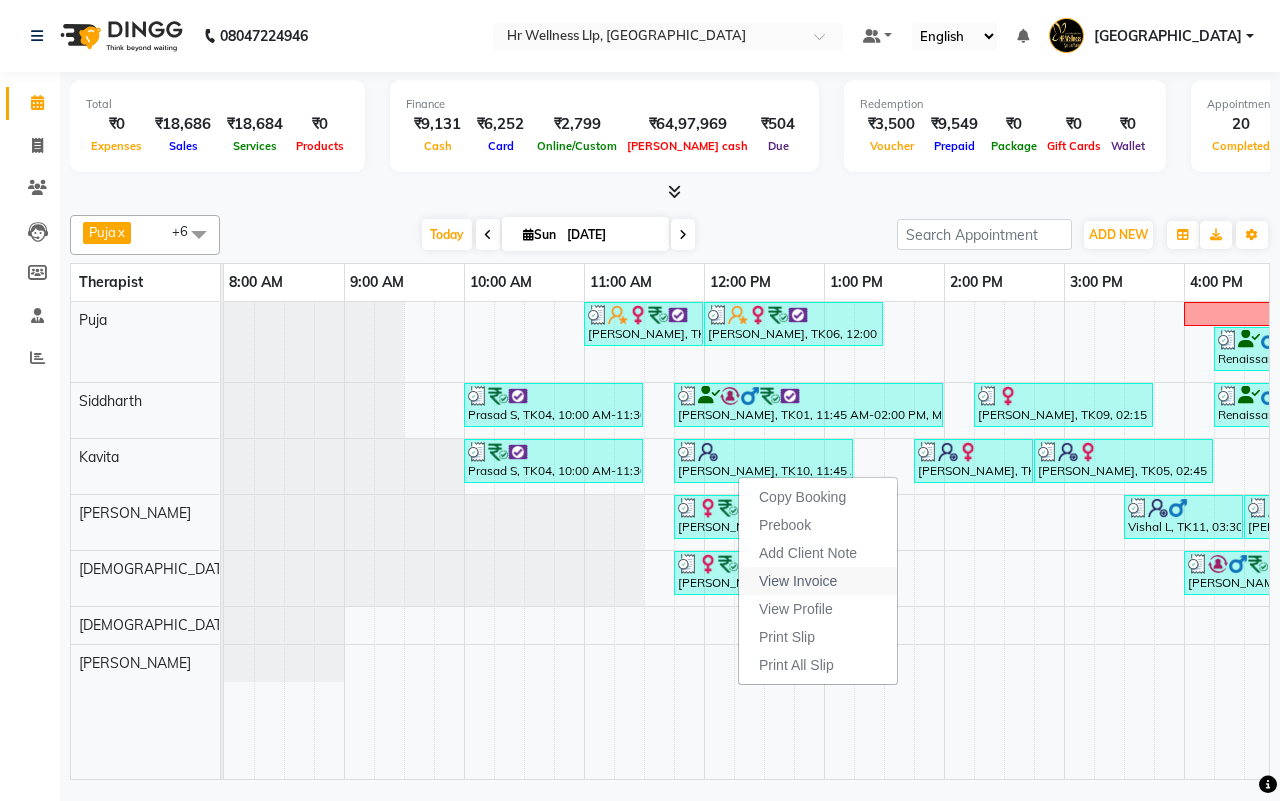 click on "View Invoice" at bounding box center [798, 581] 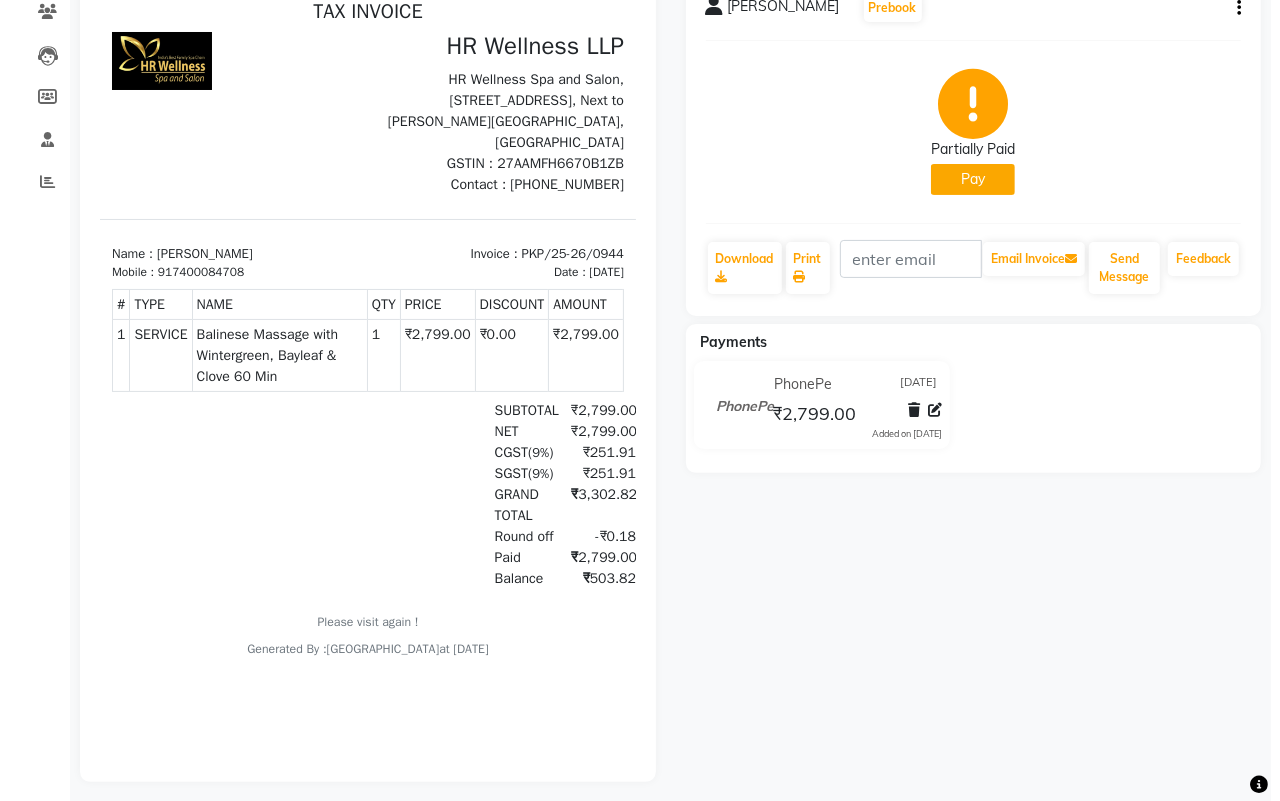 scroll, scrollTop: 0, scrollLeft: 0, axis: both 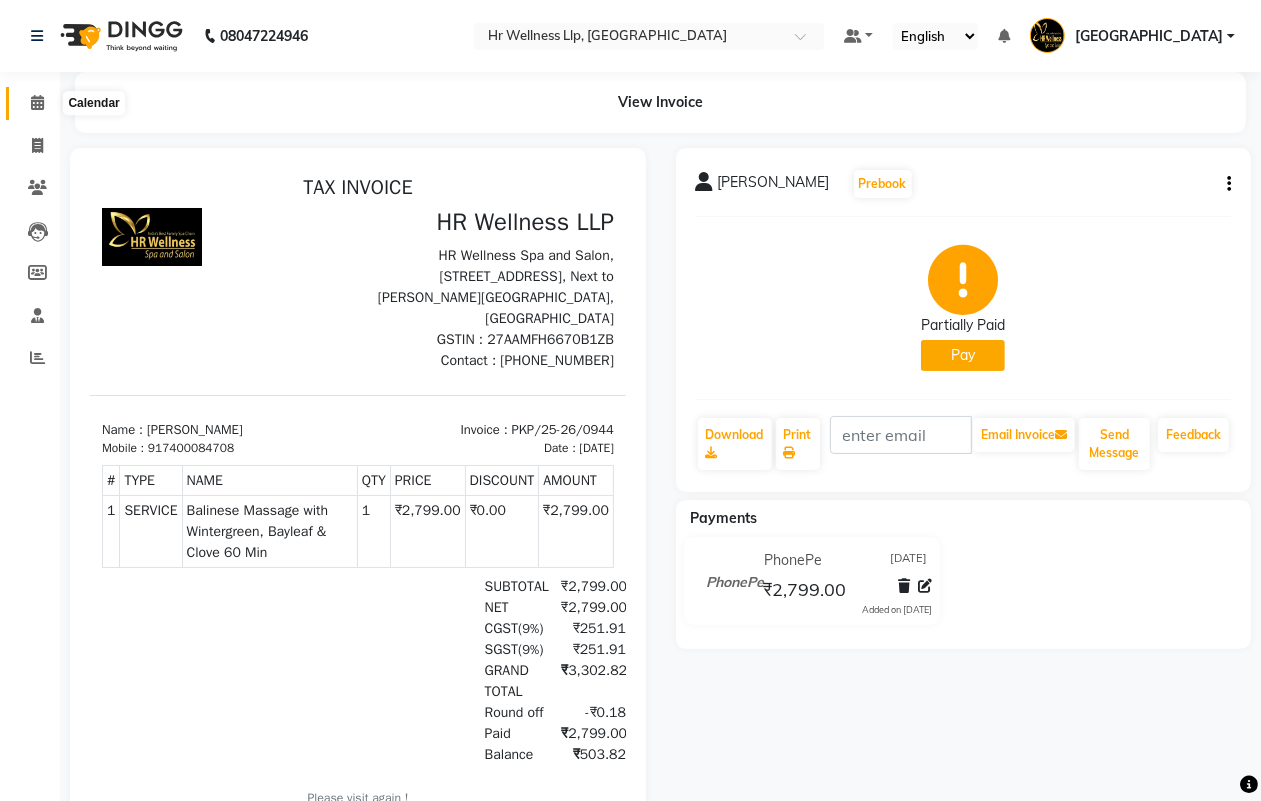 click 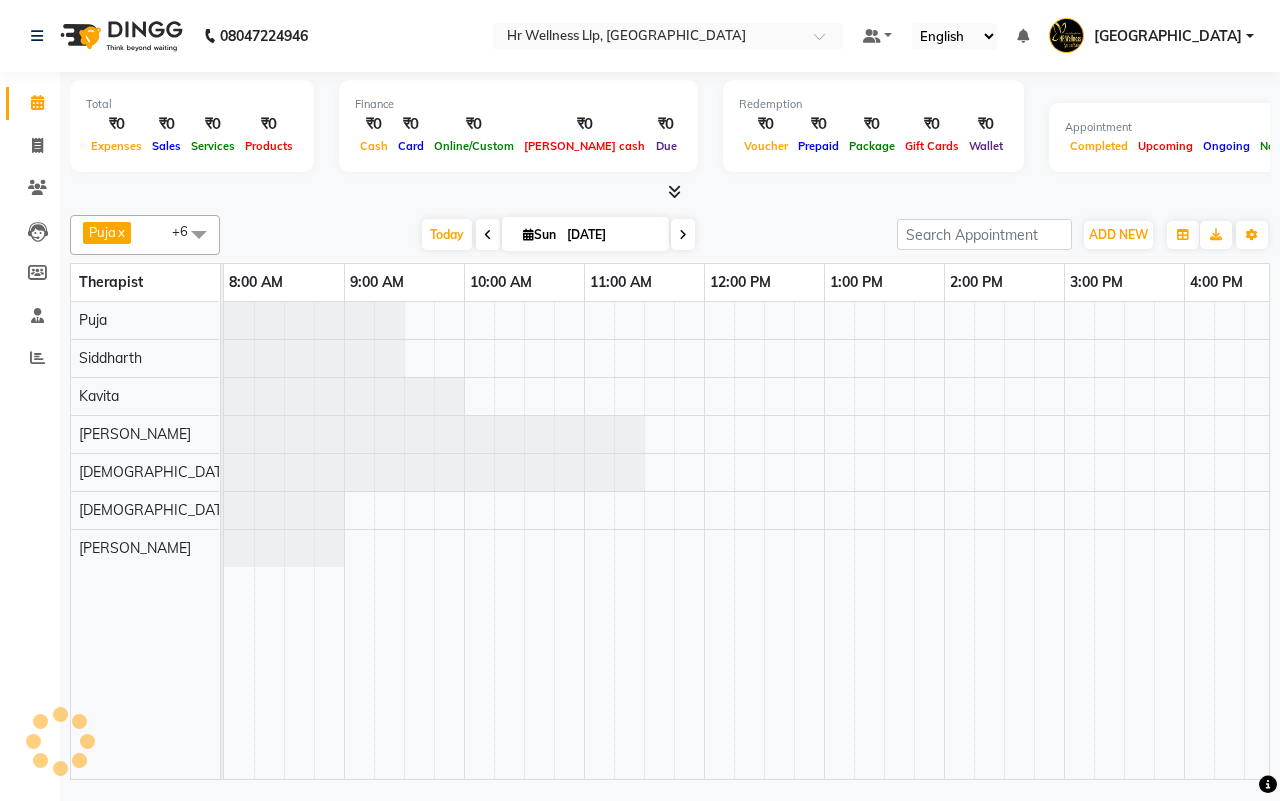 scroll, scrollTop: 0, scrollLeft: 515, axis: horizontal 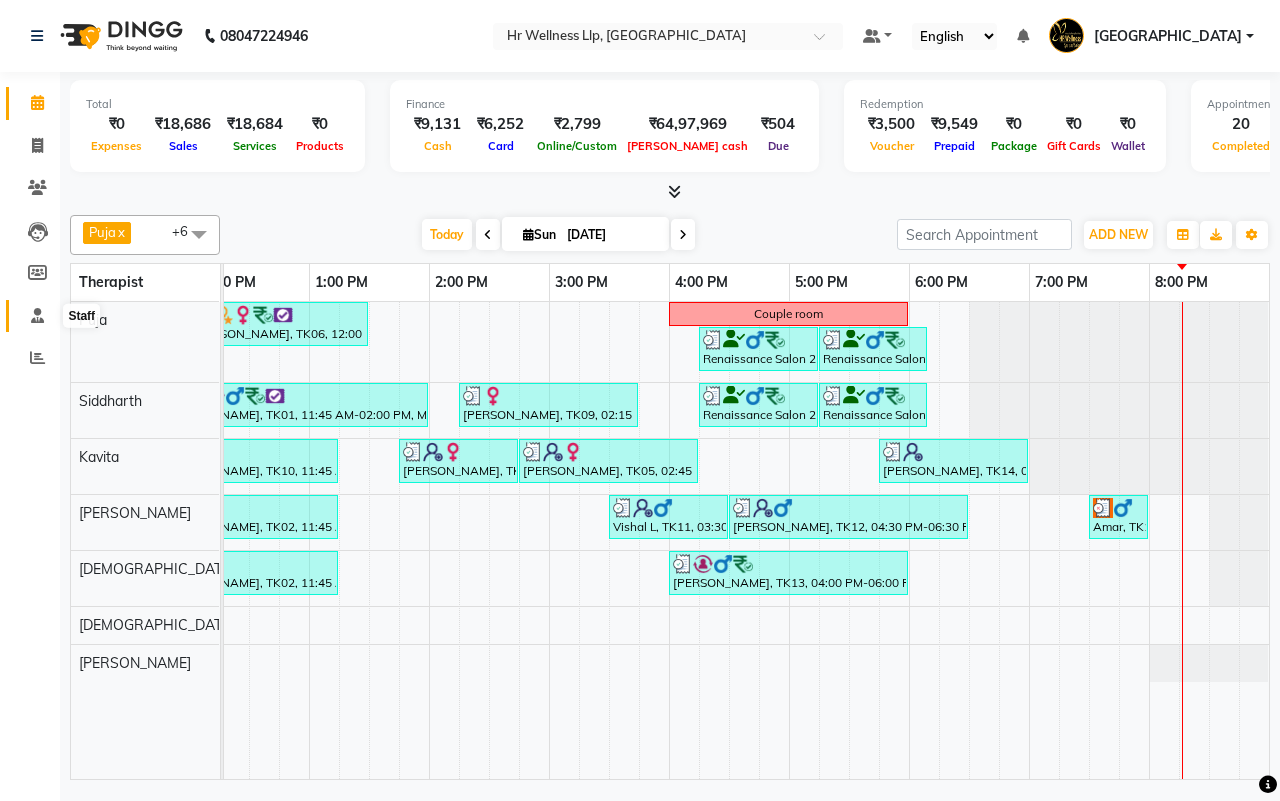 click 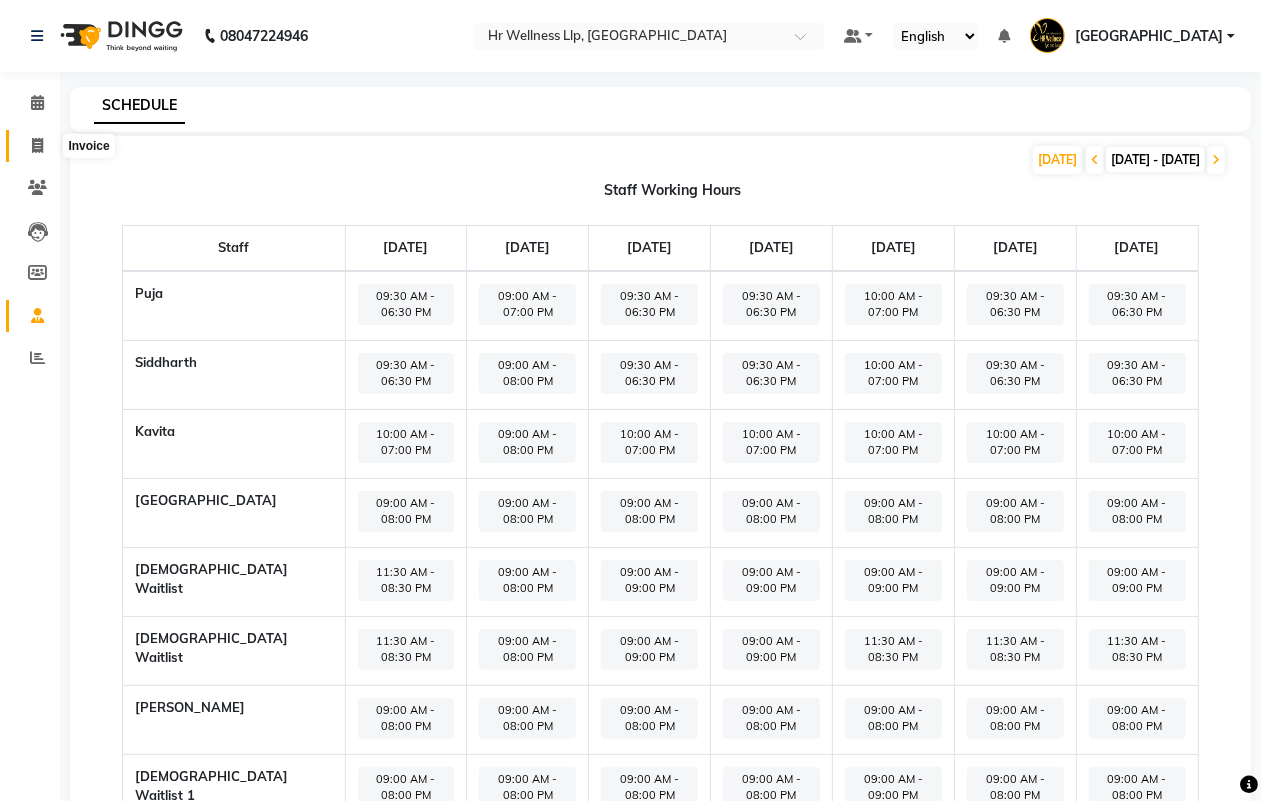 click 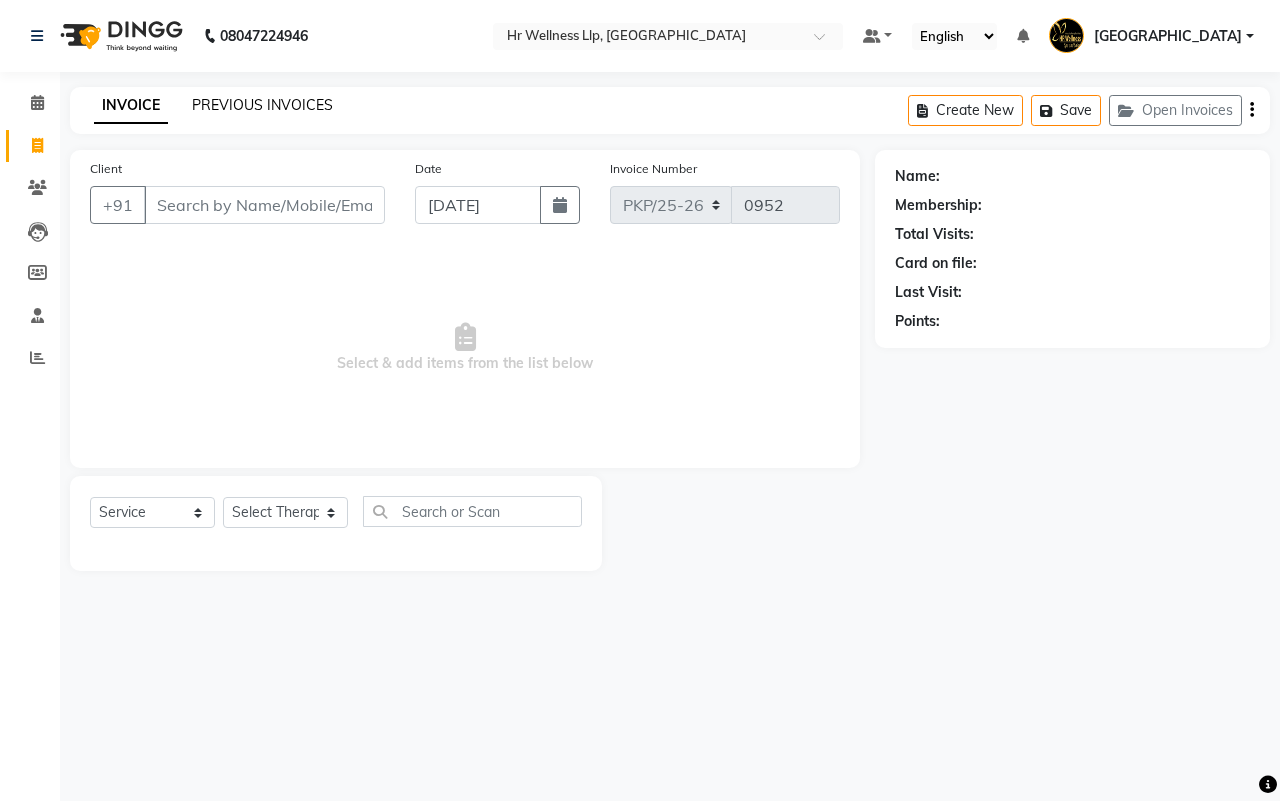 click on "PREVIOUS INVOICES" 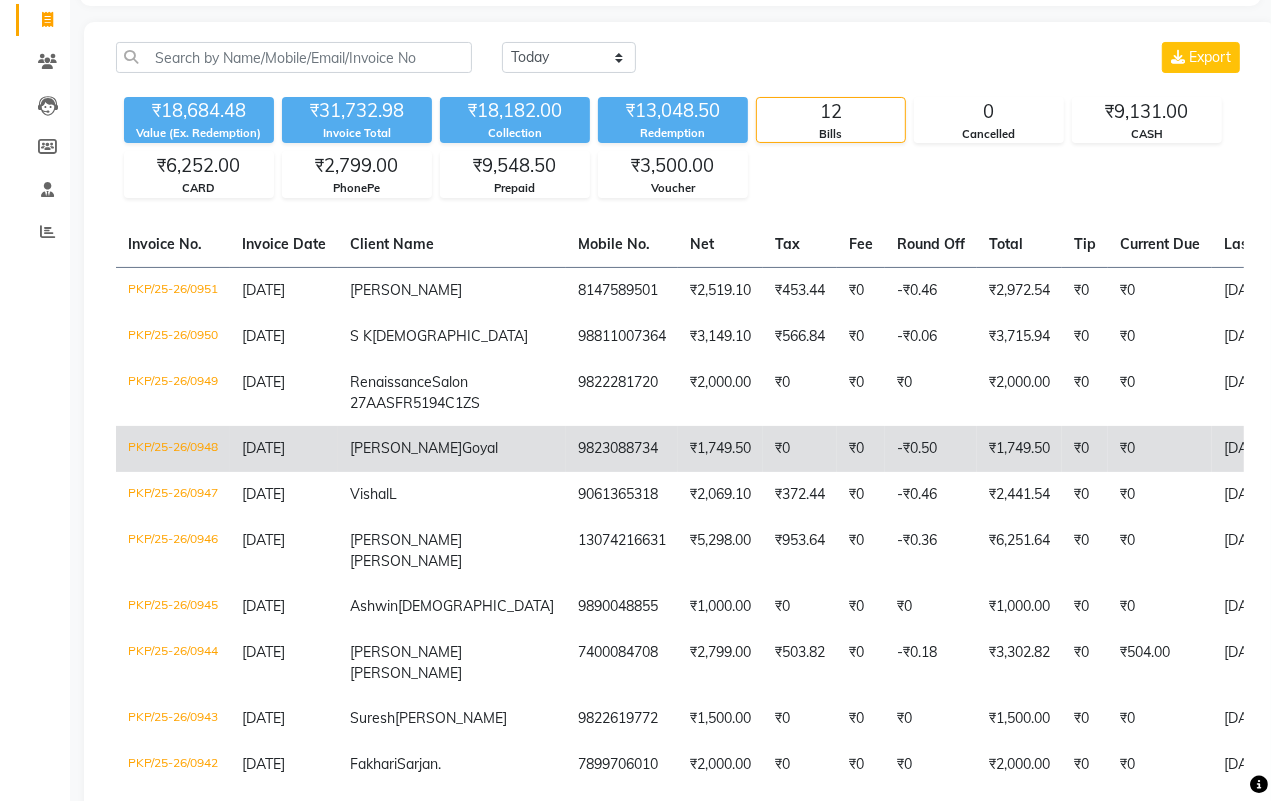 scroll, scrollTop: 0, scrollLeft: 0, axis: both 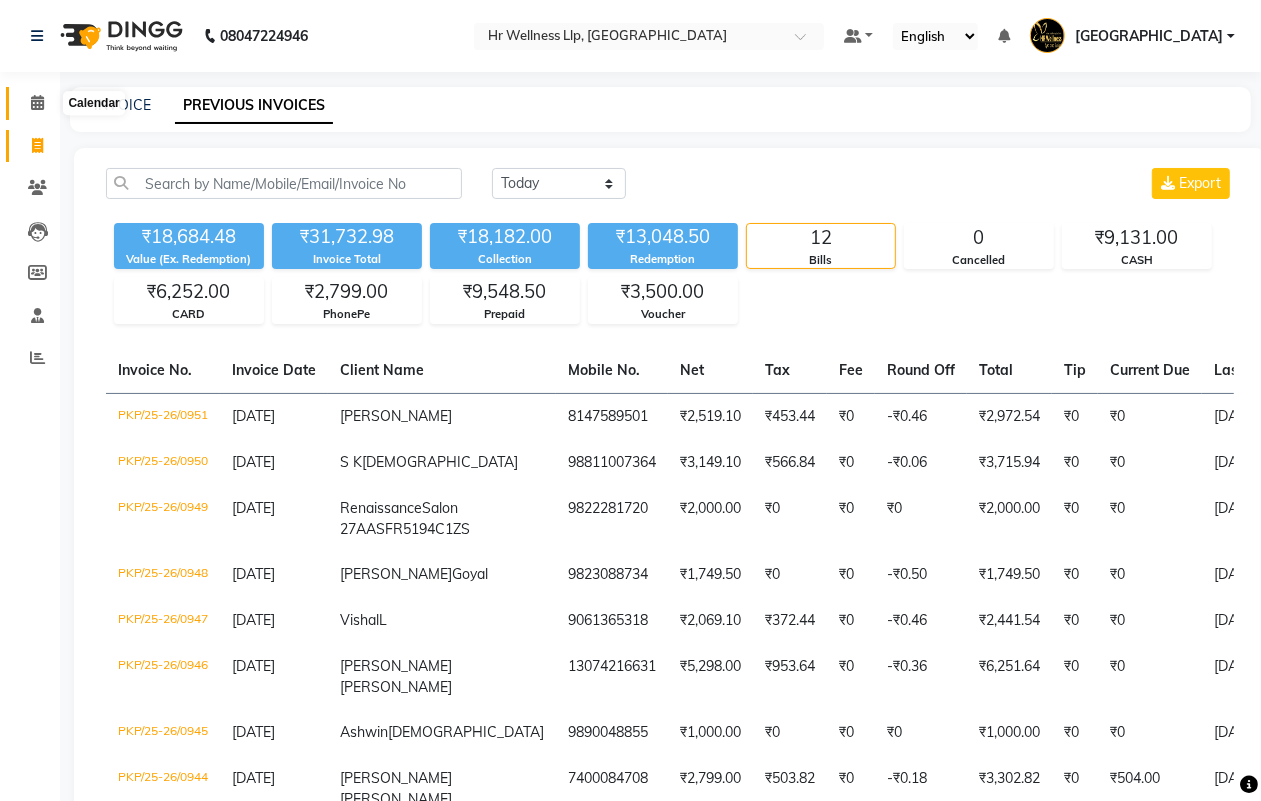 click 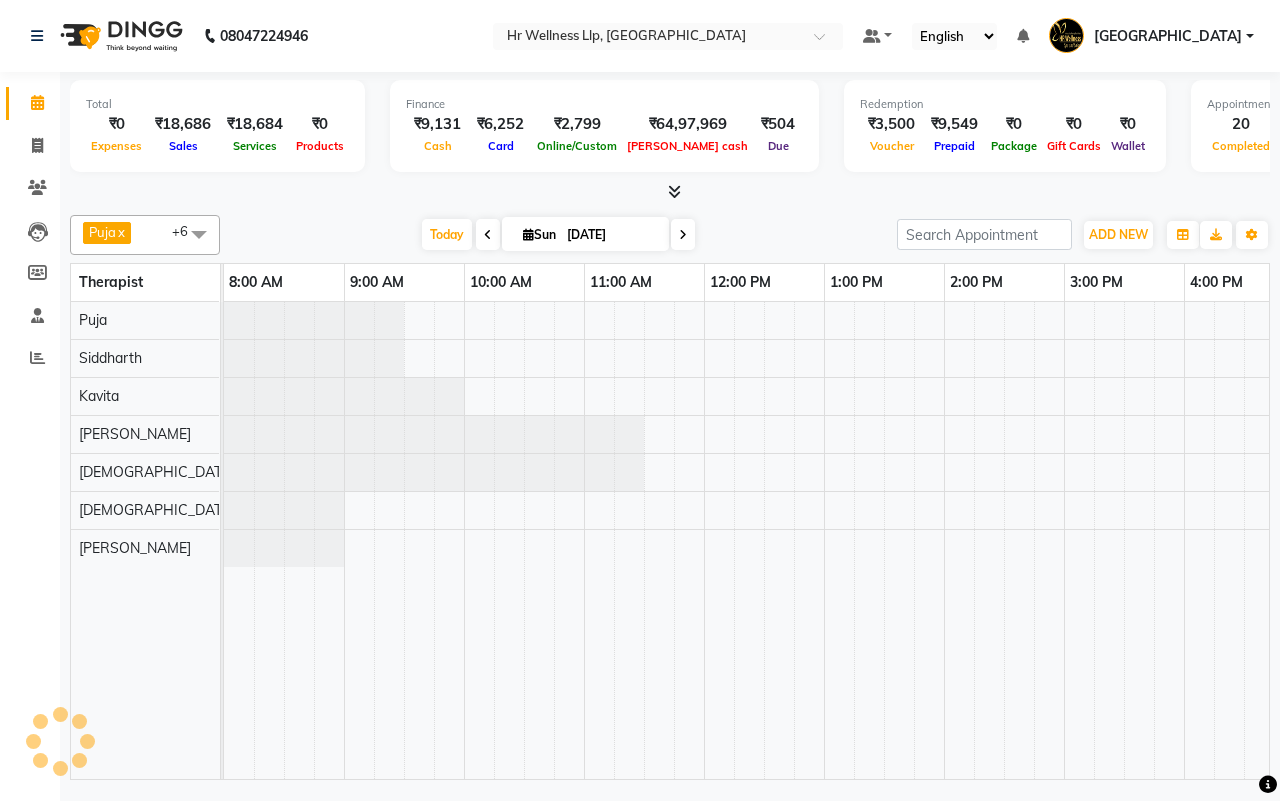 scroll, scrollTop: 0, scrollLeft: 0, axis: both 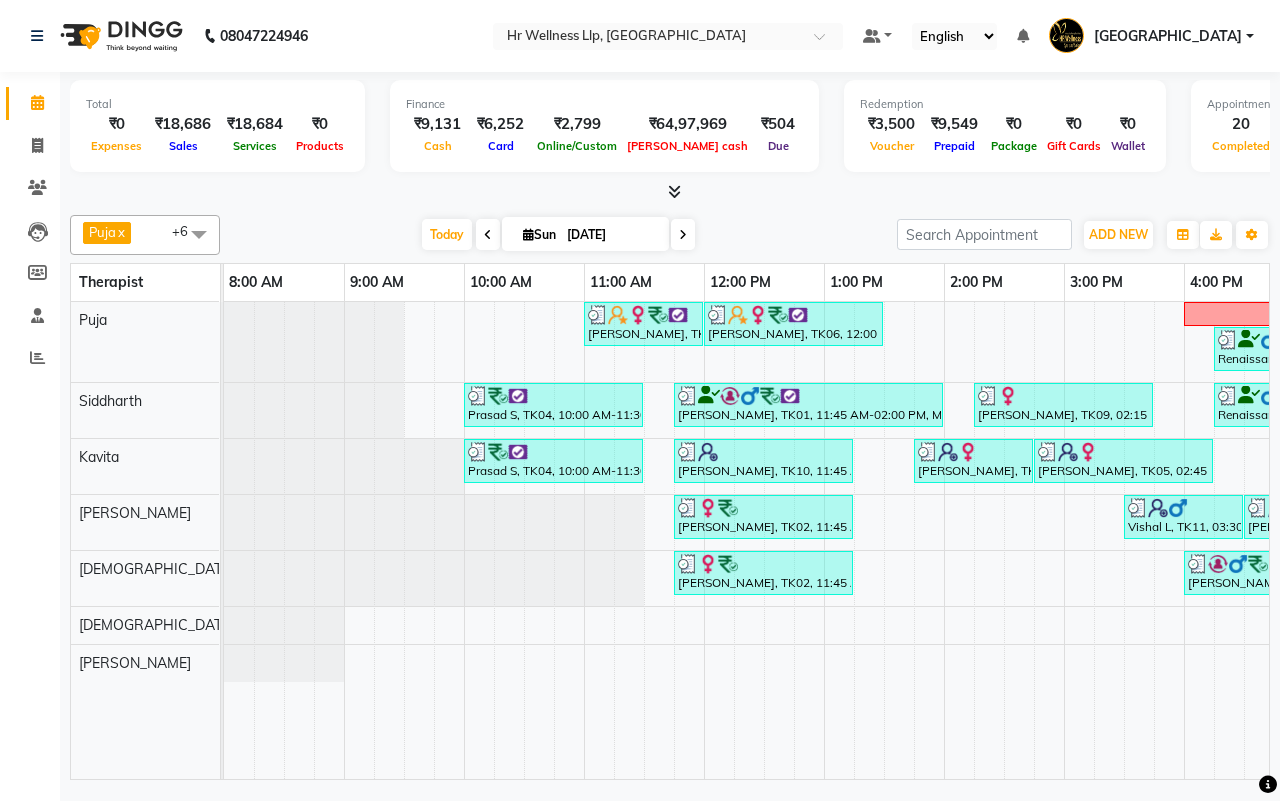 click on "[DATE]  [DATE]" at bounding box center (558, 235) 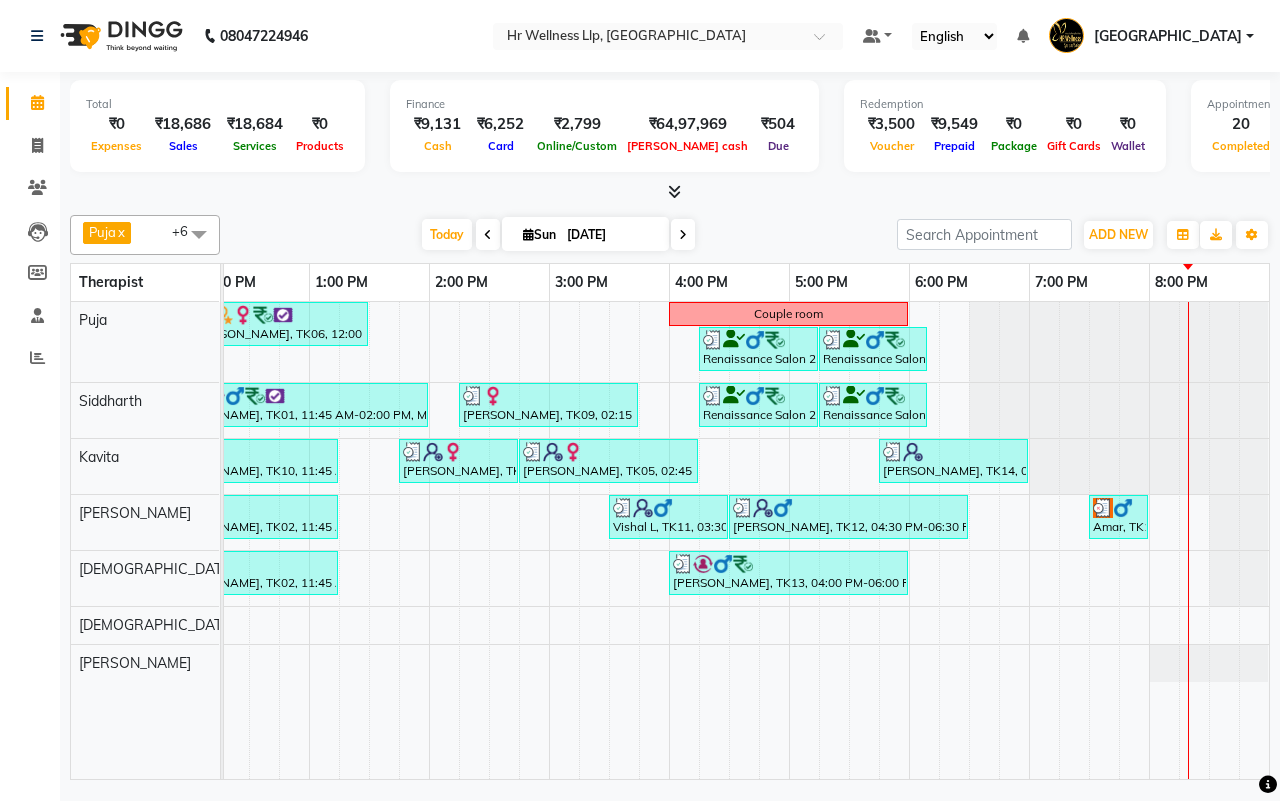 click on "[DATE]  [DATE]" at bounding box center [558, 235] 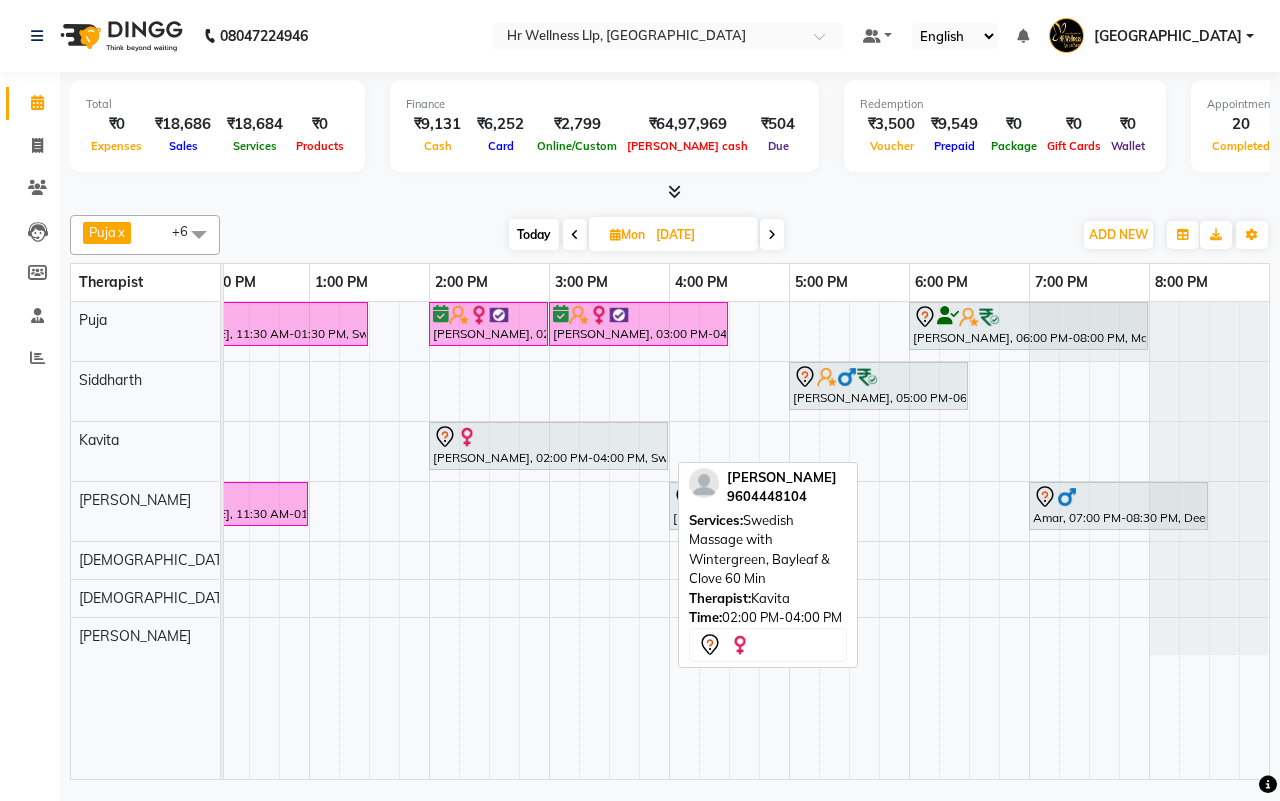 click at bounding box center (548, 437) 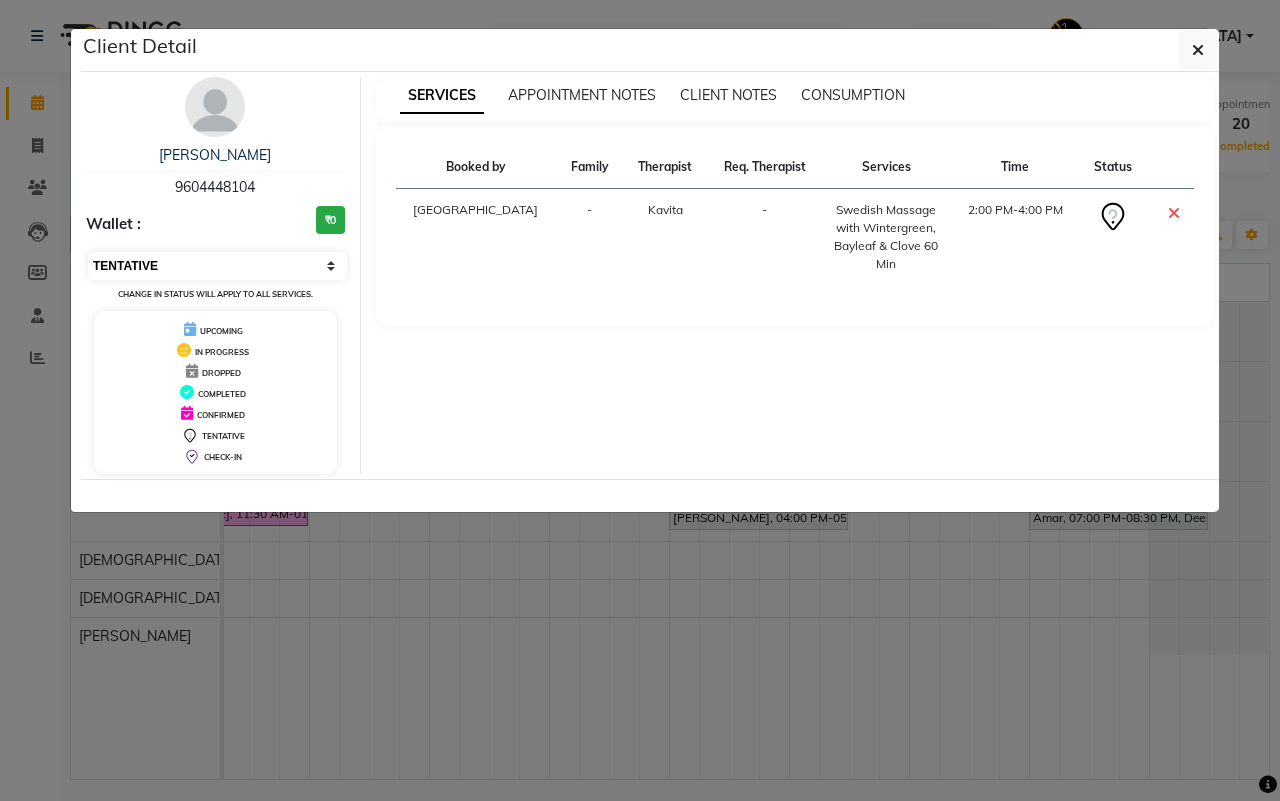 click on "Select CONFIRMED TENTATIVE" at bounding box center [217, 266] 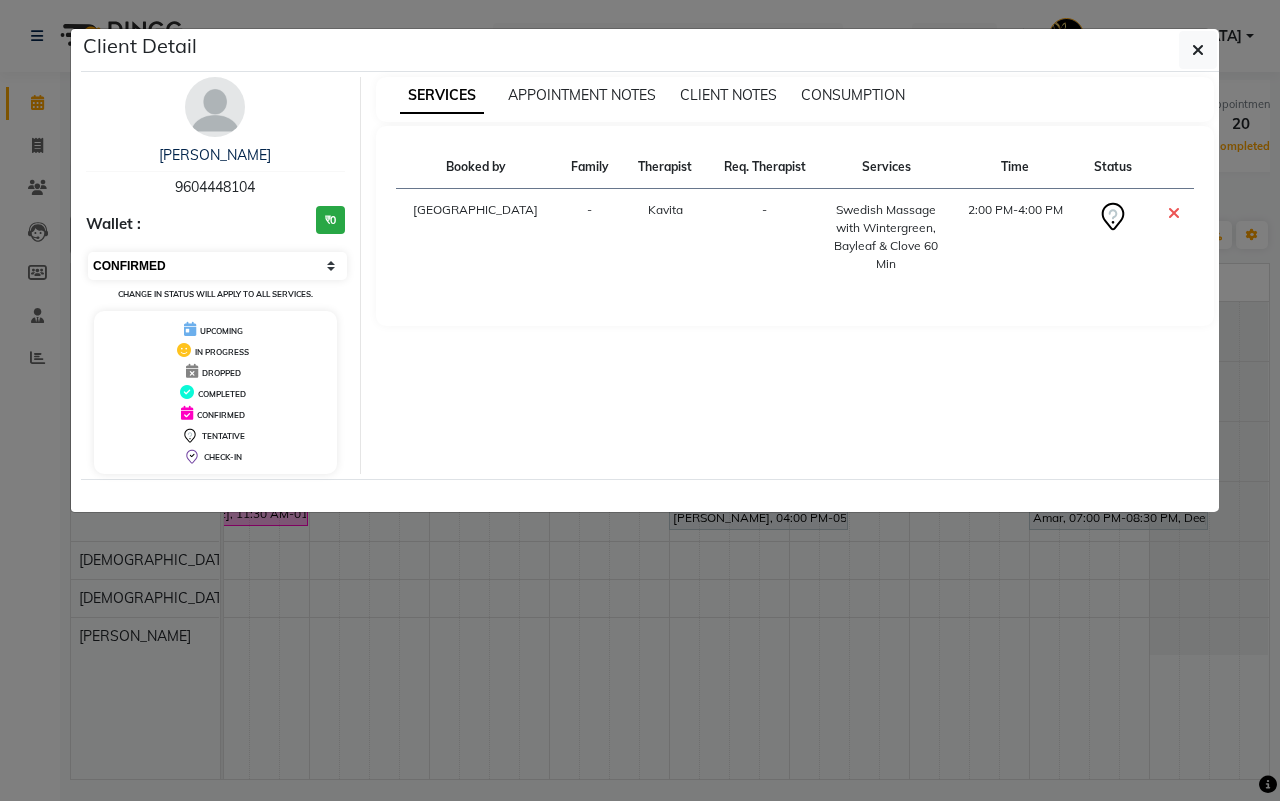 click on "Select CONFIRMED TENTATIVE" at bounding box center [217, 266] 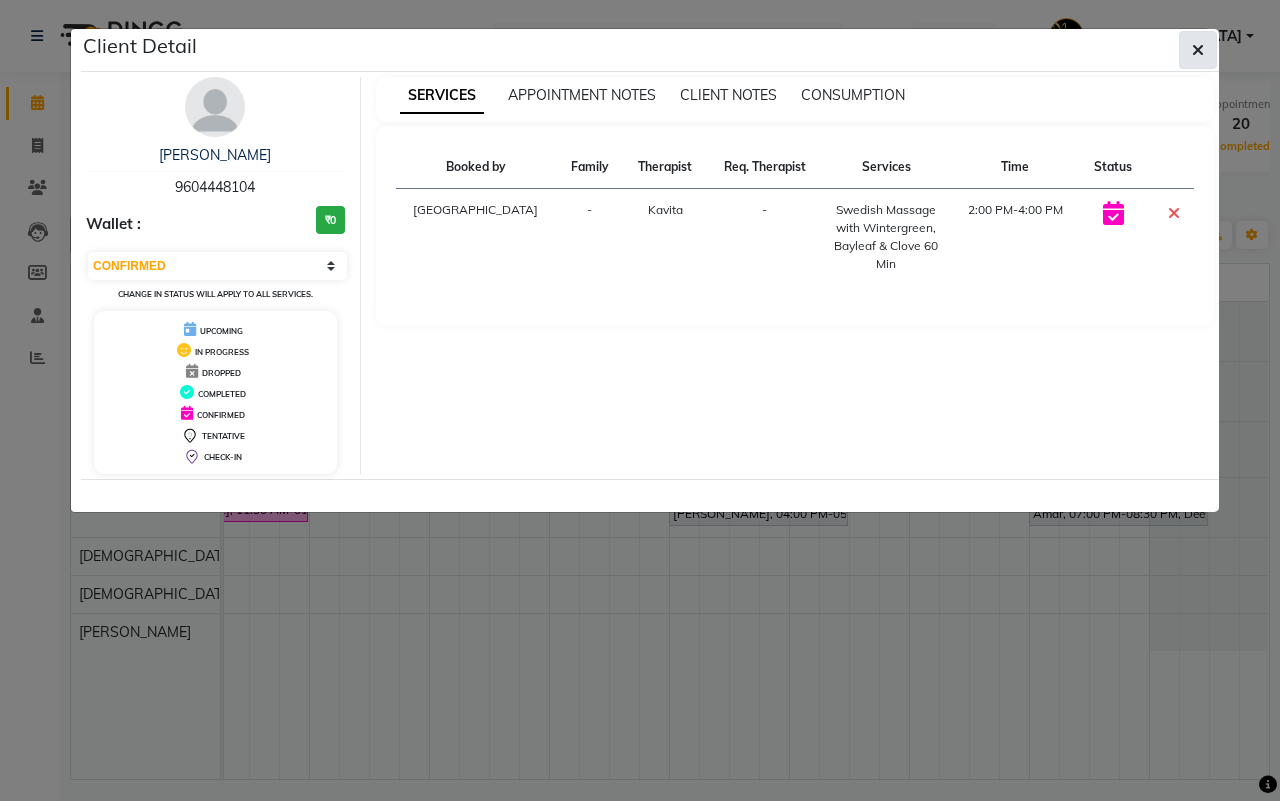 click 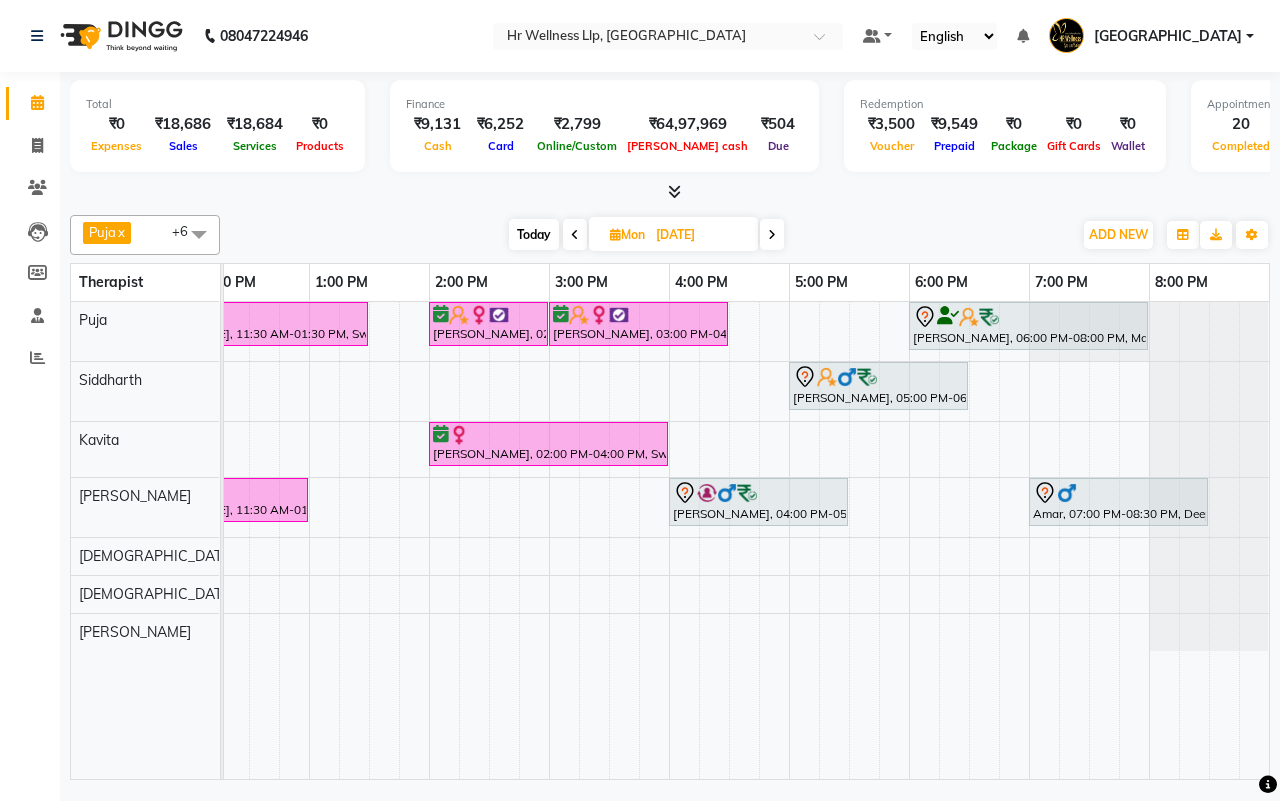 scroll, scrollTop: 0, scrollLeft: 135, axis: horizontal 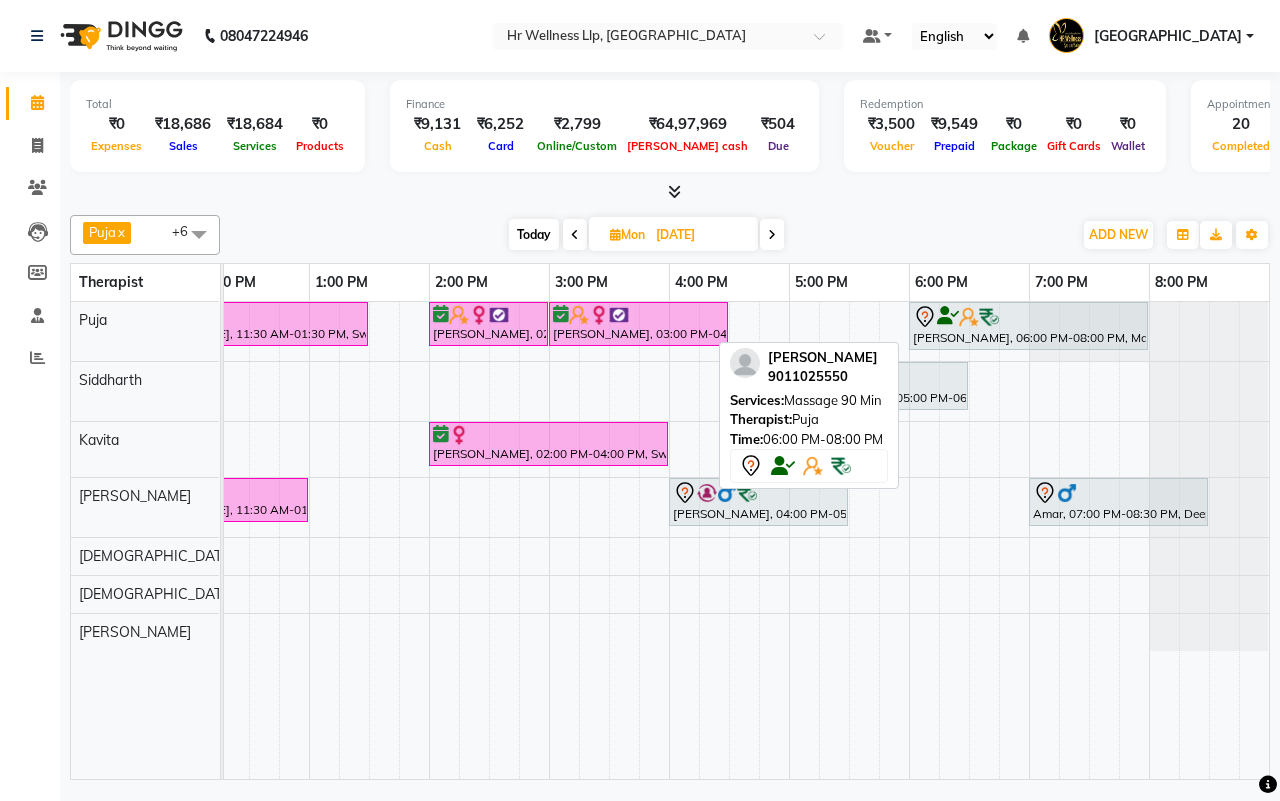 click on "[PERSON_NAME], 06:00 PM-08:00 PM, Massage 90 Min" at bounding box center [1028, 326] 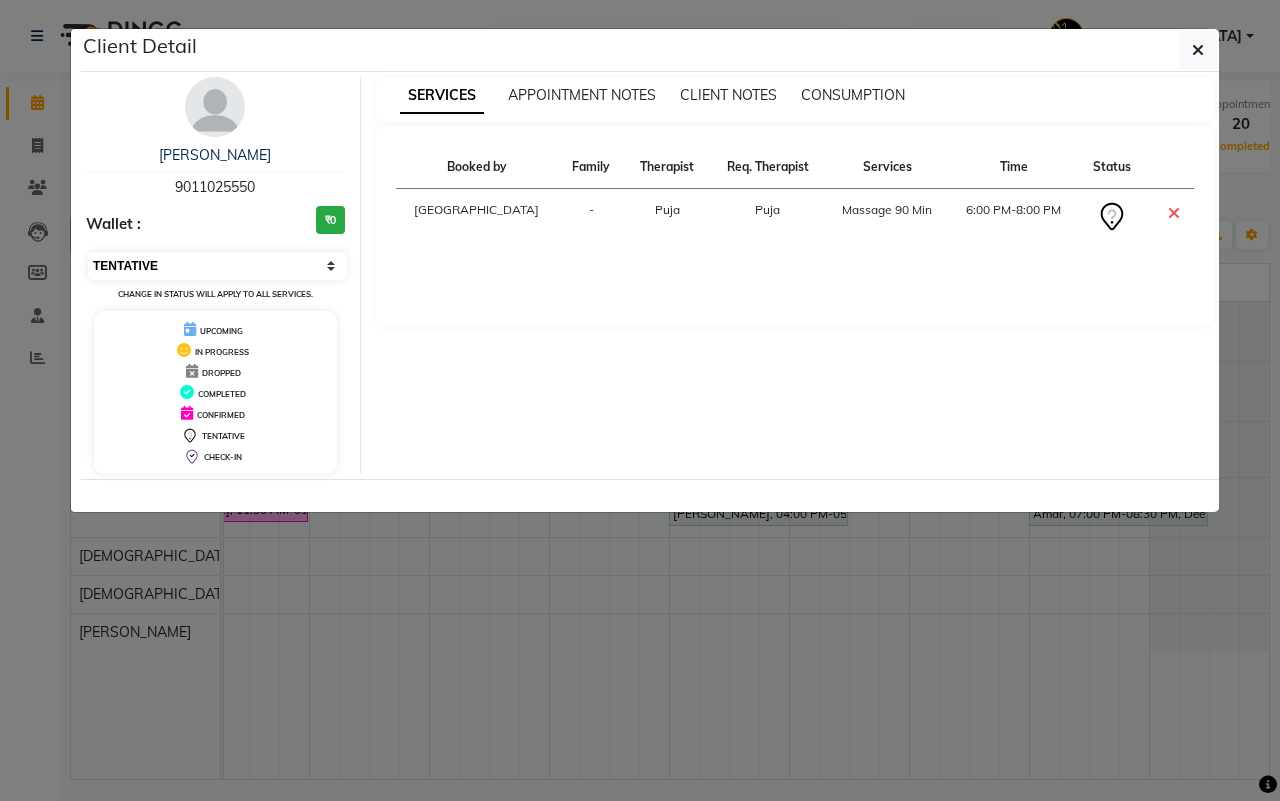 click on "Select CONFIRMED TENTATIVE" at bounding box center [217, 266] 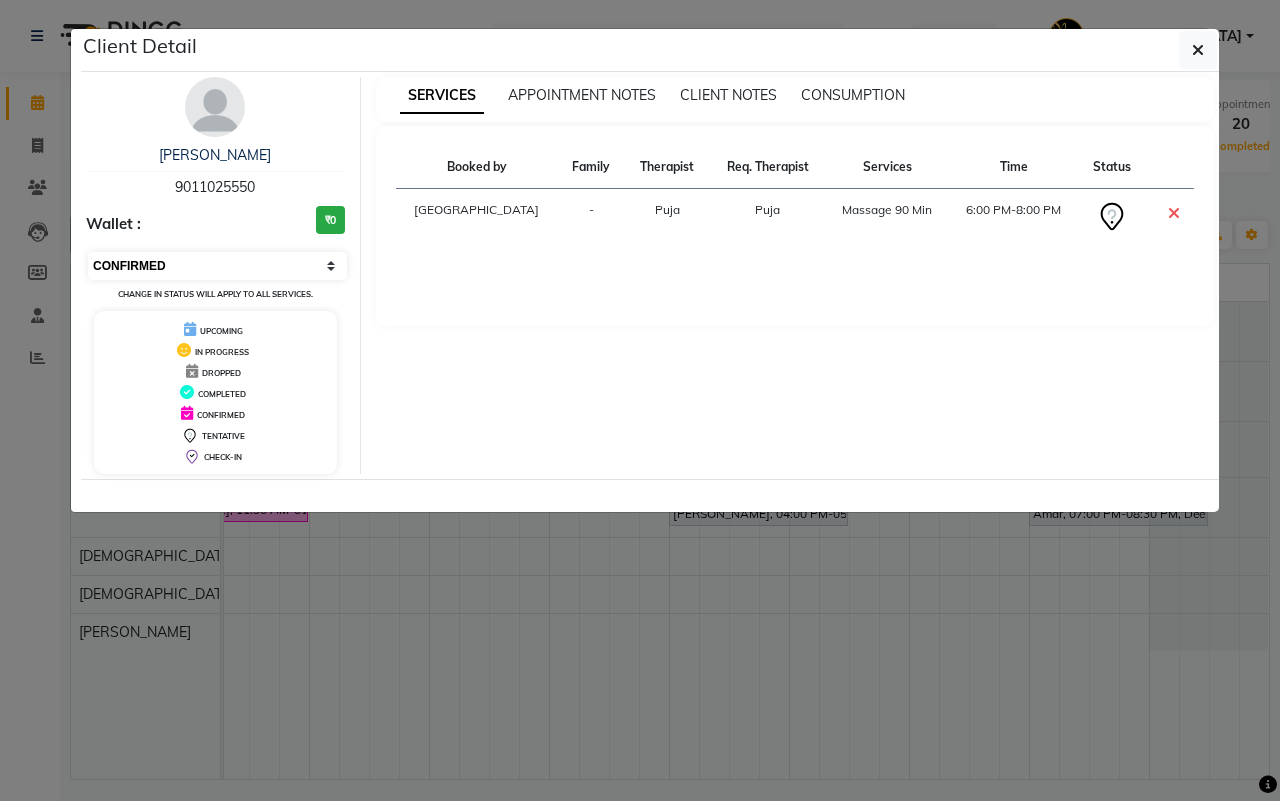 click on "Select CONFIRMED TENTATIVE" at bounding box center [217, 266] 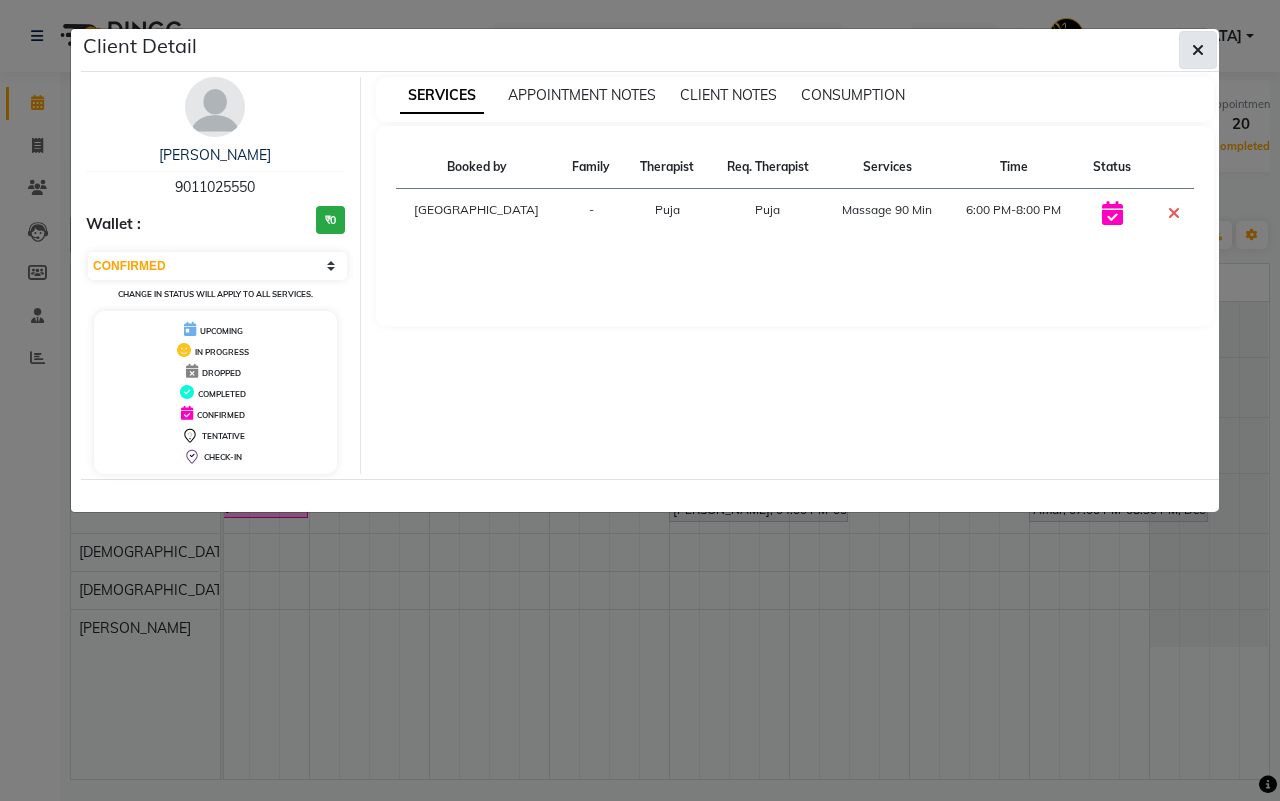 click 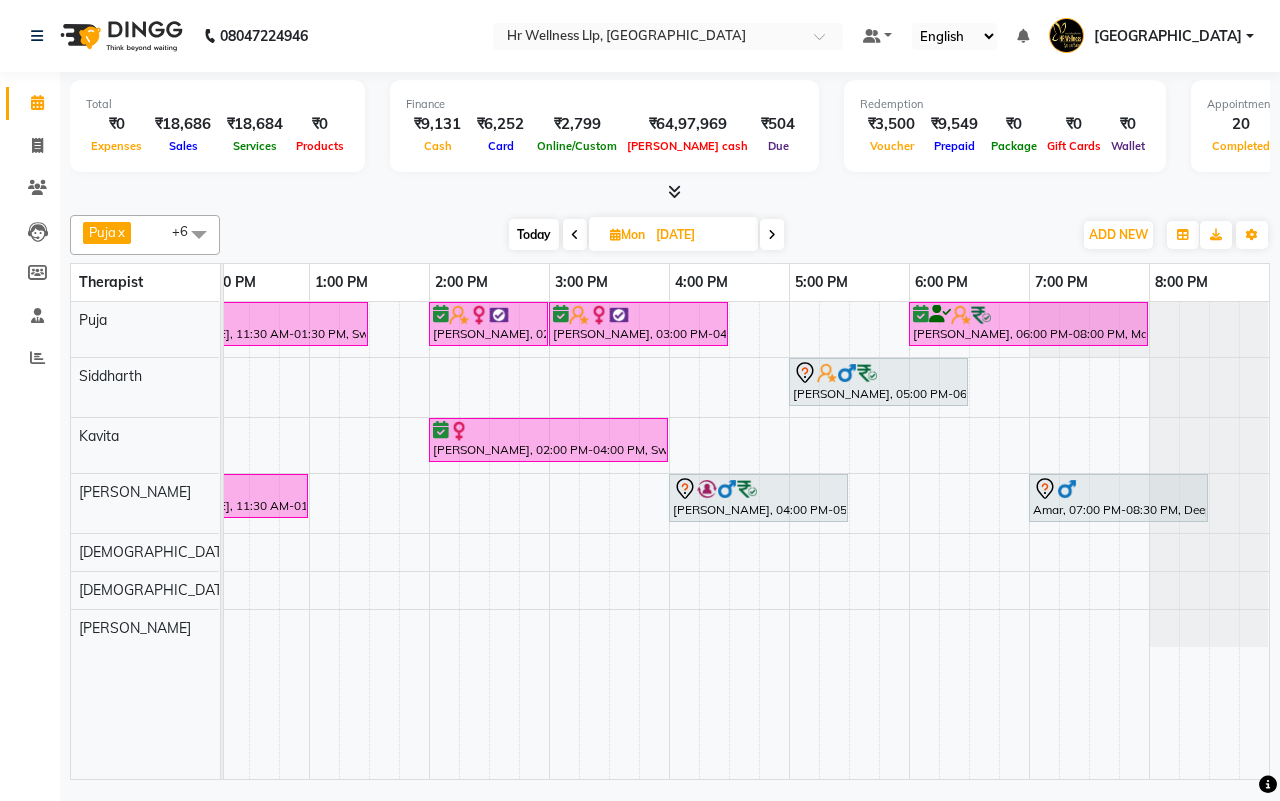 click on "[DATE]  [DATE]" at bounding box center [646, 235] 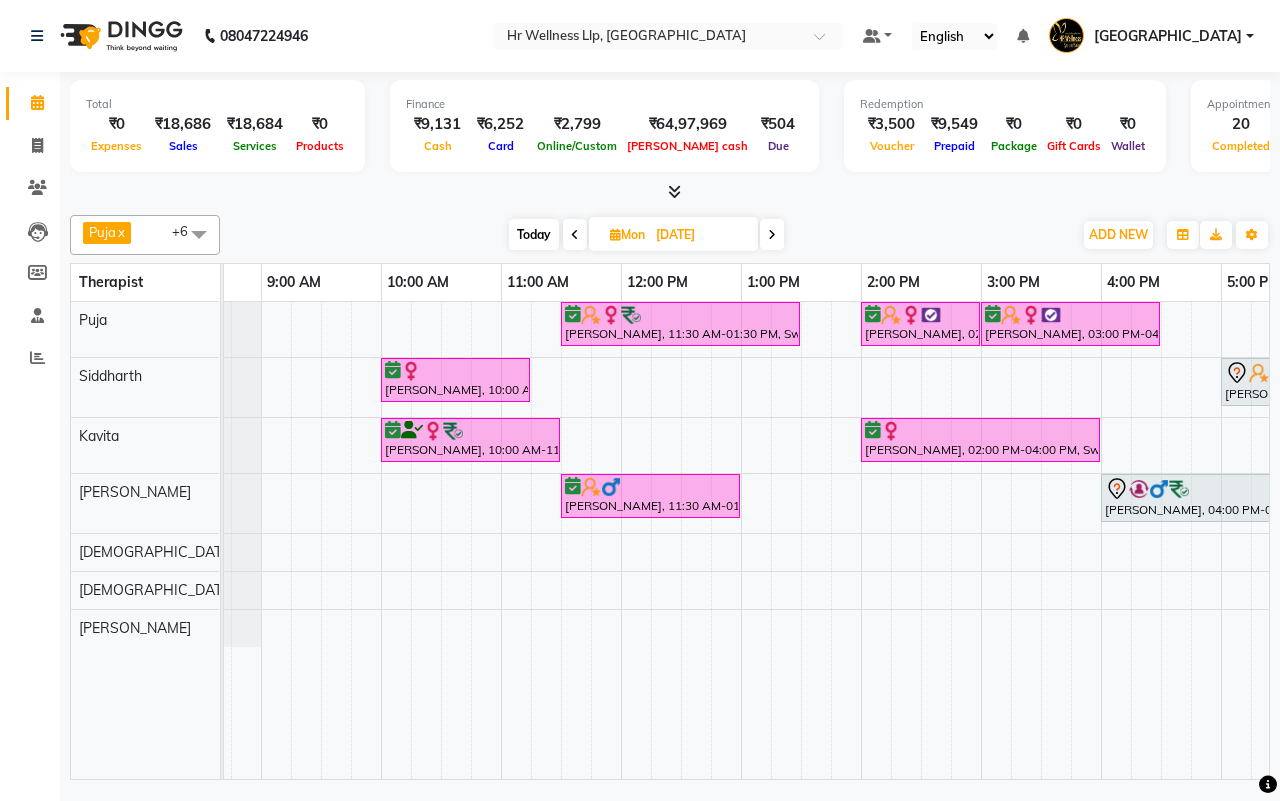 scroll, scrollTop: 0, scrollLeft: 490, axis: horizontal 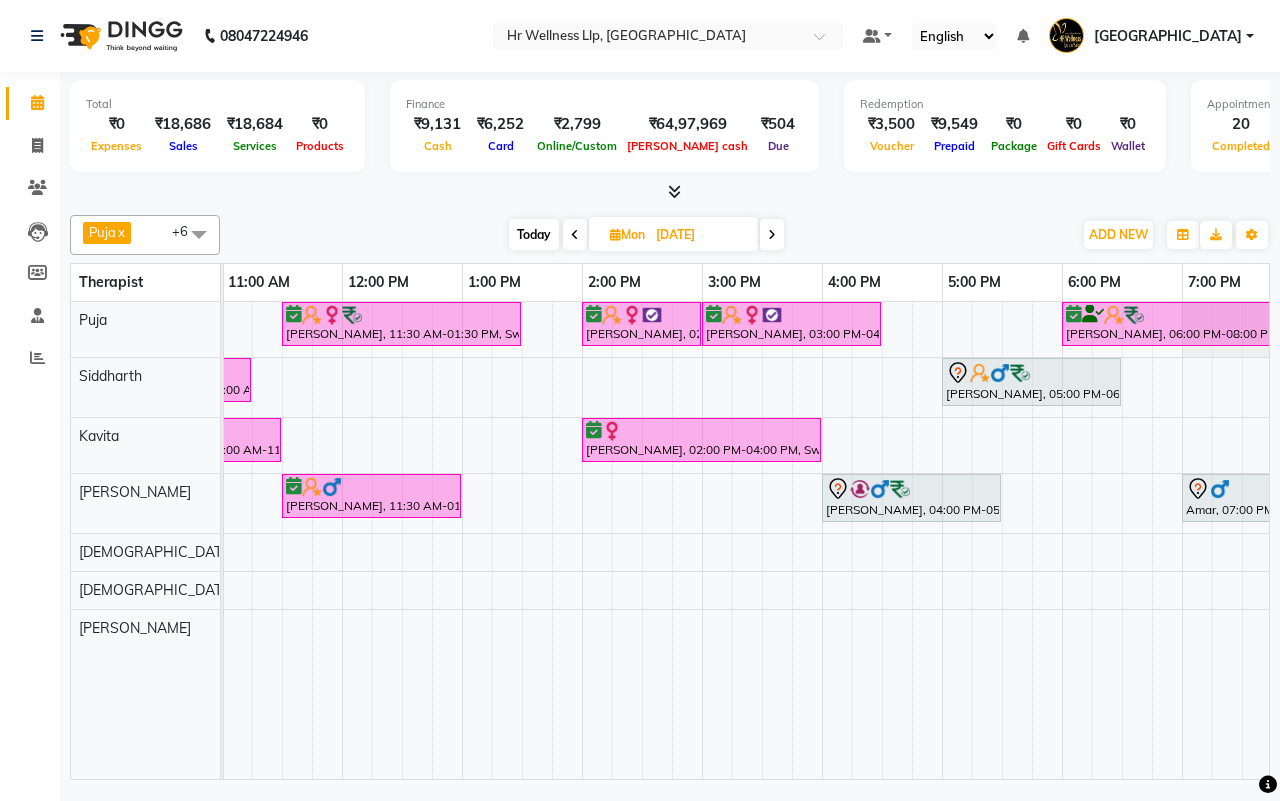 click on "Today" at bounding box center (534, 234) 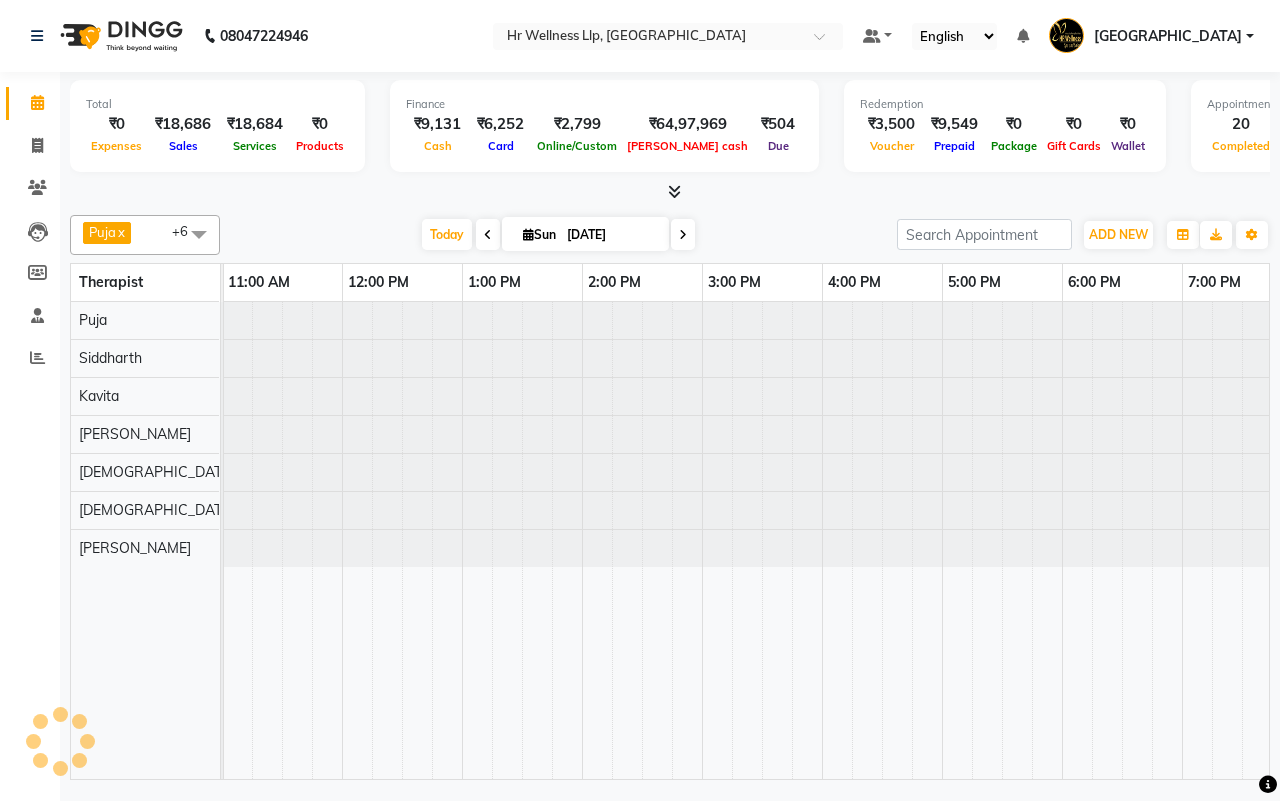 scroll, scrollTop: 0, scrollLeft: 515, axis: horizontal 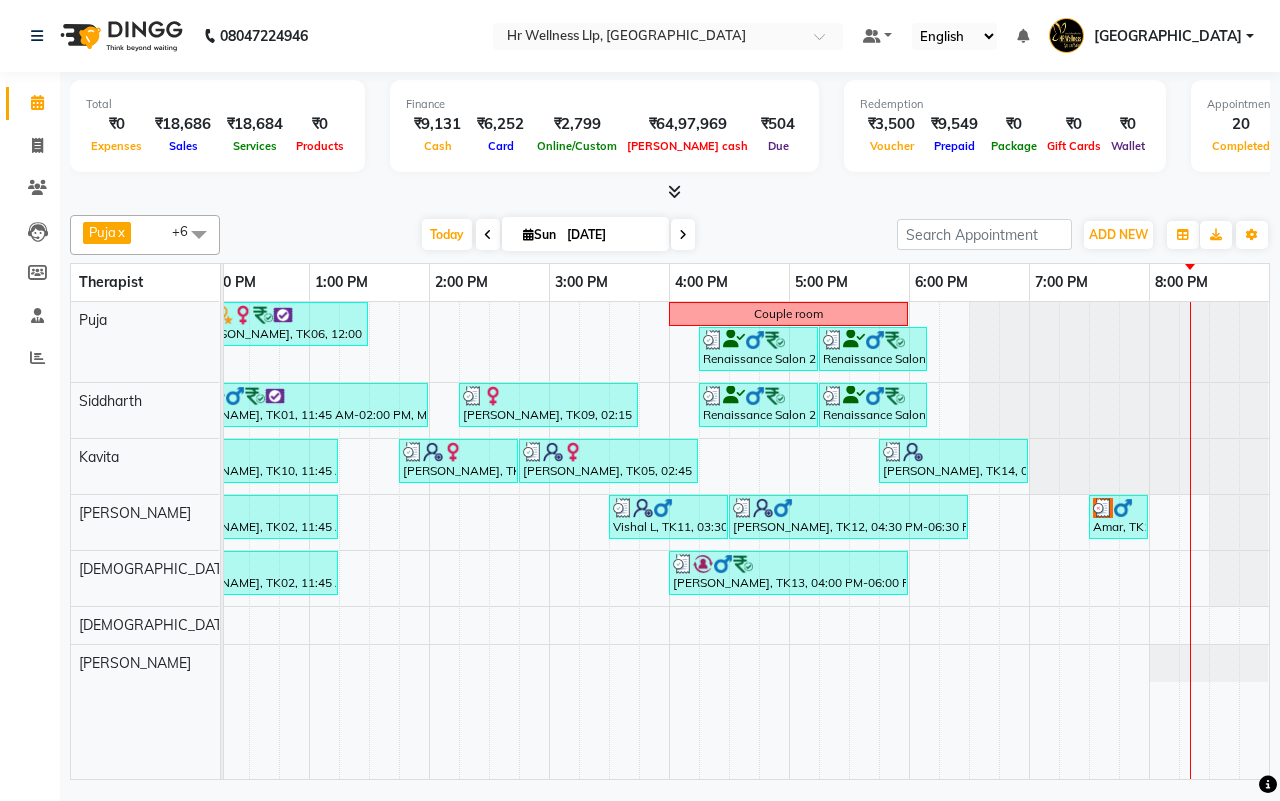 click on "[DATE]  [DATE]" at bounding box center [558, 235] 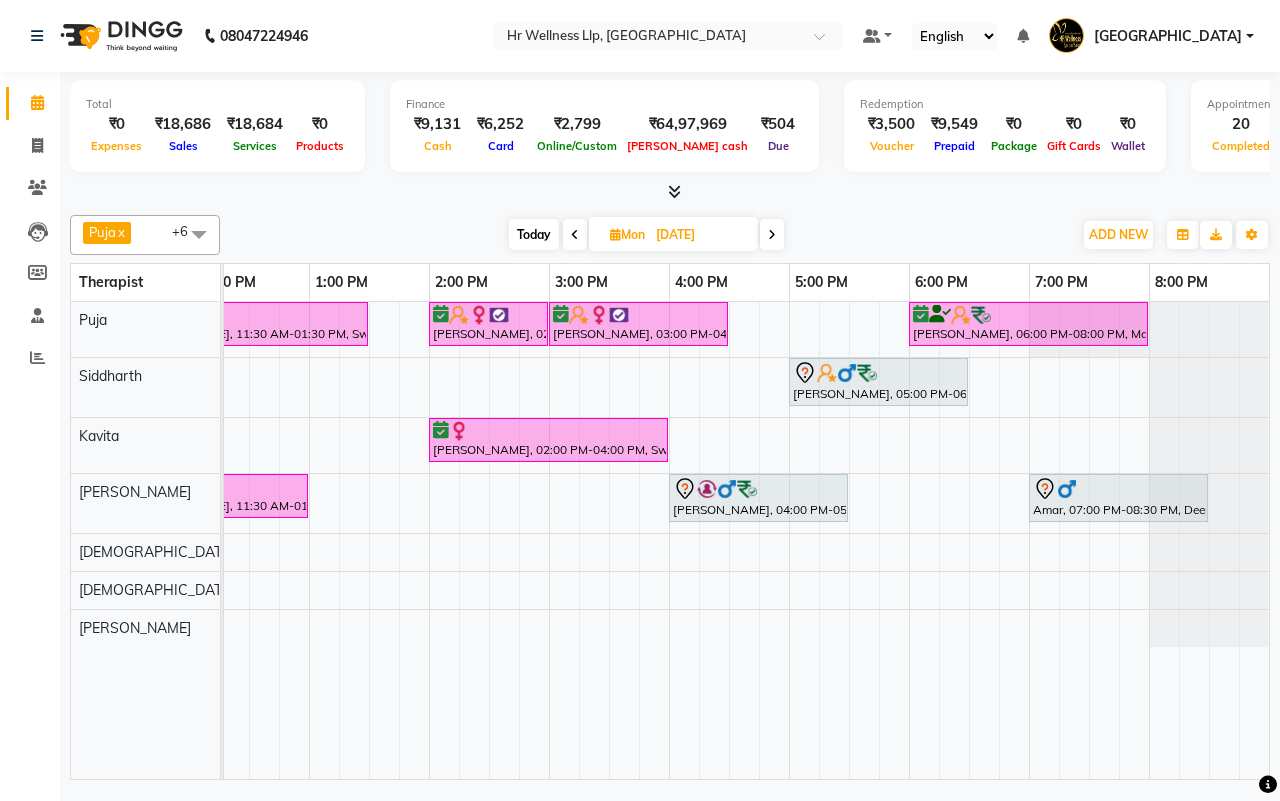 scroll, scrollTop: 0, scrollLeft: 207, axis: horizontal 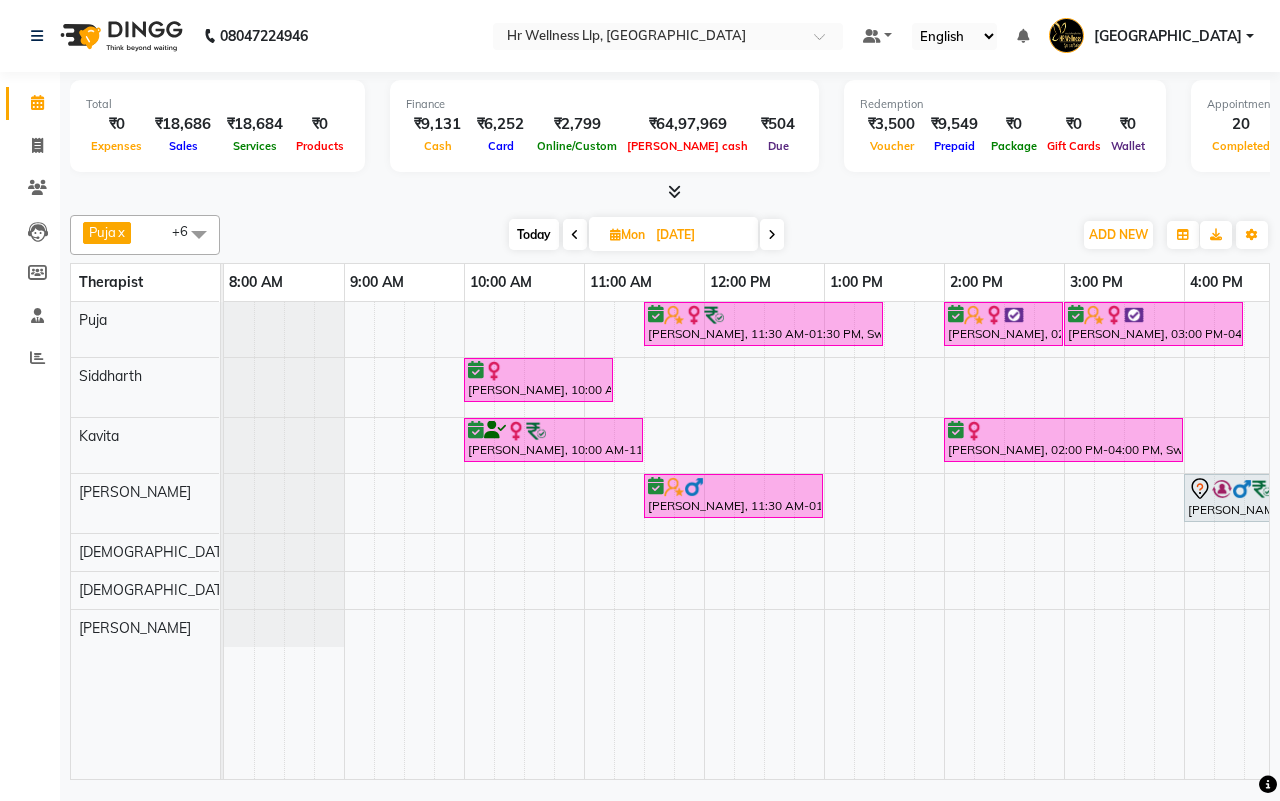 click on "[DATE]  [DATE]" at bounding box center [646, 235] 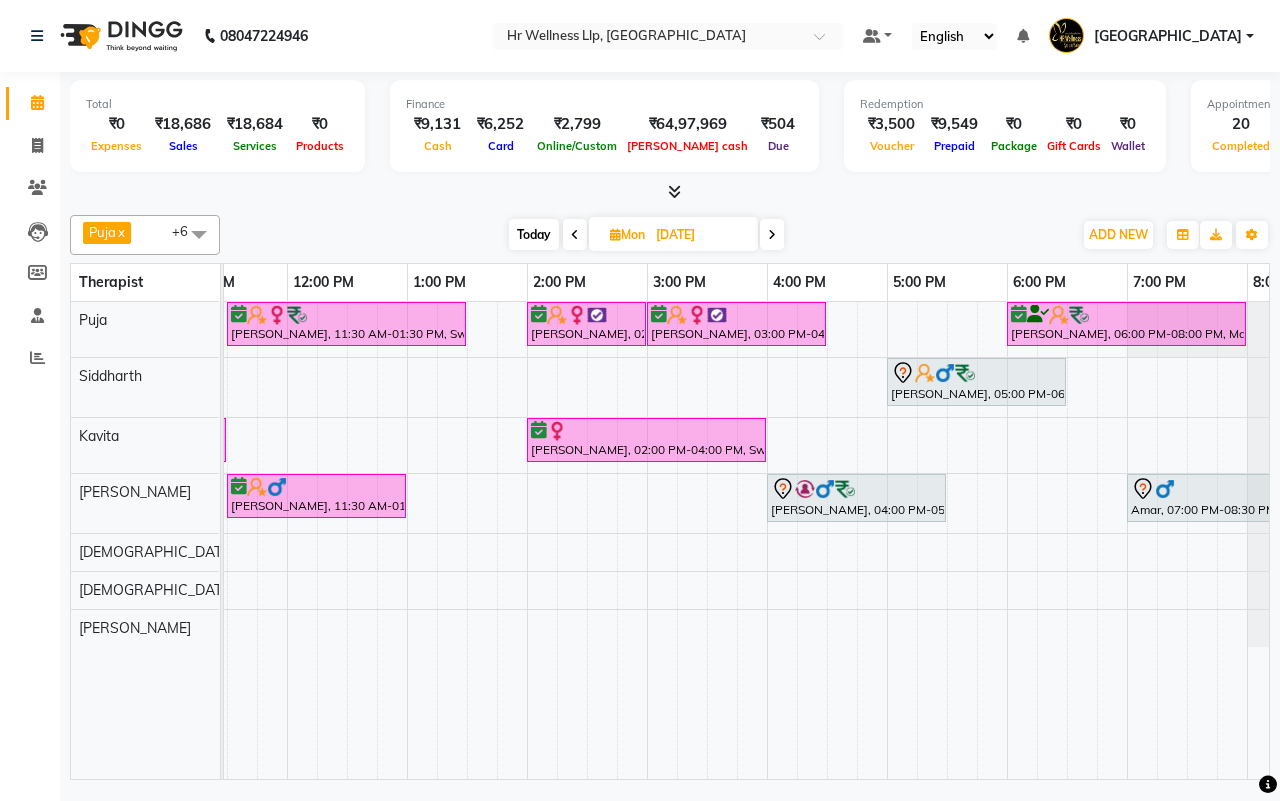 scroll, scrollTop: 0, scrollLeft: 515, axis: horizontal 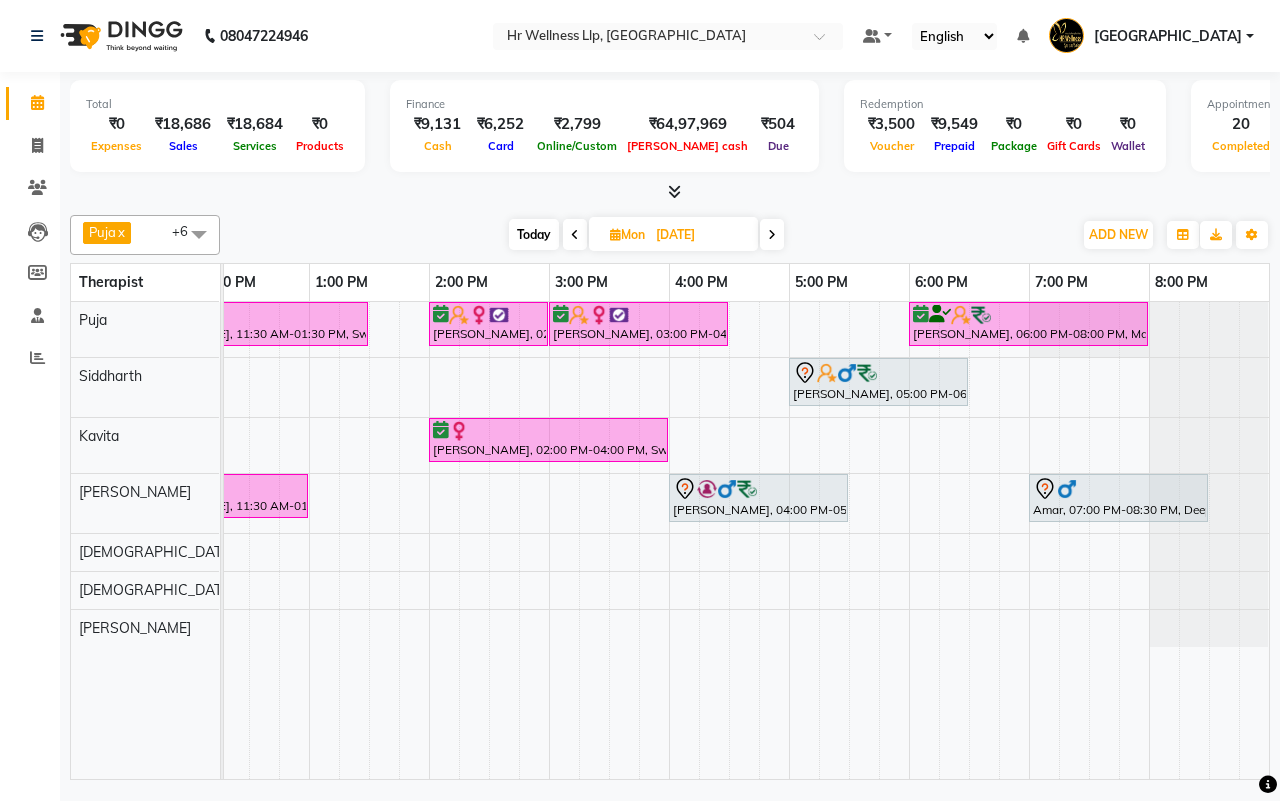 click on "[DATE]  [DATE]" at bounding box center [646, 235] 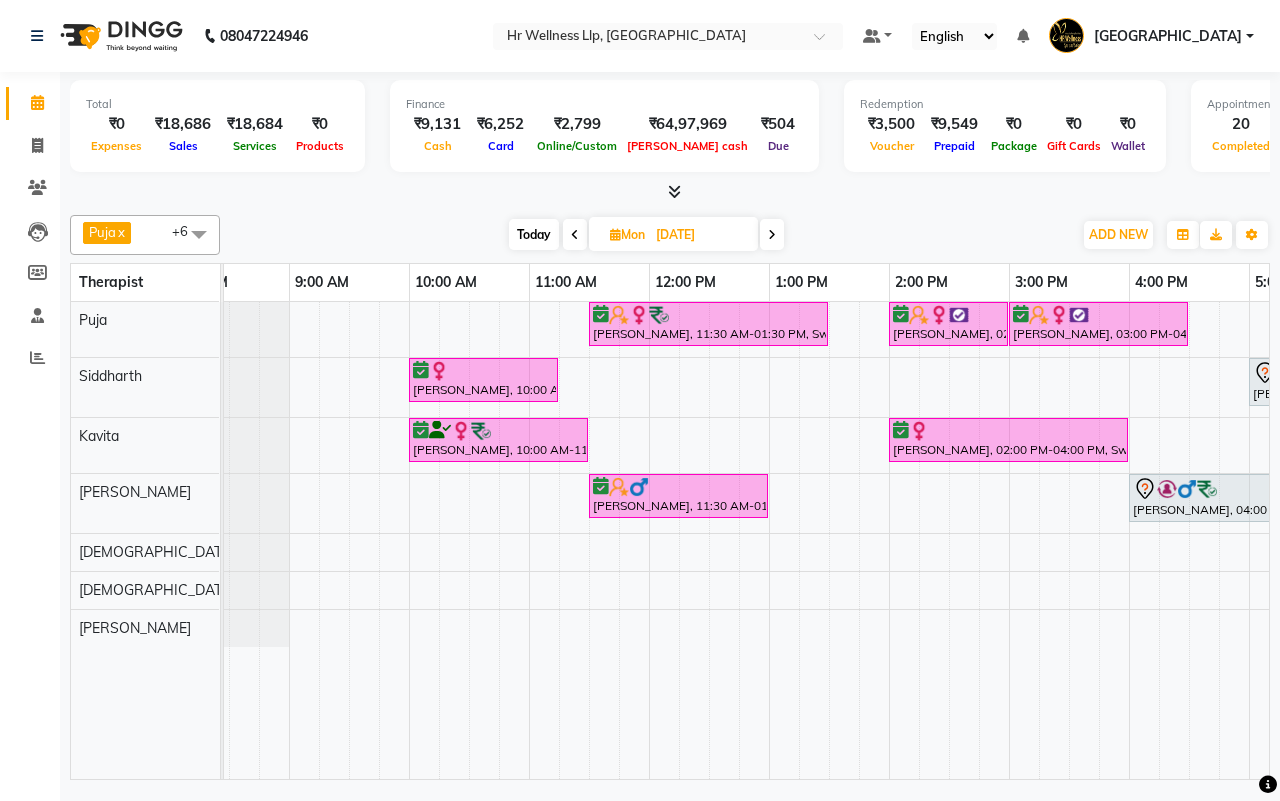 scroll, scrollTop: 0, scrollLeft: 0, axis: both 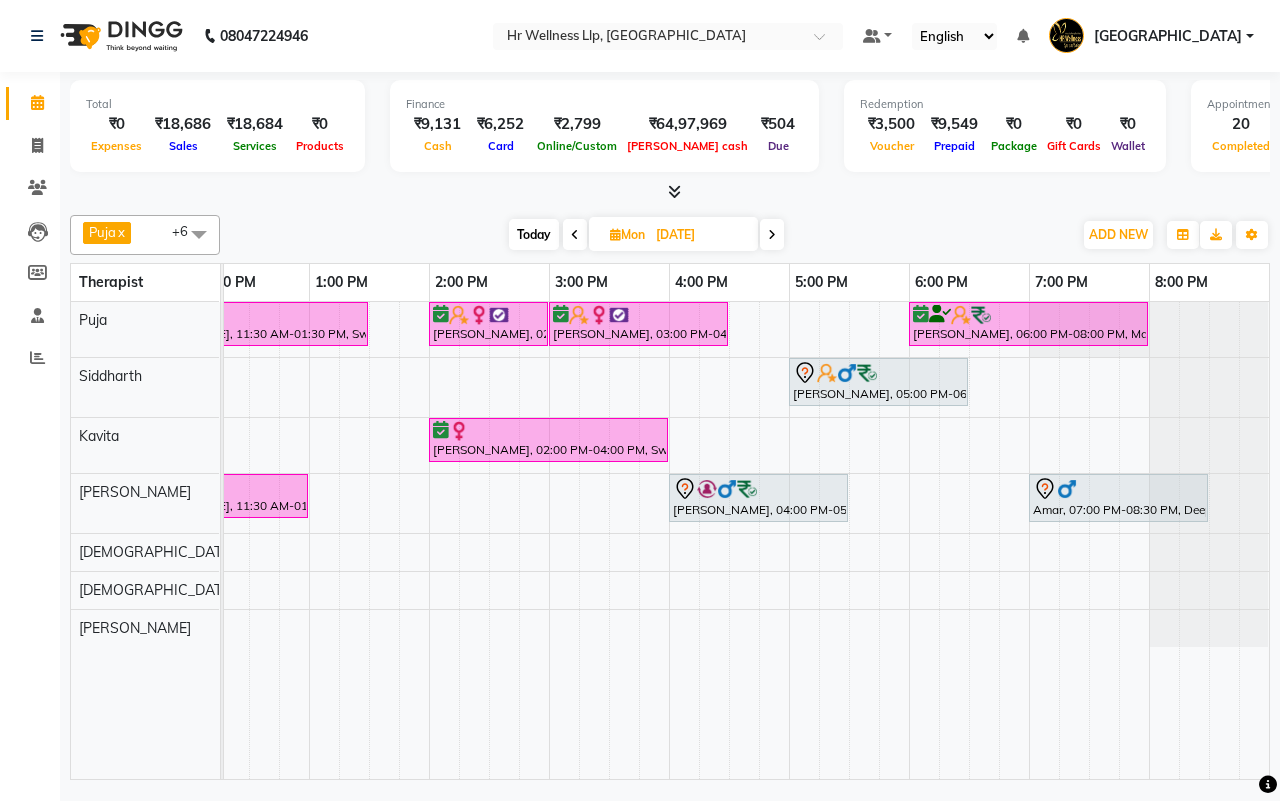 click on "[DATE]  [DATE]" at bounding box center [646, 235] 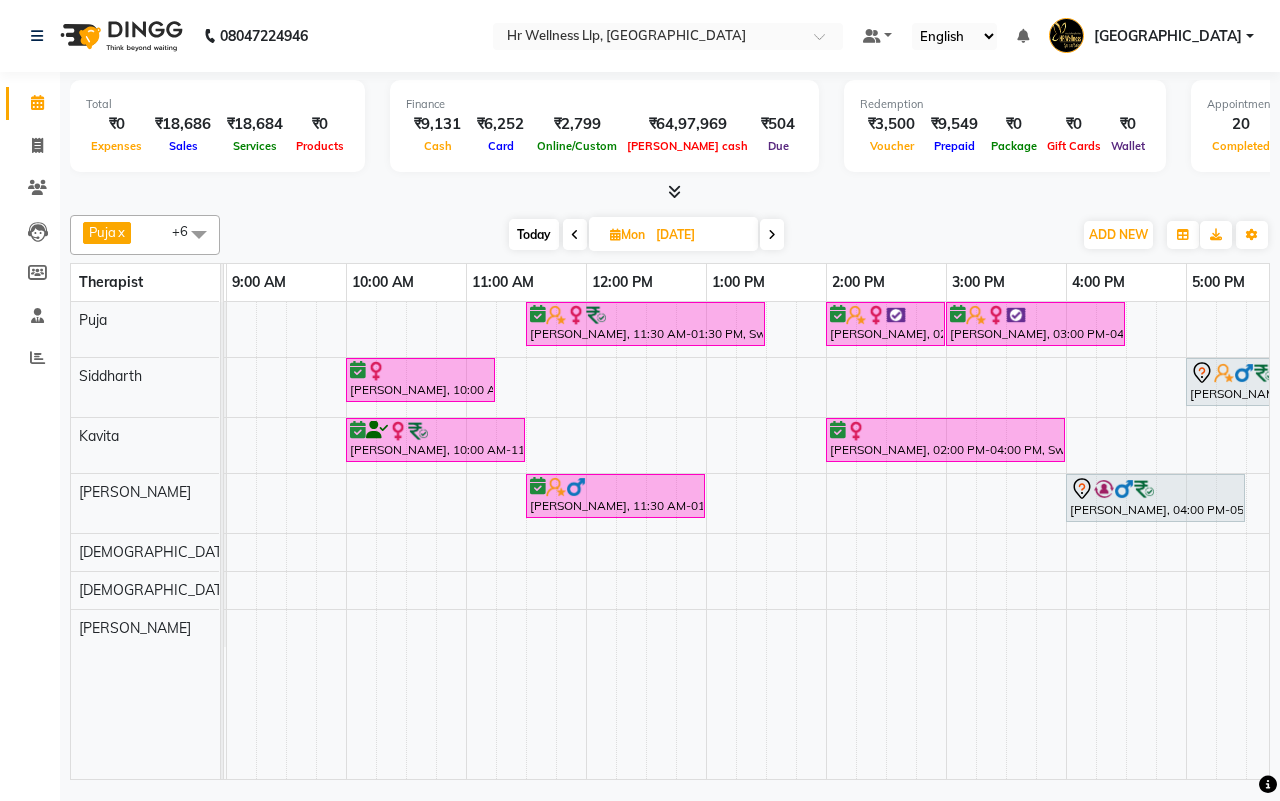 scroll, scrollTop: 0, scrollLeft: 6, axis: horizontal 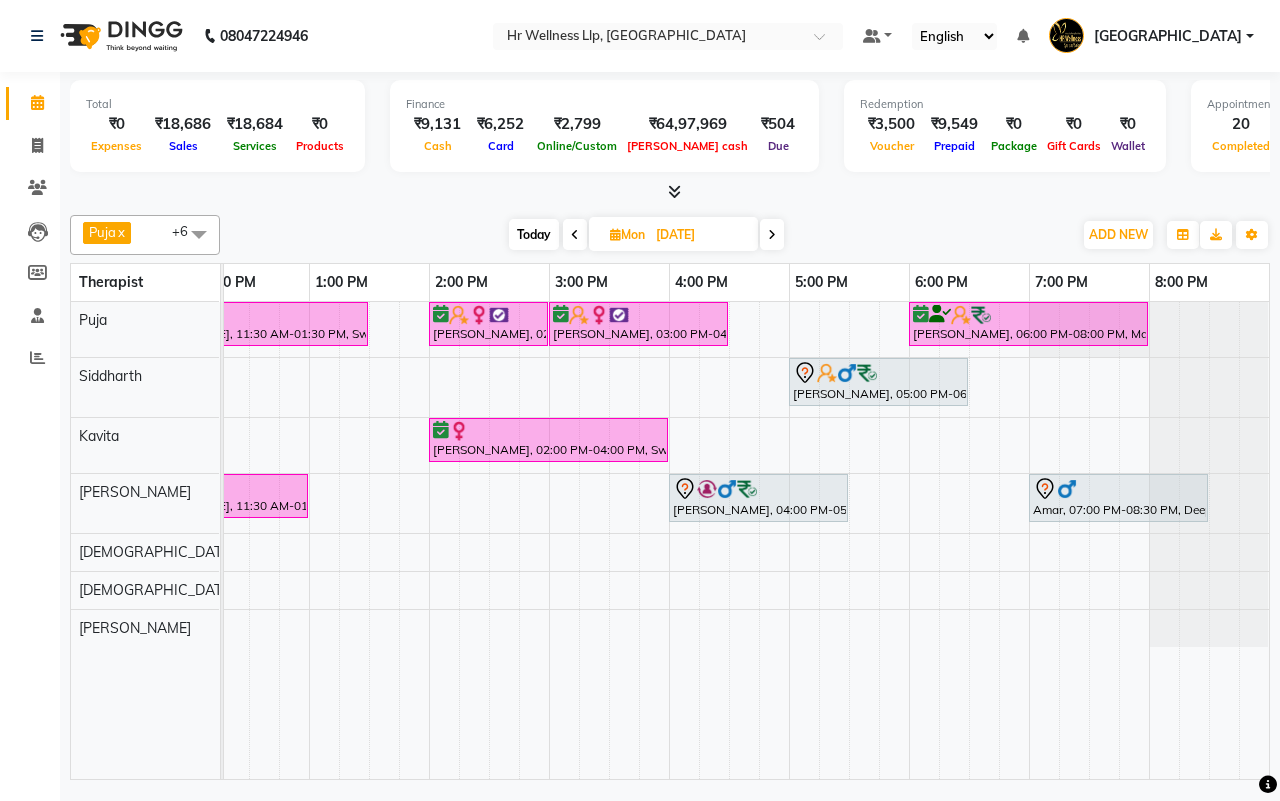 click at bounding box center (772, 234) 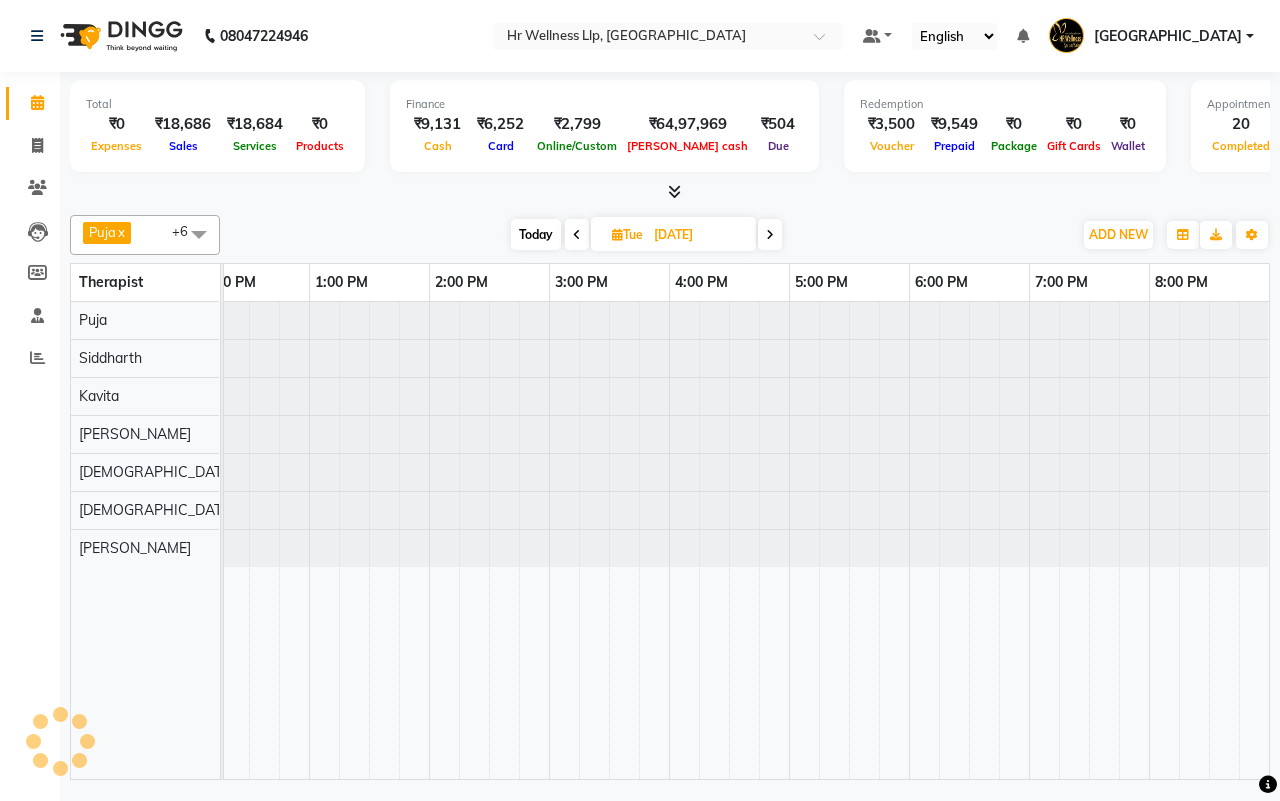 scroll, scrollTop: 0, scrollLeft: 0, axis: both 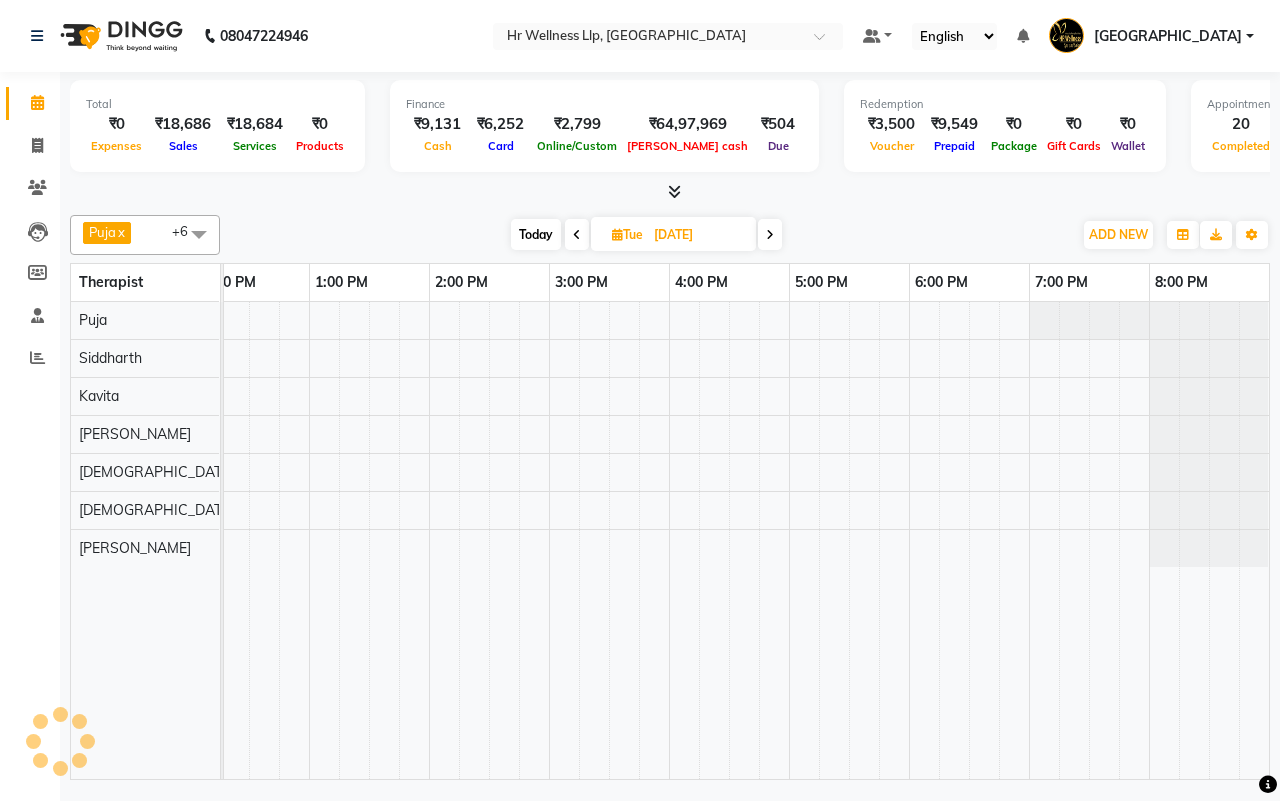 click at bounding box center [770, 234] 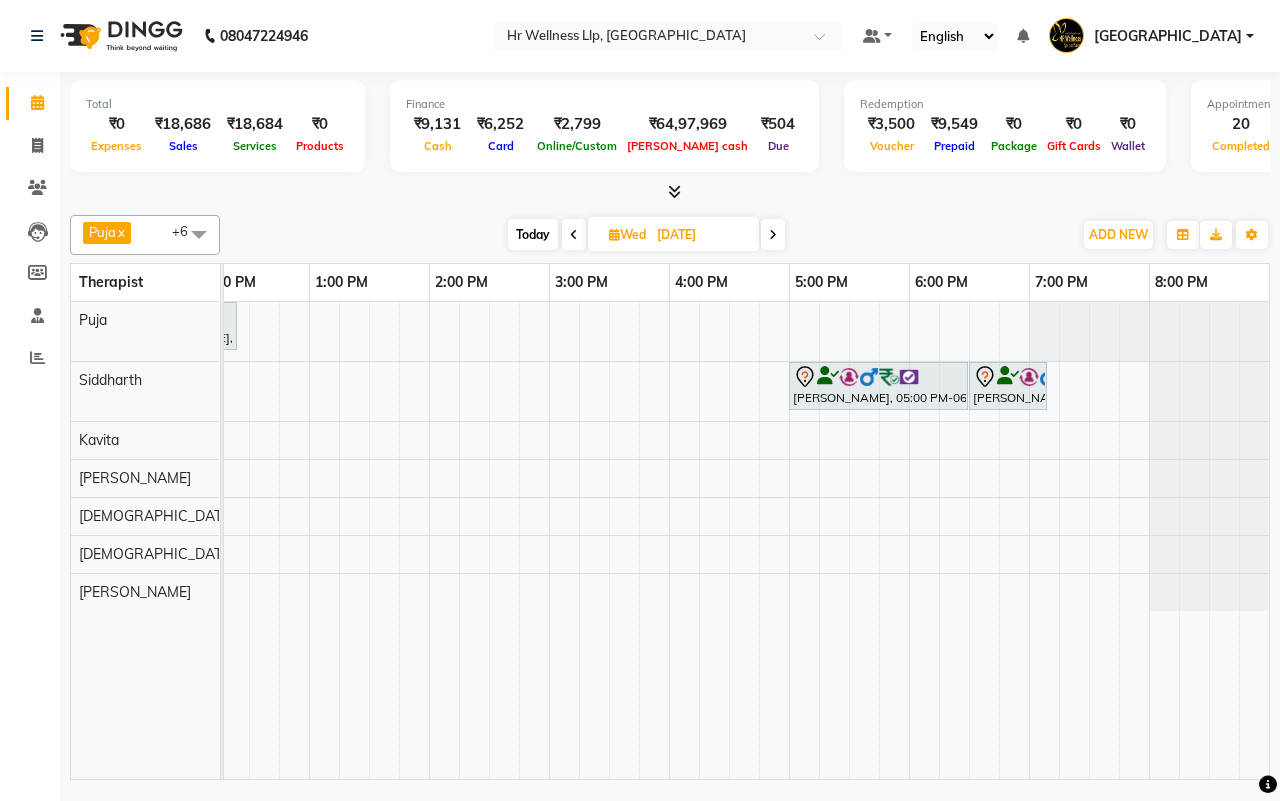 click on "[DATE]  [DATE]" at bounding box center (646, 235) 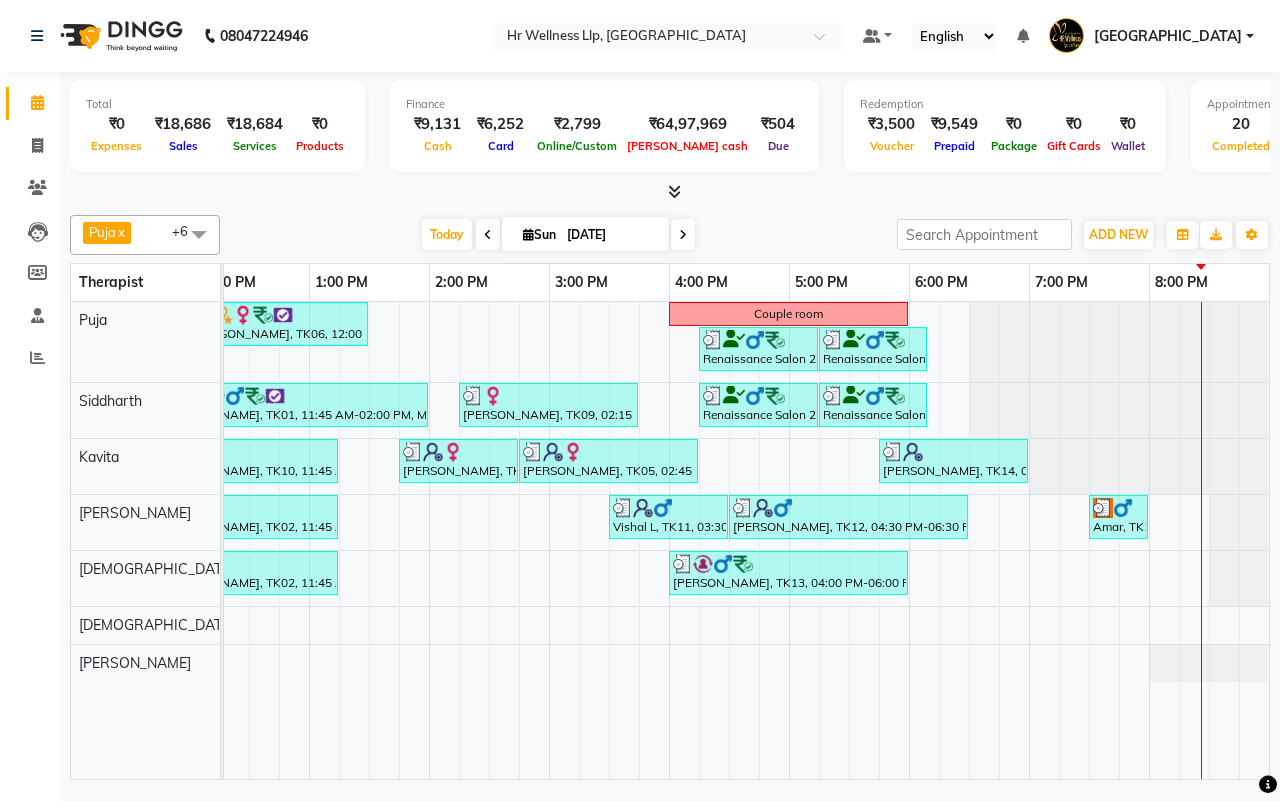 click at bounding box center [683, 235] 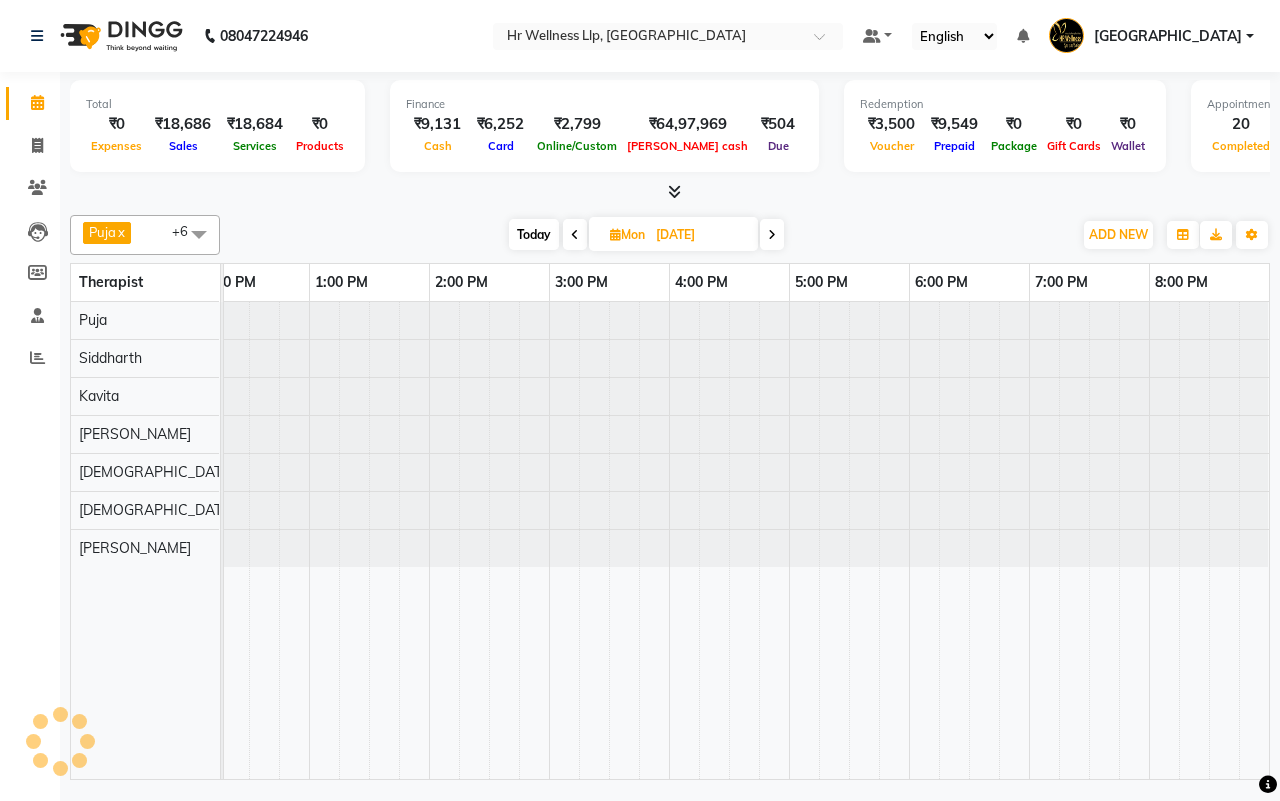scroll, scrollTop: 0, scrollLeft: 515, axis: horizontal 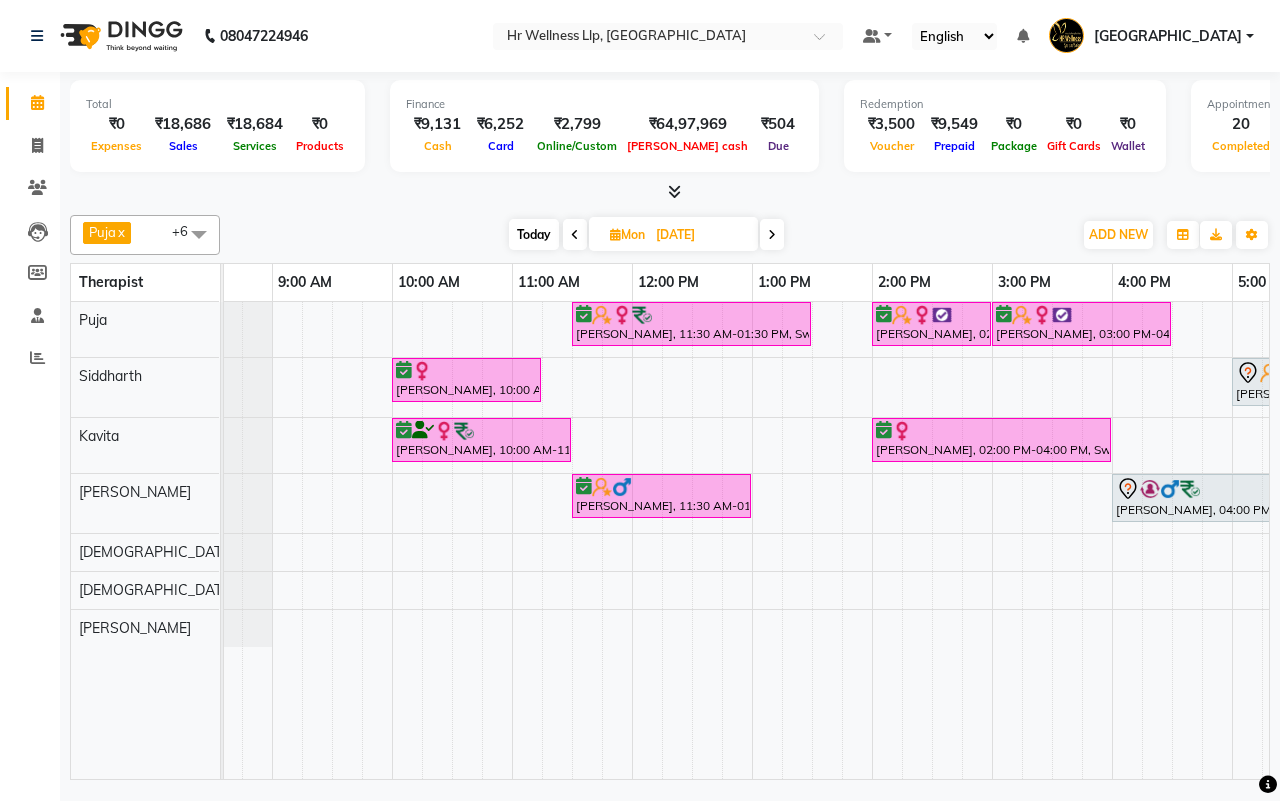 click on "[DATE]  [DATE]" at bounding box center [646, 235] 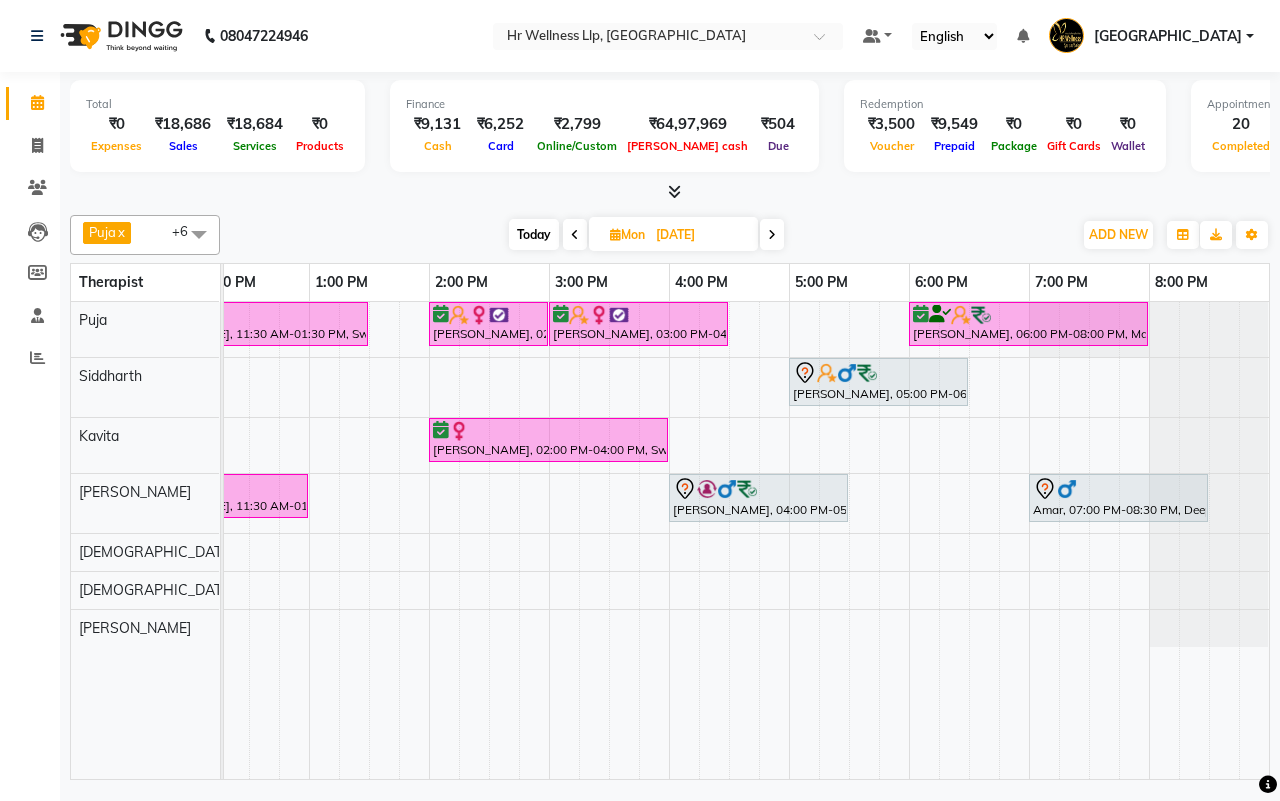scroll, scrollTop: 0, scrollLeft: 240, axis: horizontal 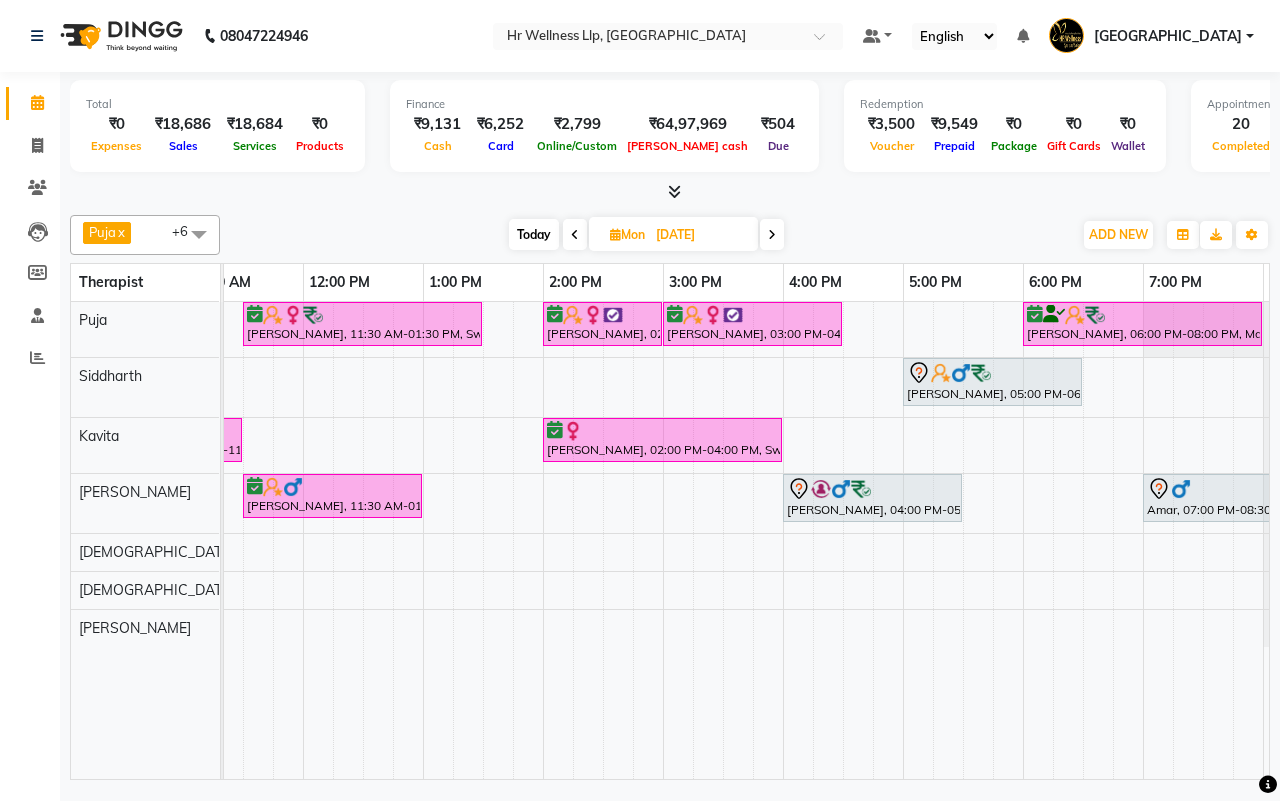 click on "[PERSON_NAME], 11:30 AM-01:30 PM, Swedish Massage with Wintergreen, Bayleaf & Clove 90 Min     [PERSON_NAME], 02:00 PM-03:00 PM, Massage 60 Min     [PERSON_NAME], 03:00 PM-04:30 PM, Facials 60 Min     Arun Tathare, 06:00 PM-08:00 PM, Massage 90 Min     [PERSON_NAME], 10:00 AM-11:15 AM, [GEOGRAPHIC_DATA][PERSON_NAME], 05:00 PM-06:30 PM, Swedish Massage with Wintergreen, Bayleaf & Clove 60 Min     [PERSON_NAME], 10:00 AM-11:30 AM, Swedish Massage with Wintergreen, Bayleaf & Clove 60 Min     [PERSON_NAME], 02:00 PM-04:00 PM, Swedish Massage with Wintergreen, Bayleaf & Clove 60 Min     [PERSON_NAME], 11:30 AM-01:00 PM, Massage 60 Min             [PERSON_NAME], 04:00 PM-05:30 PM, Deep Tissue Massage with Wintergreen oil 60 Min             Amar, 07:00 PM-08:30 PM, Deep Tissue Massage with Wintergreen oil 60 Min" at bounding box center (603, 540) 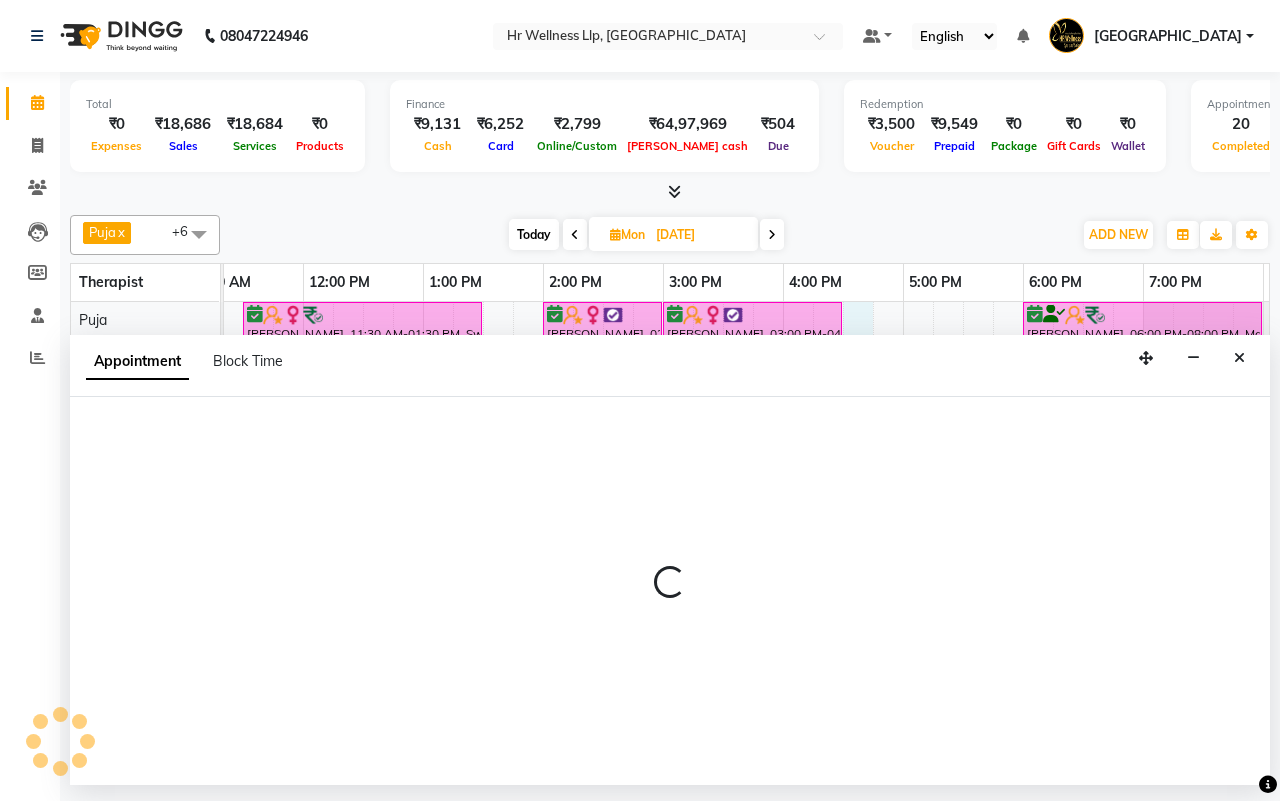 select on "16488" 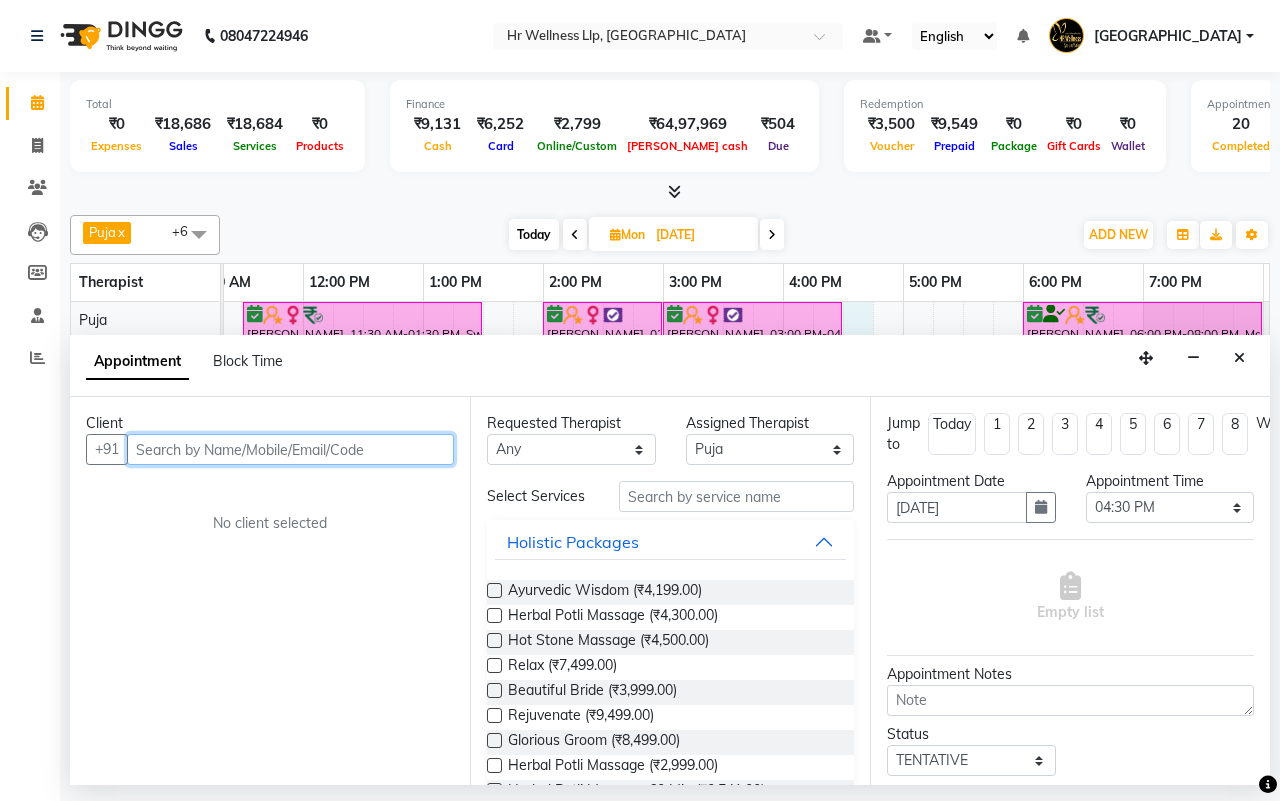 click at bounding box center (290, 449) 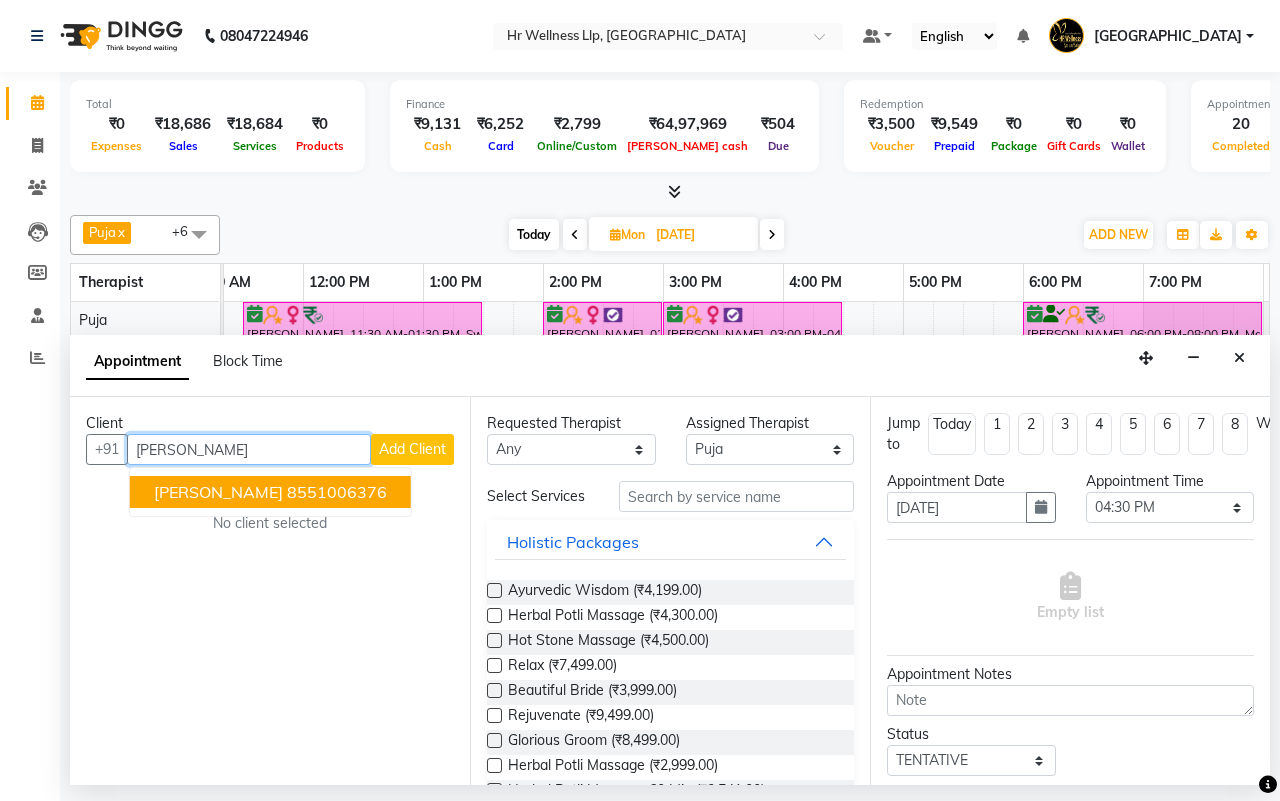 click on "[PERSON_NAME]" at bounding box center (218, 492) 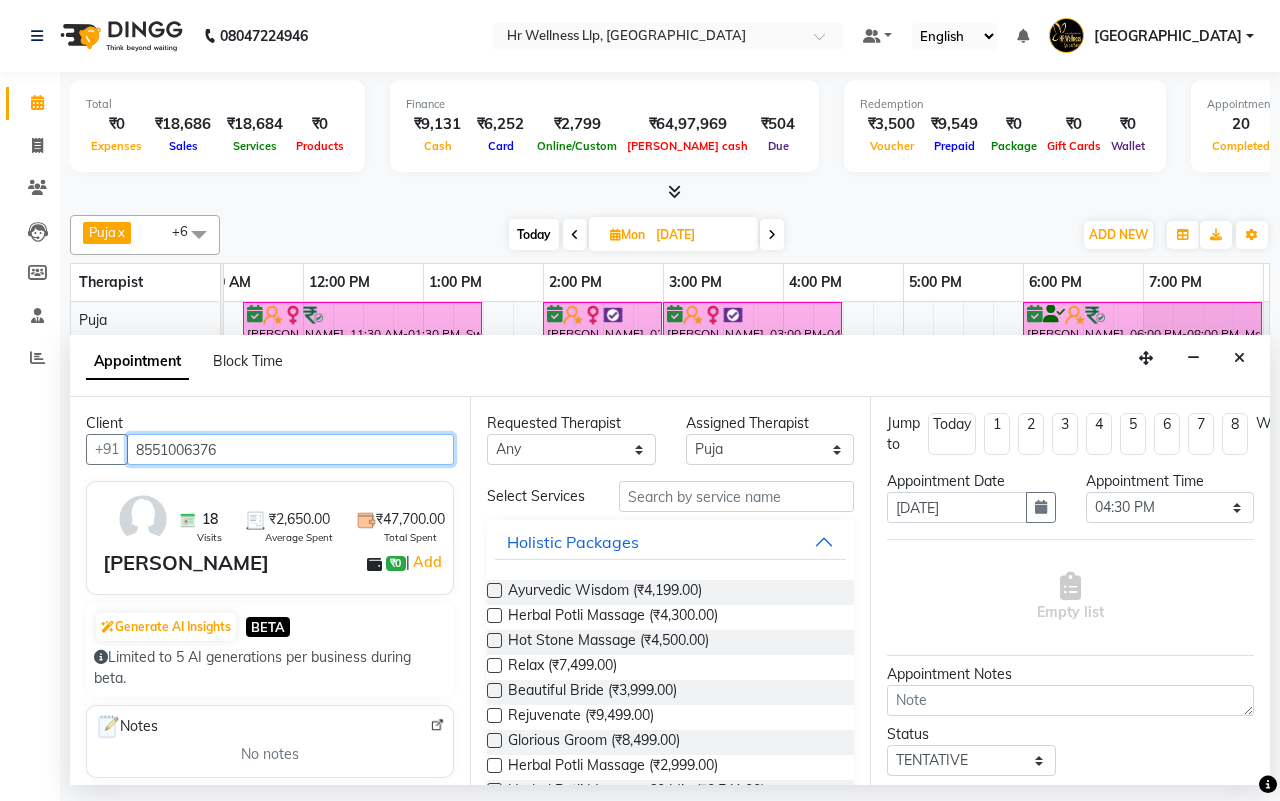 type on "8551006376" 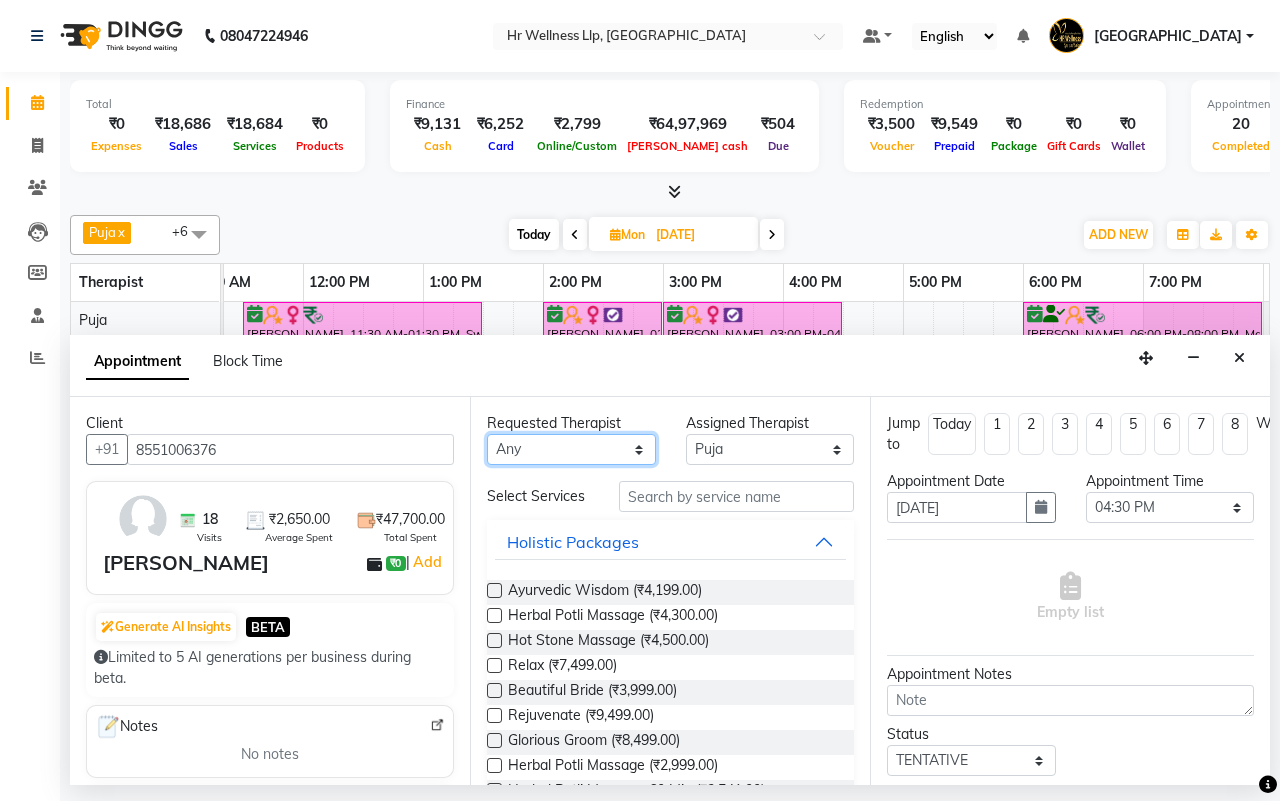 click on "Any [DEMOGRAPHIC_DATA] waitlist [DEMOGRAPHIC_DATA] waitlist 1 [PERSON_NAME] [PERSON_NAME] [PERSON_NAME] [DEMOGRAPHIC_DATA] waitlist Preeti [PERSON_NAME]" at bounding box center [571, 449] 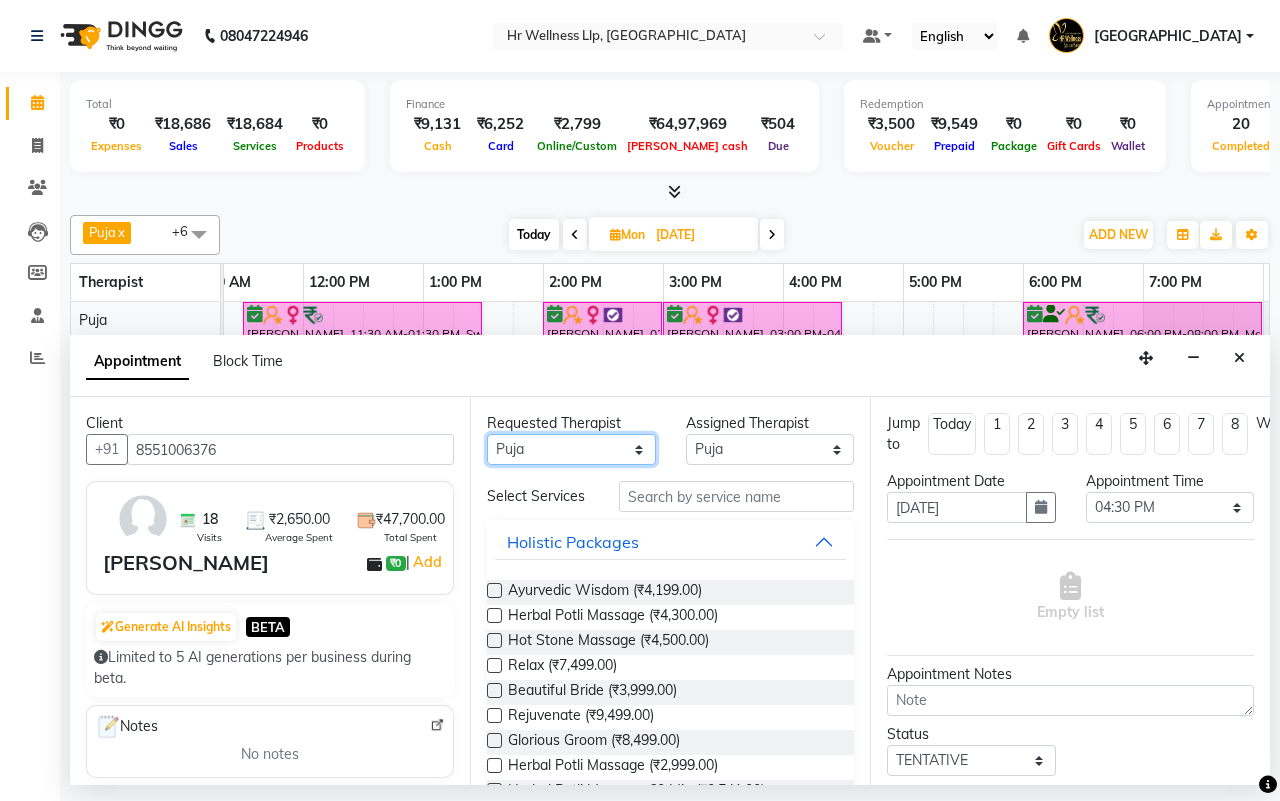 click on "Any [DEMOGRAPHIC_DATA] waitlist [DEMOGRAPHIC_DATA] waitlist 1 [PERSON_NAME] [PERSON_NAME] [PERSON_NAME] [DEMOGRAPHIC_DATA] waitlist Preeti [PERSON_NAME]" at bounding box center (571, 449) 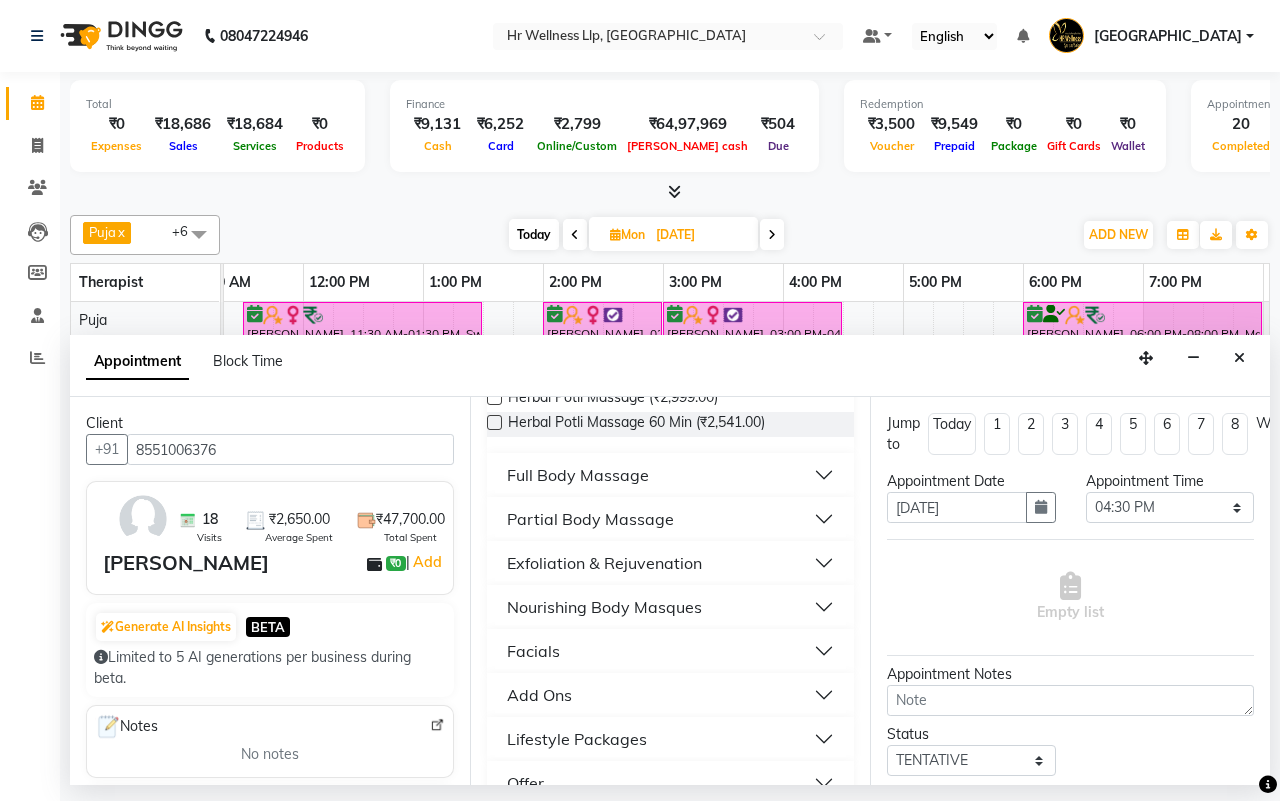 scroll, scrollTop: 375, scrollLeft: 0, axis: vertical 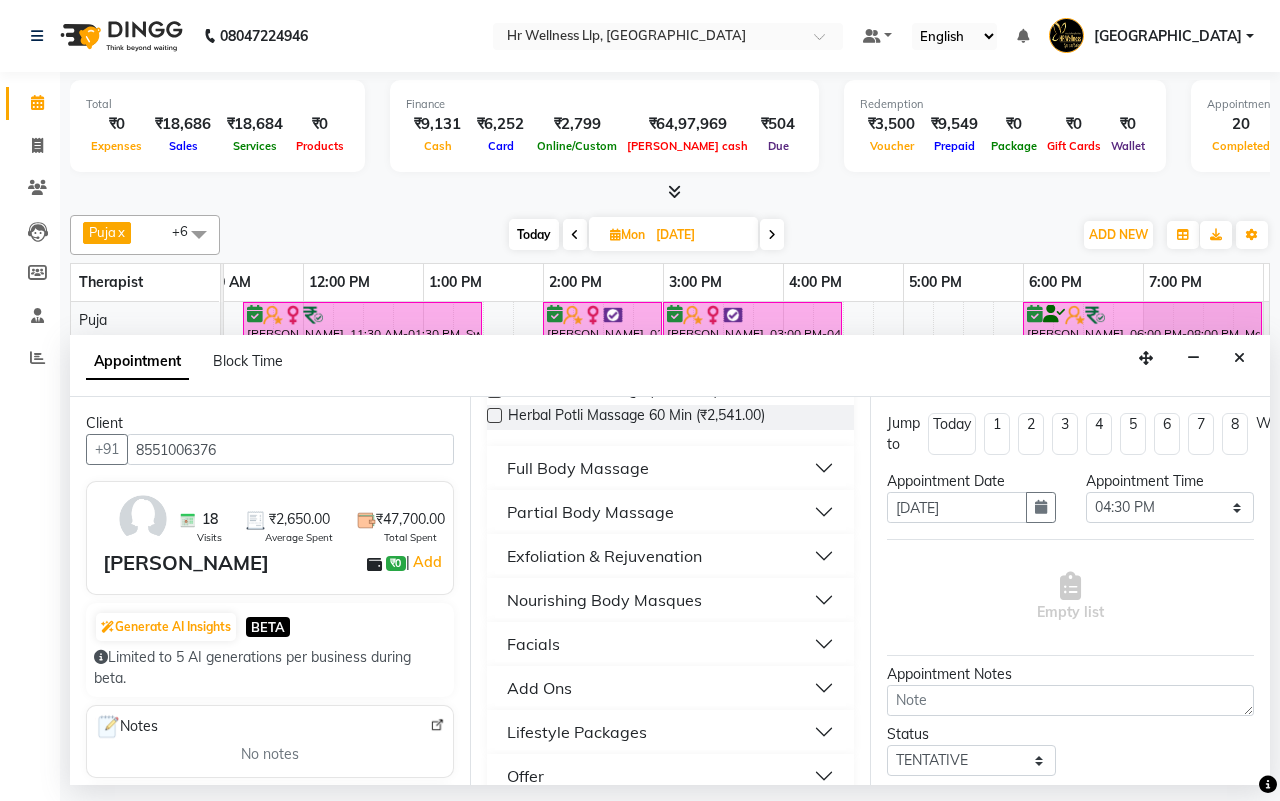 click on "Full Body Massage" at bounding box center [578, 468] 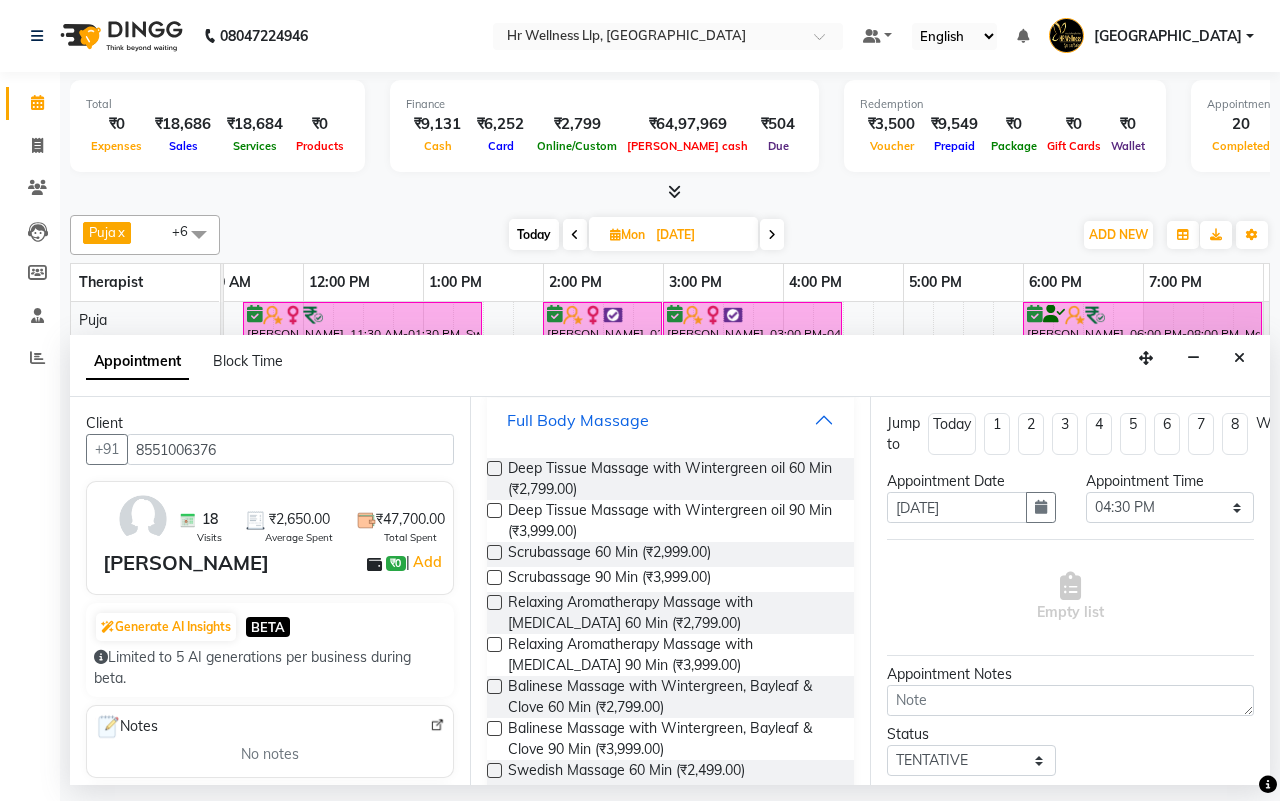 scroll, scrollTop: 375, scrollLeft: 0, axis: vertical 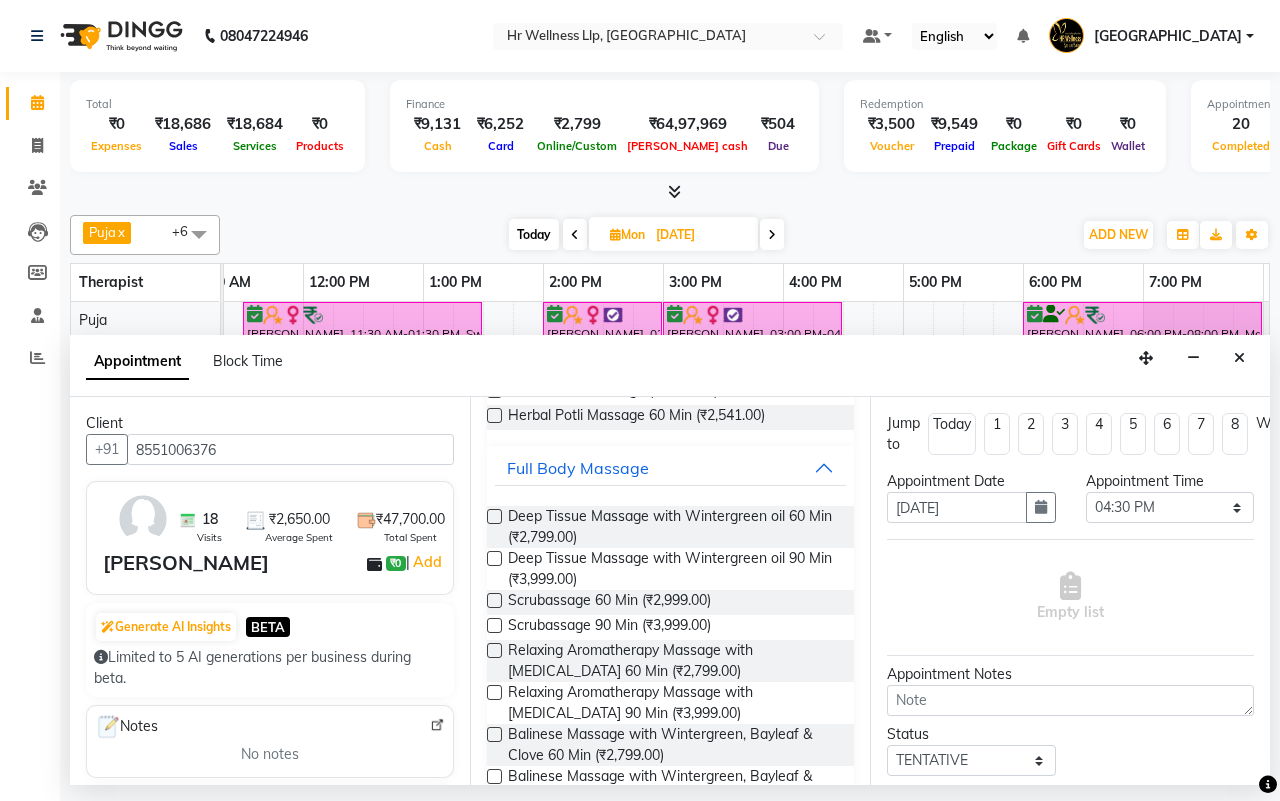 click at bounding box center (494, 516) 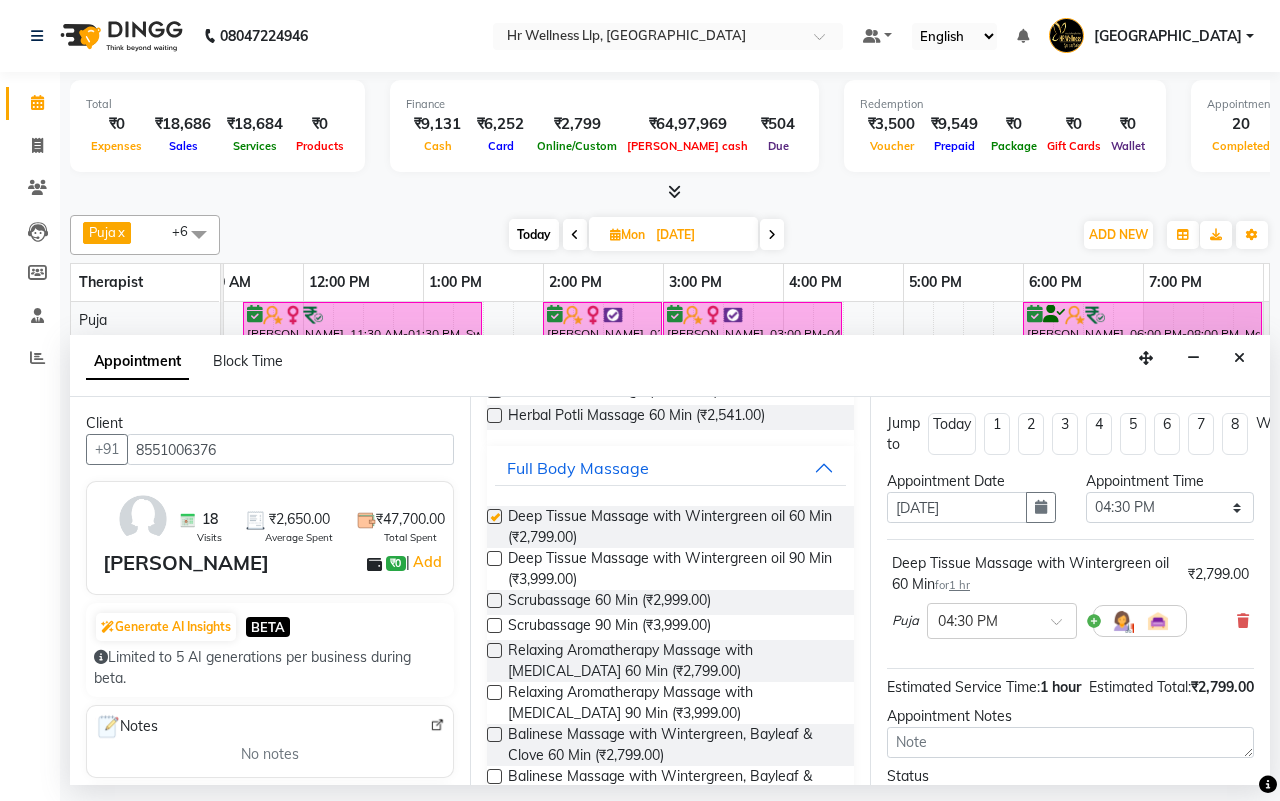 checkbox on "false" 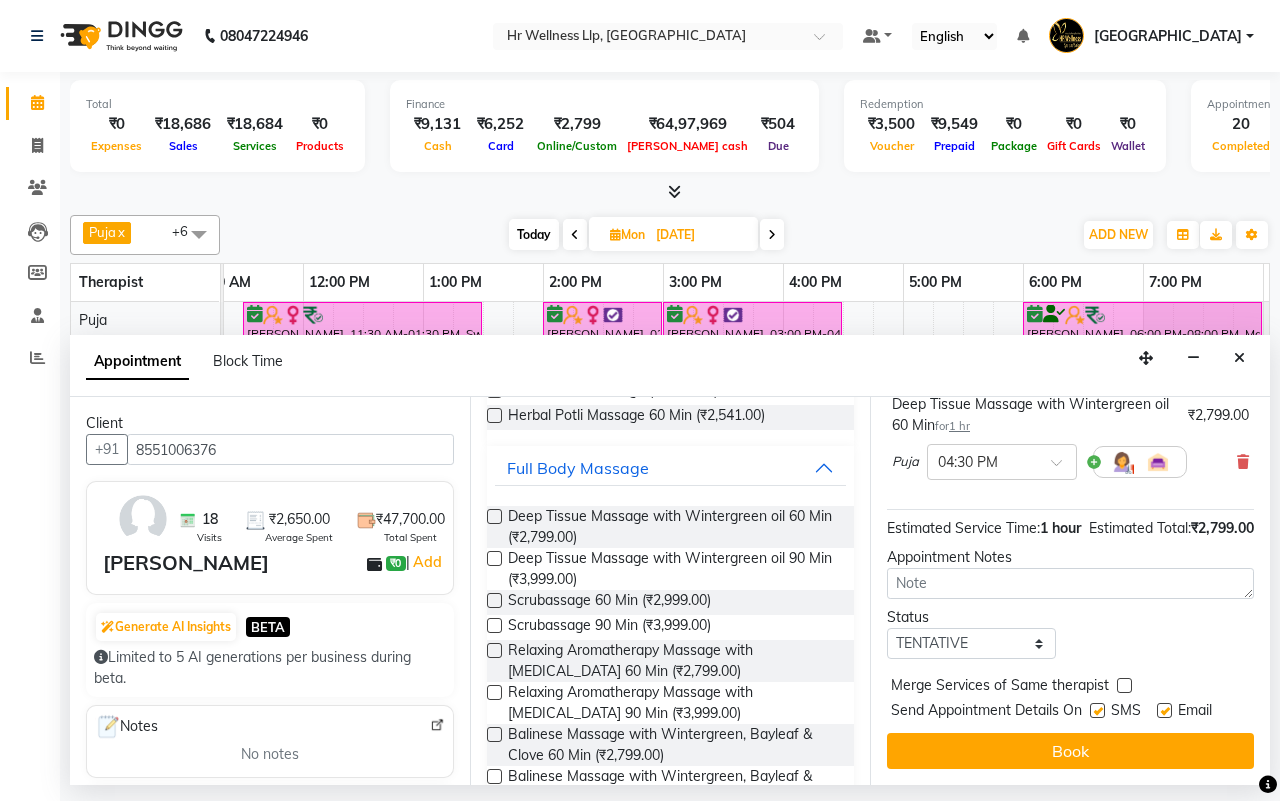 scroll, scrollTop: 200, scrollLeft: 0, axis: vertical 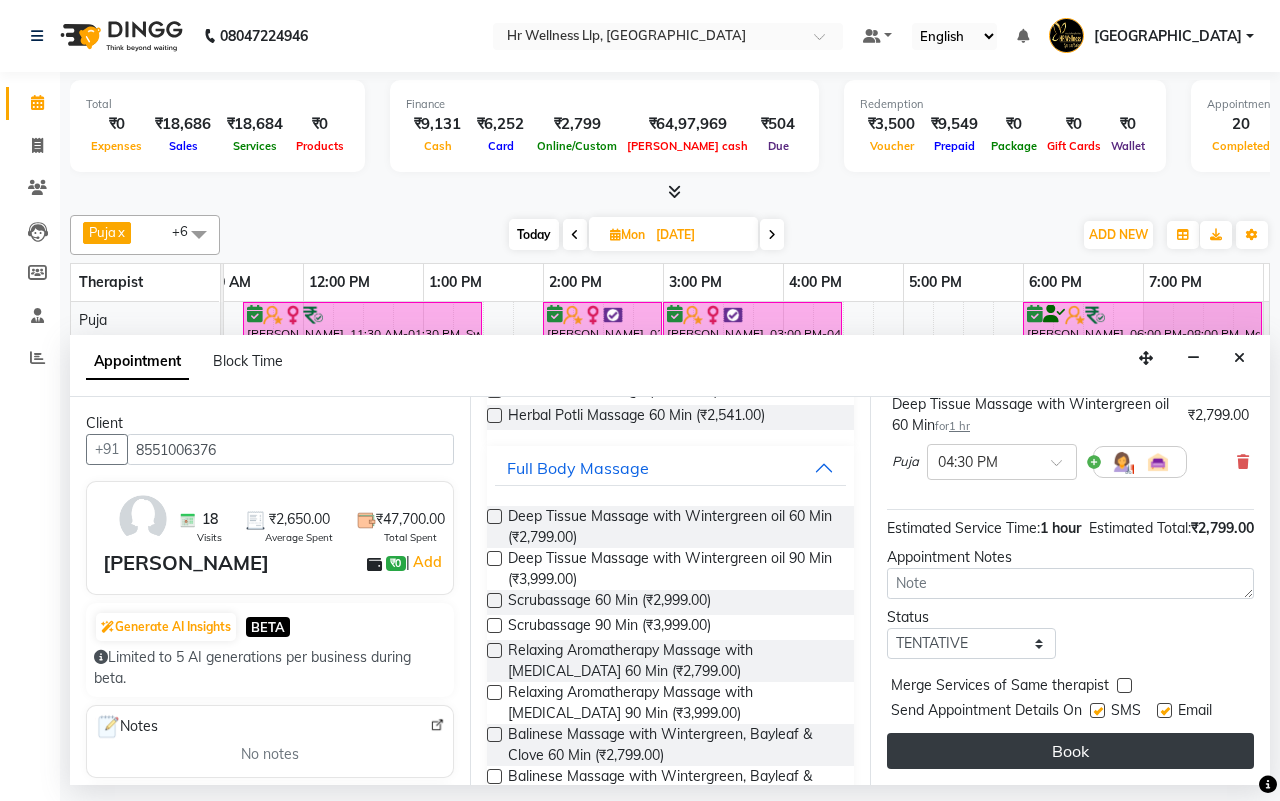 click on "Book" at bounding box center (1070, 751) 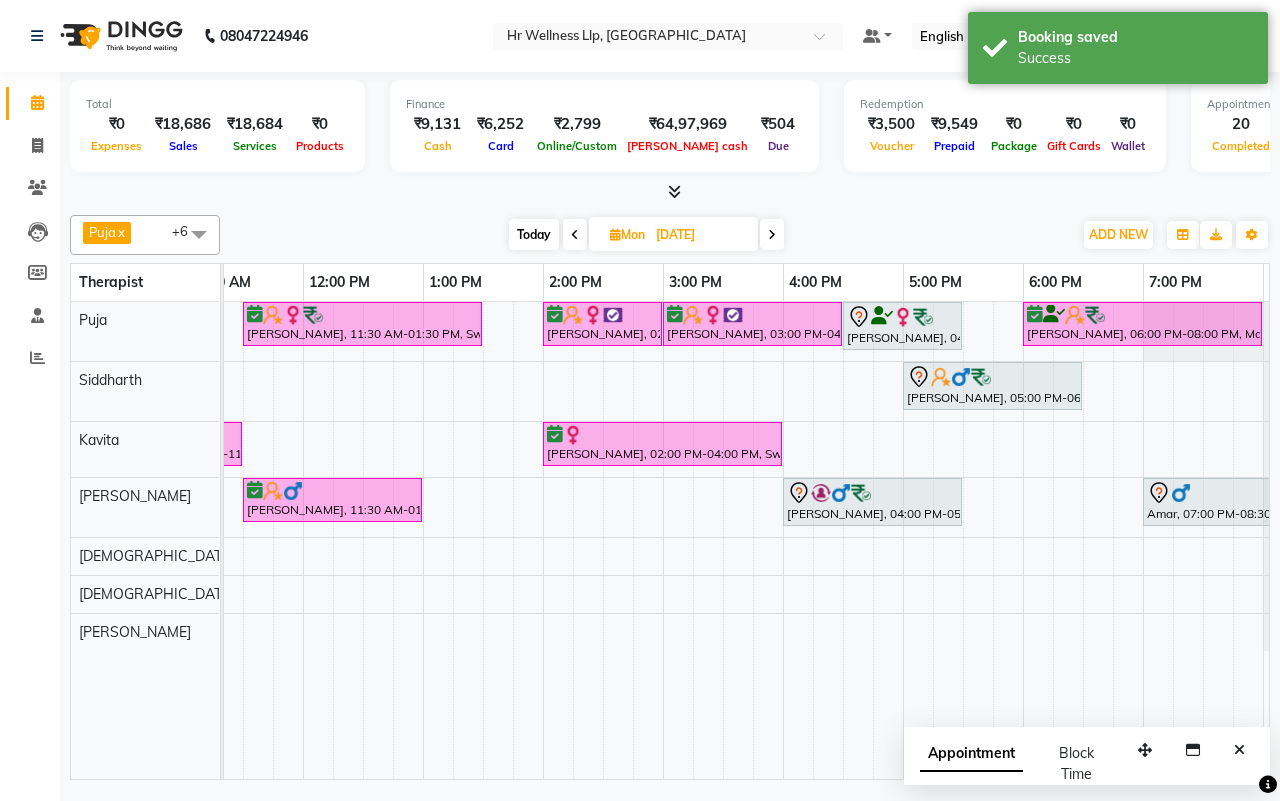 click on "[DATE]  [DATE]" at bounding box center [646, 235] 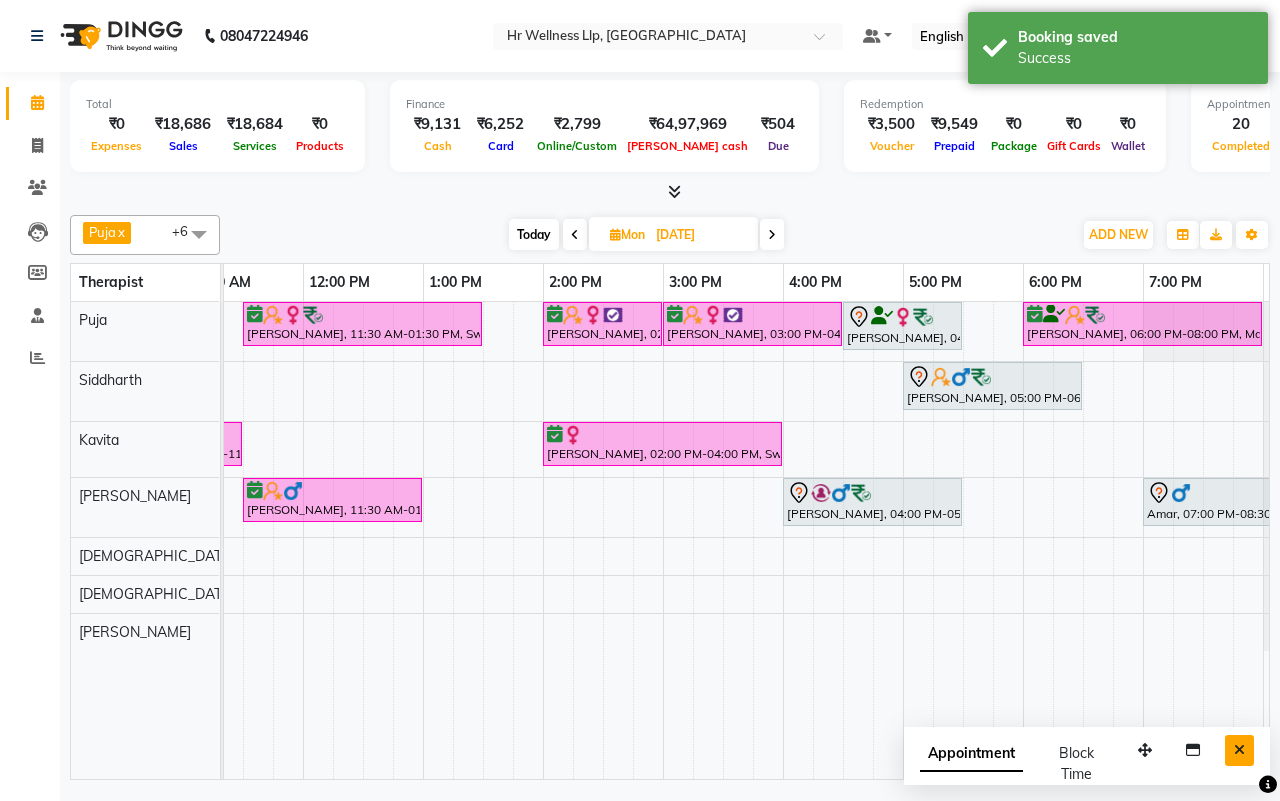click at bounding box center (1239, 750) 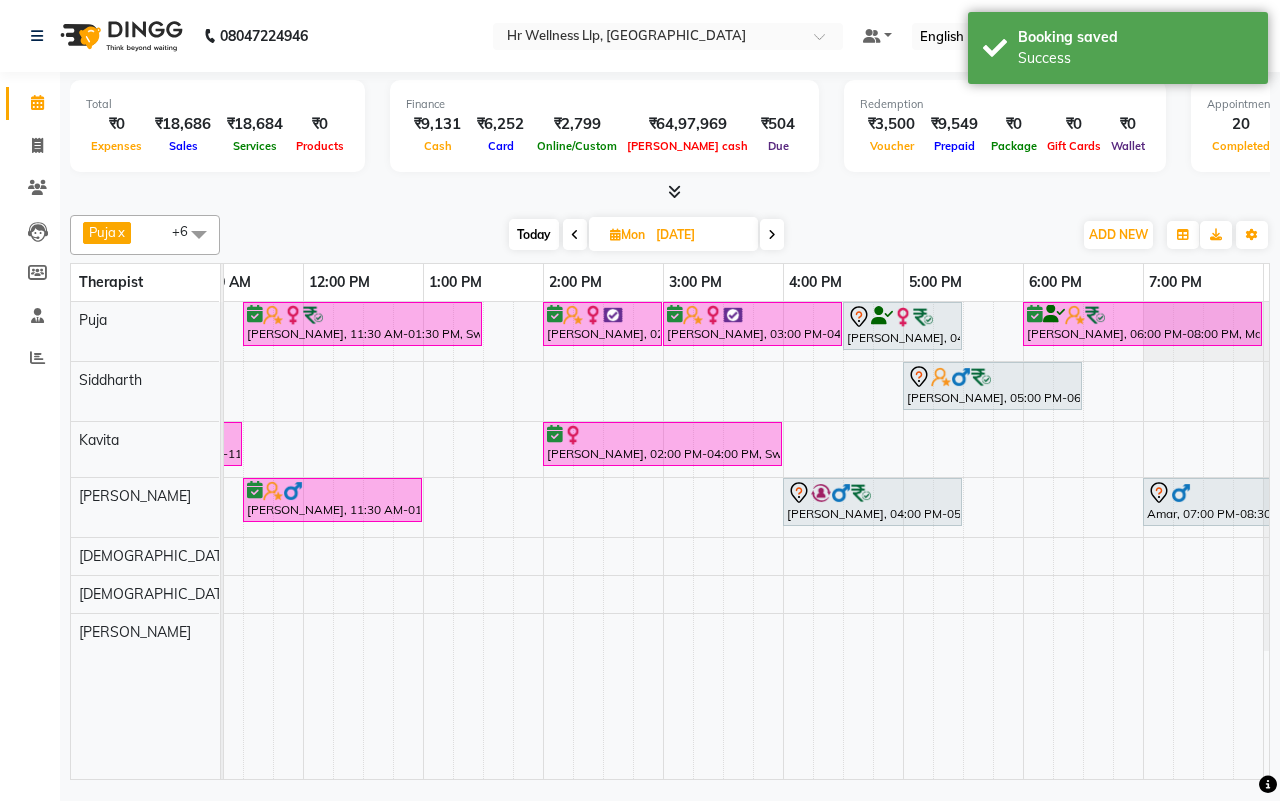 click on "[DATE]  [DATE]" at bounding box center (646, 235) 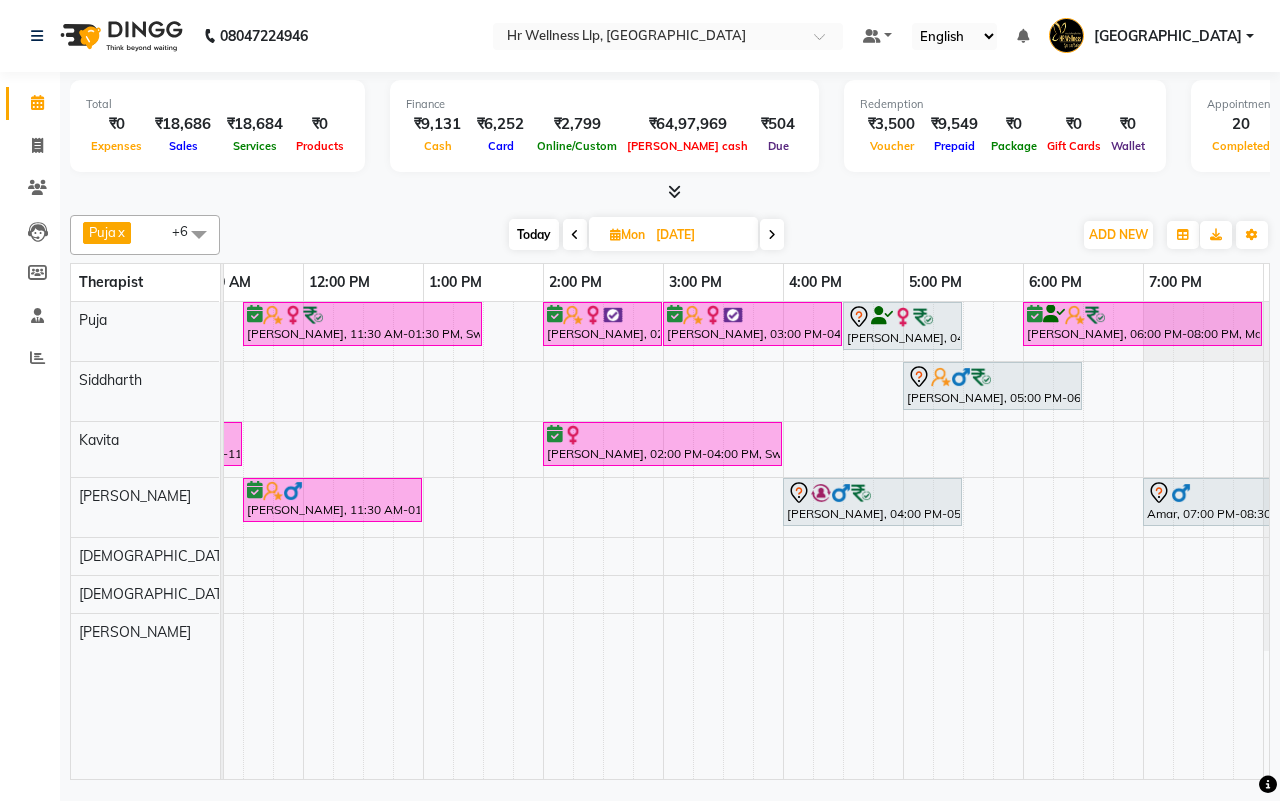 click on "[DATE]  [DATE]" at bounding box center [646, 235] 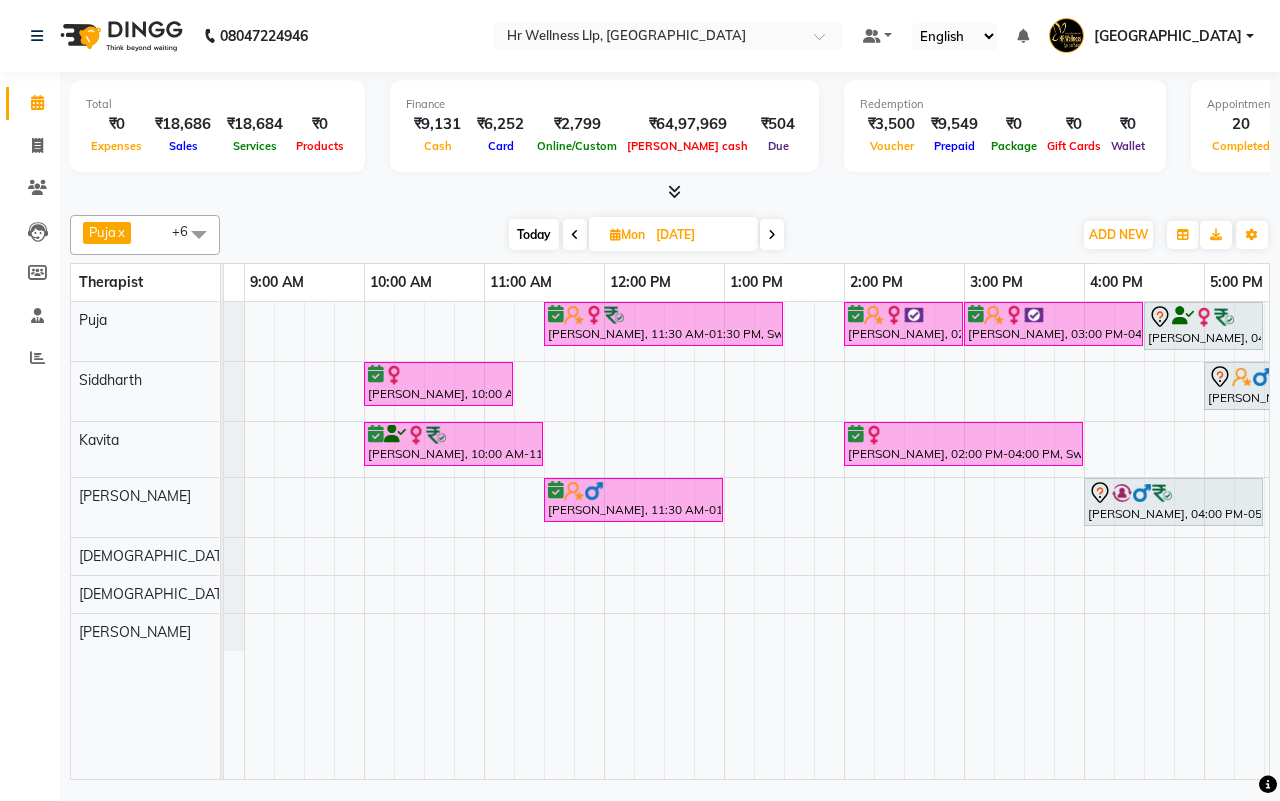 scroll, scrollTop: 0, scrollLeft: 0, axis: both 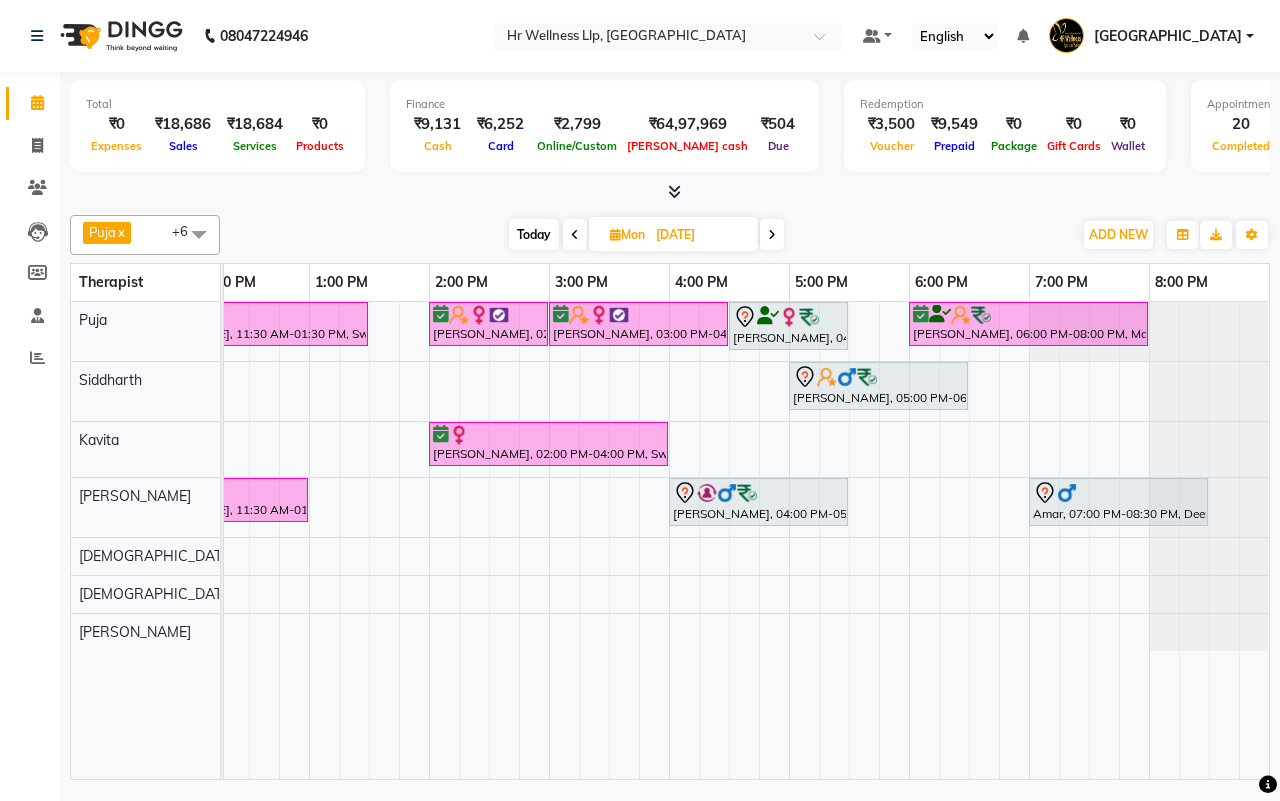 click on "[DATE]  [DATE]" at bounding box center [646, 235] 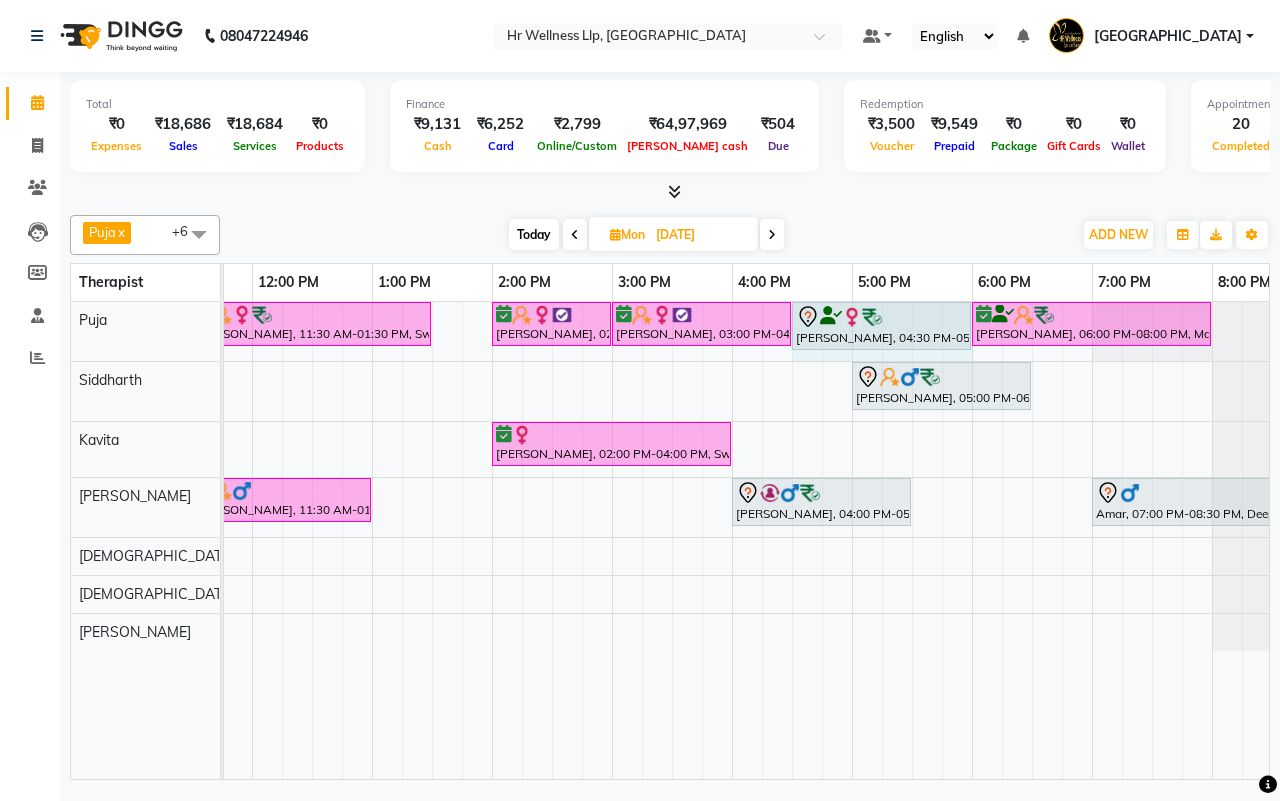 drag, startPoint x: 907, startPoint y: 311, endPoint x: 945, endPoint y: 320, distance: 39.051247 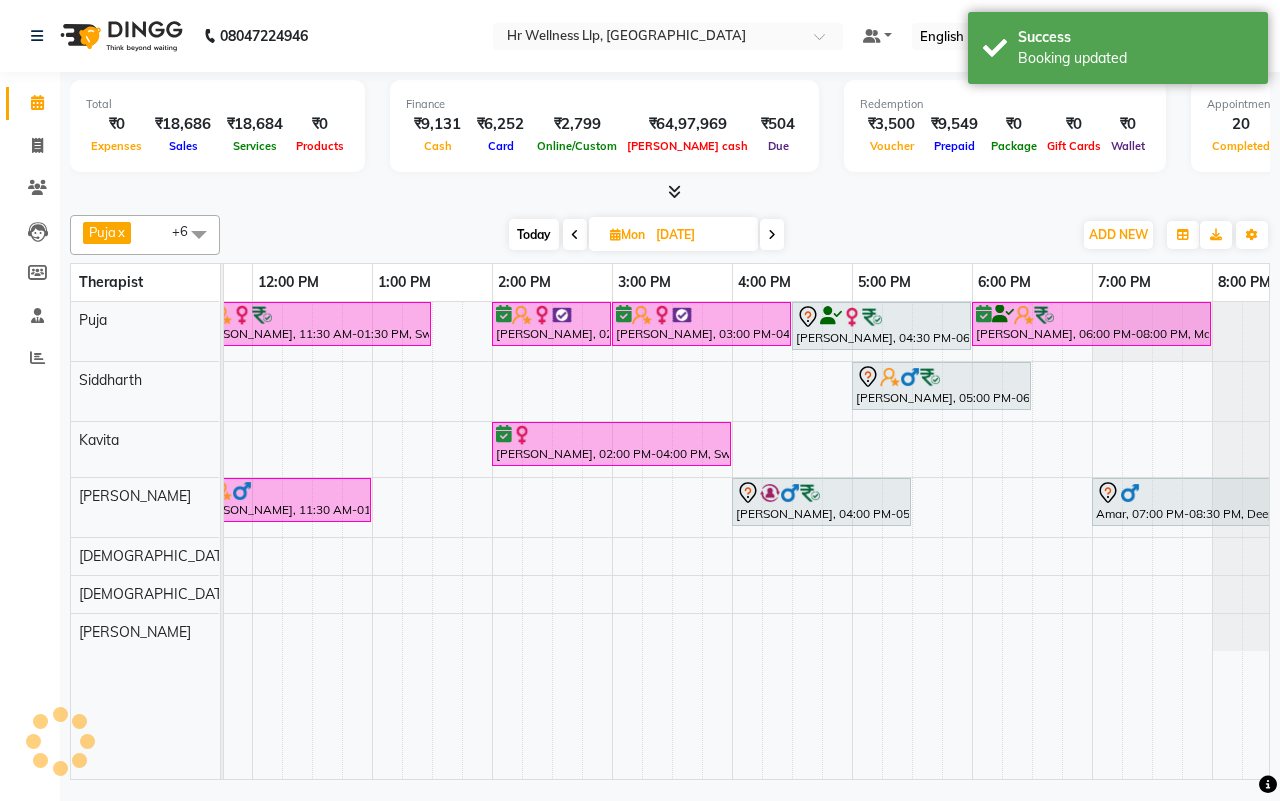 click on "[DATE]  [DATE]" at bounding box center (646, 235) 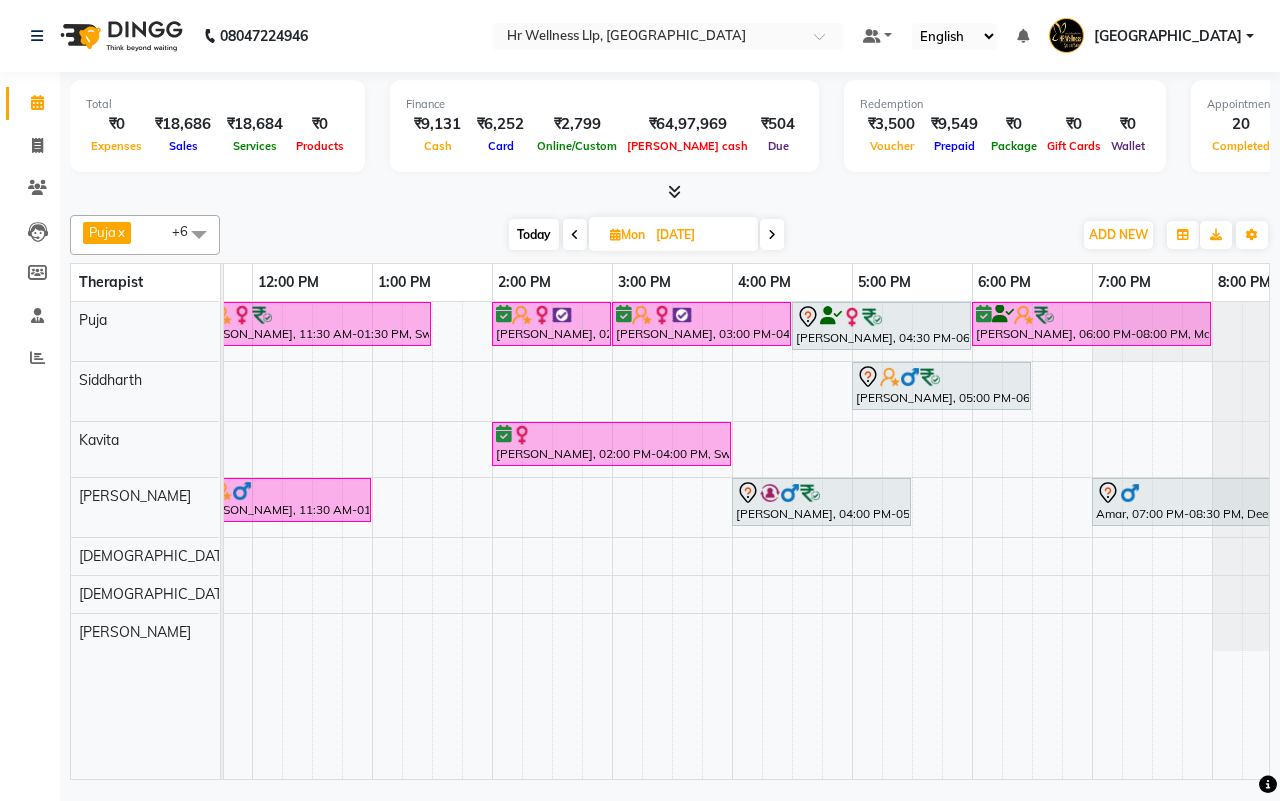 click on "[DATE]  [DATE]" at bounding box center (646, 235) 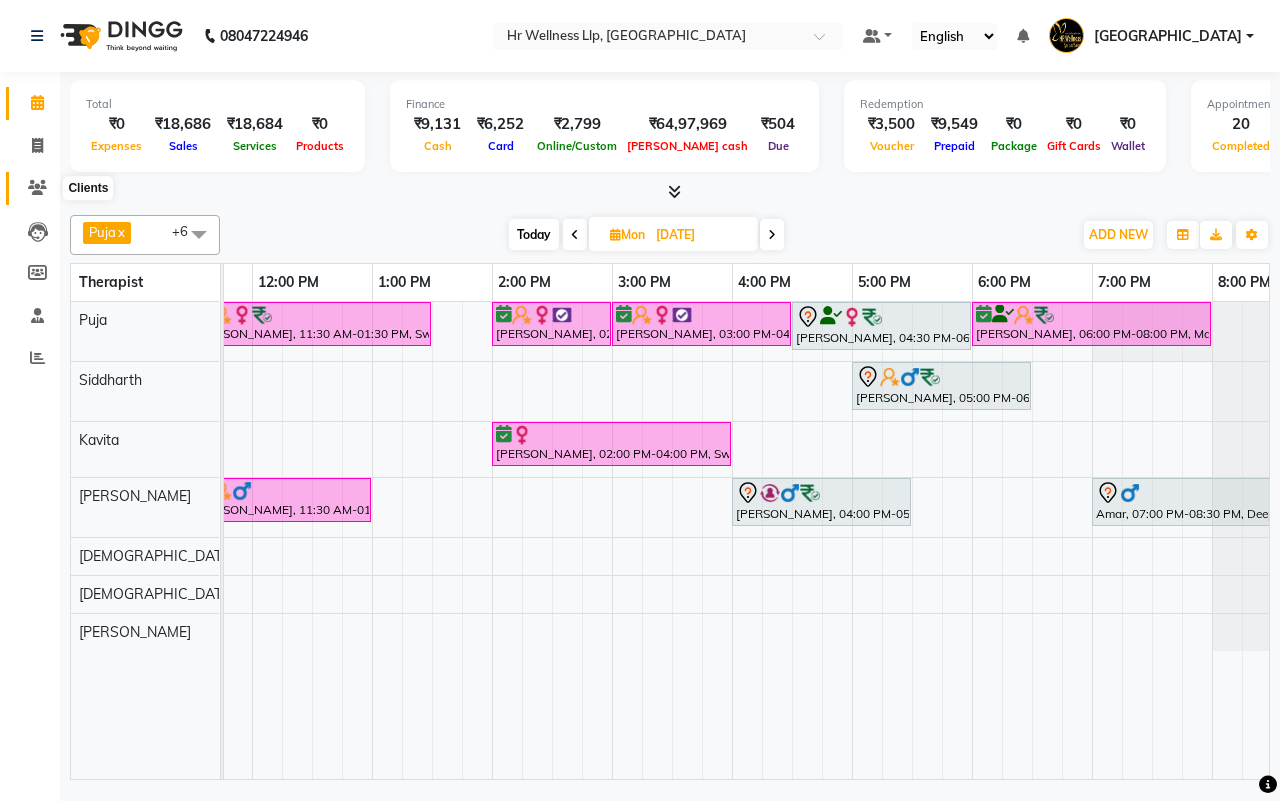 click 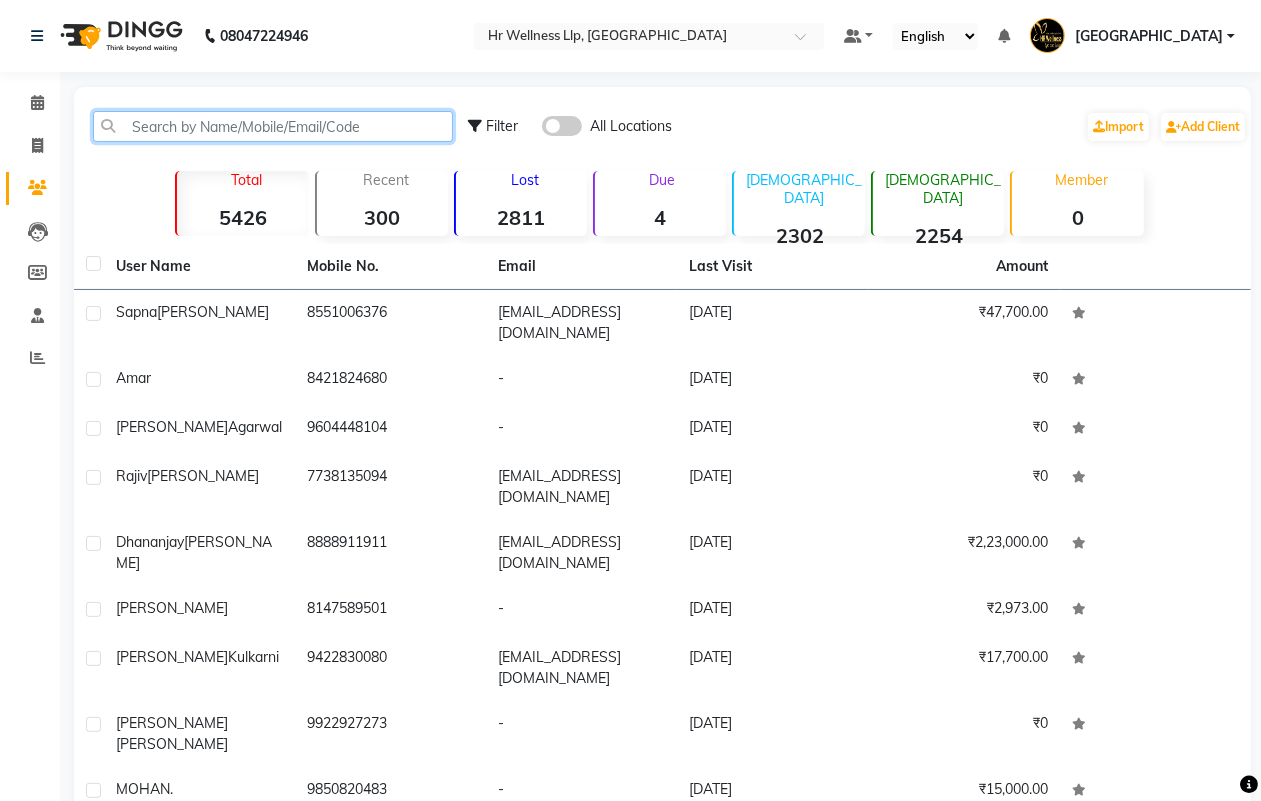 click 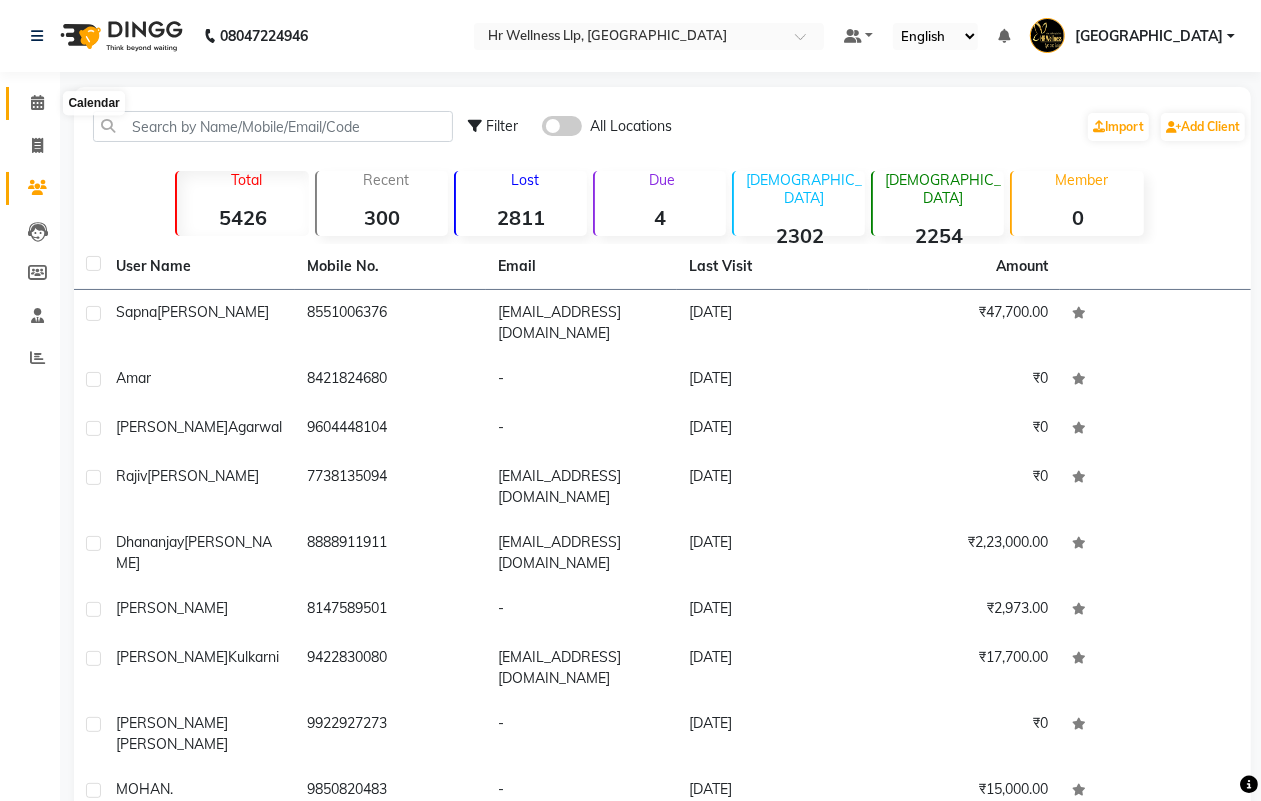 click 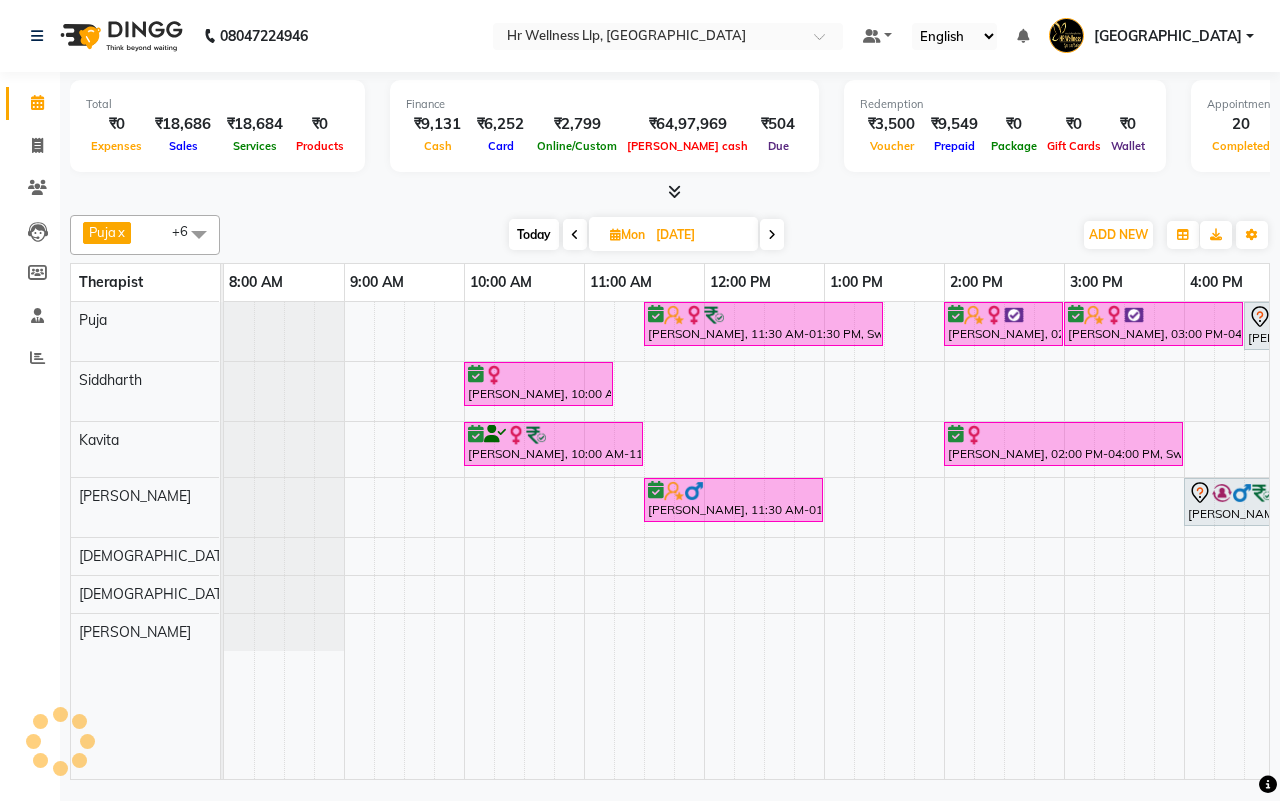 scroll, scrollTop: 0, scrollLeft: 0, axis: both 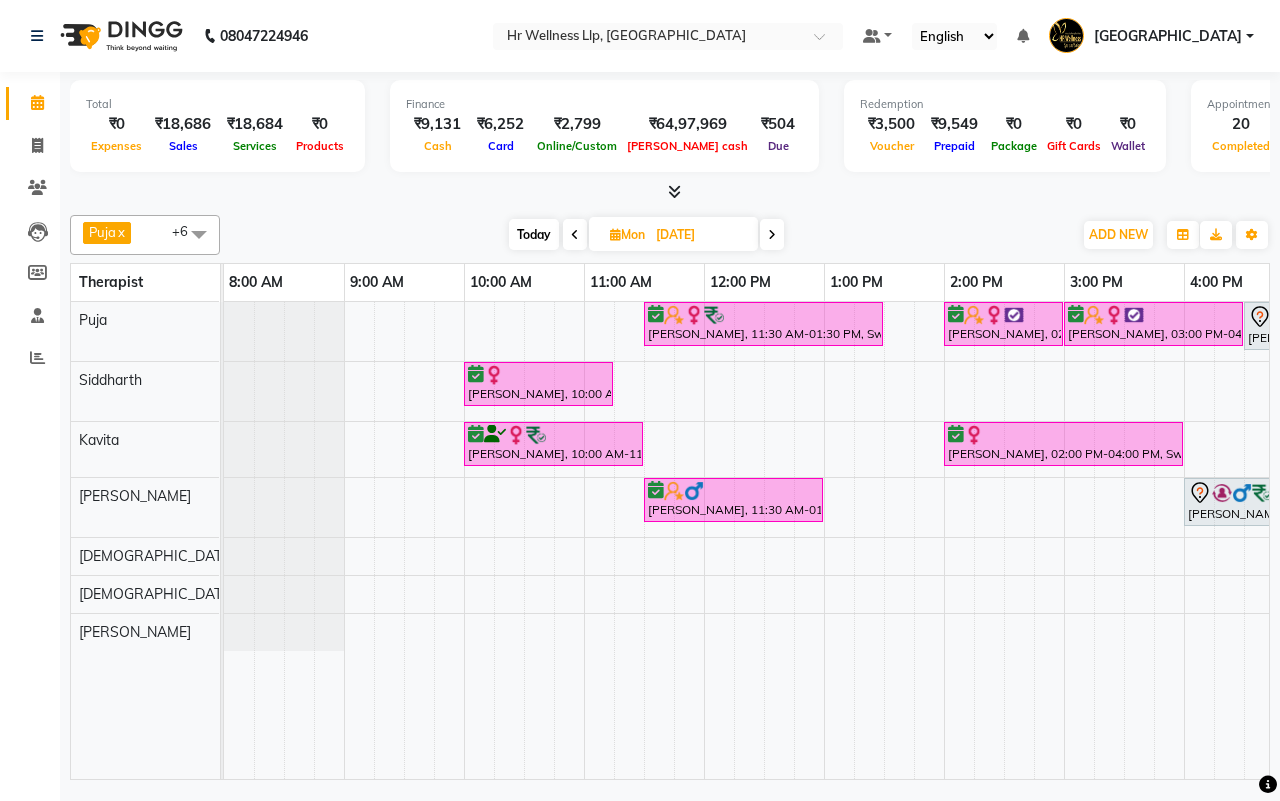 click on "[DATE]  [DATE]" at bounding box center (646, 235) 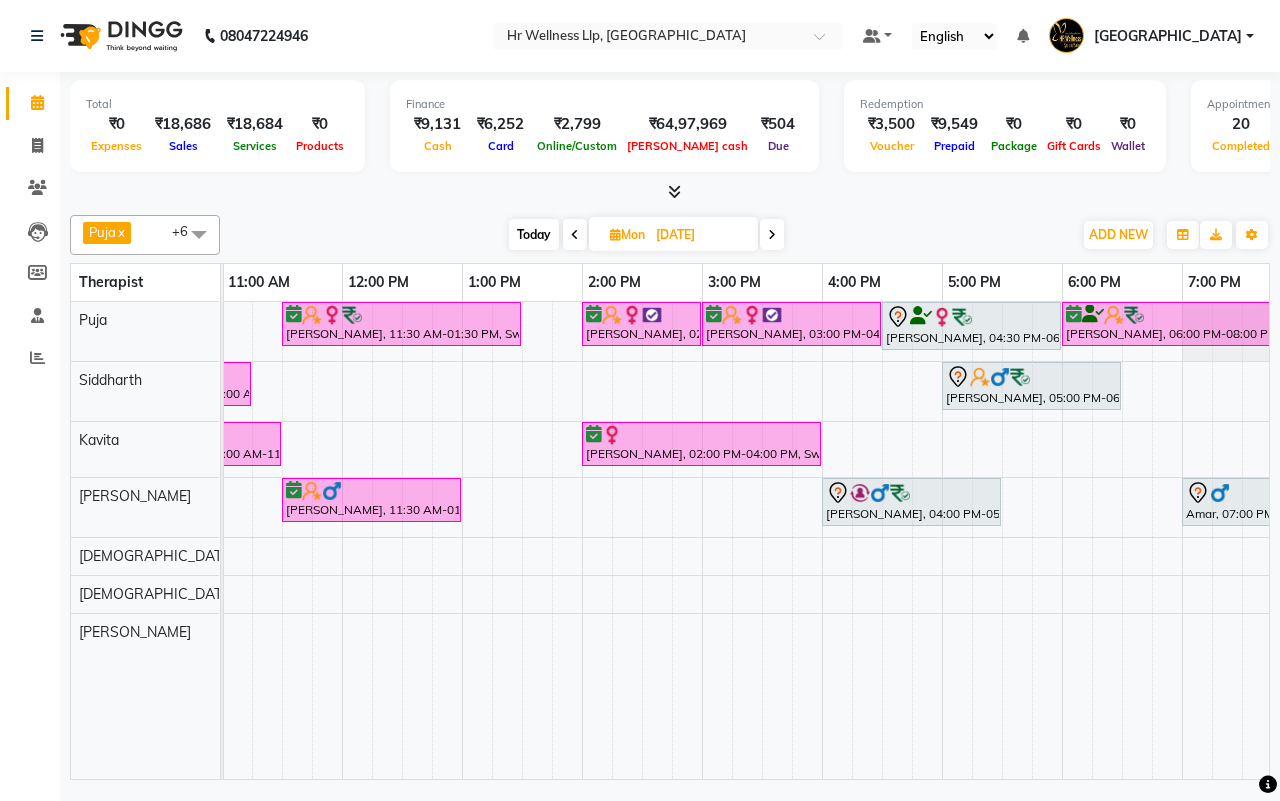 click on "[DATE]  [DATE]" at bounding box center (646, 235) 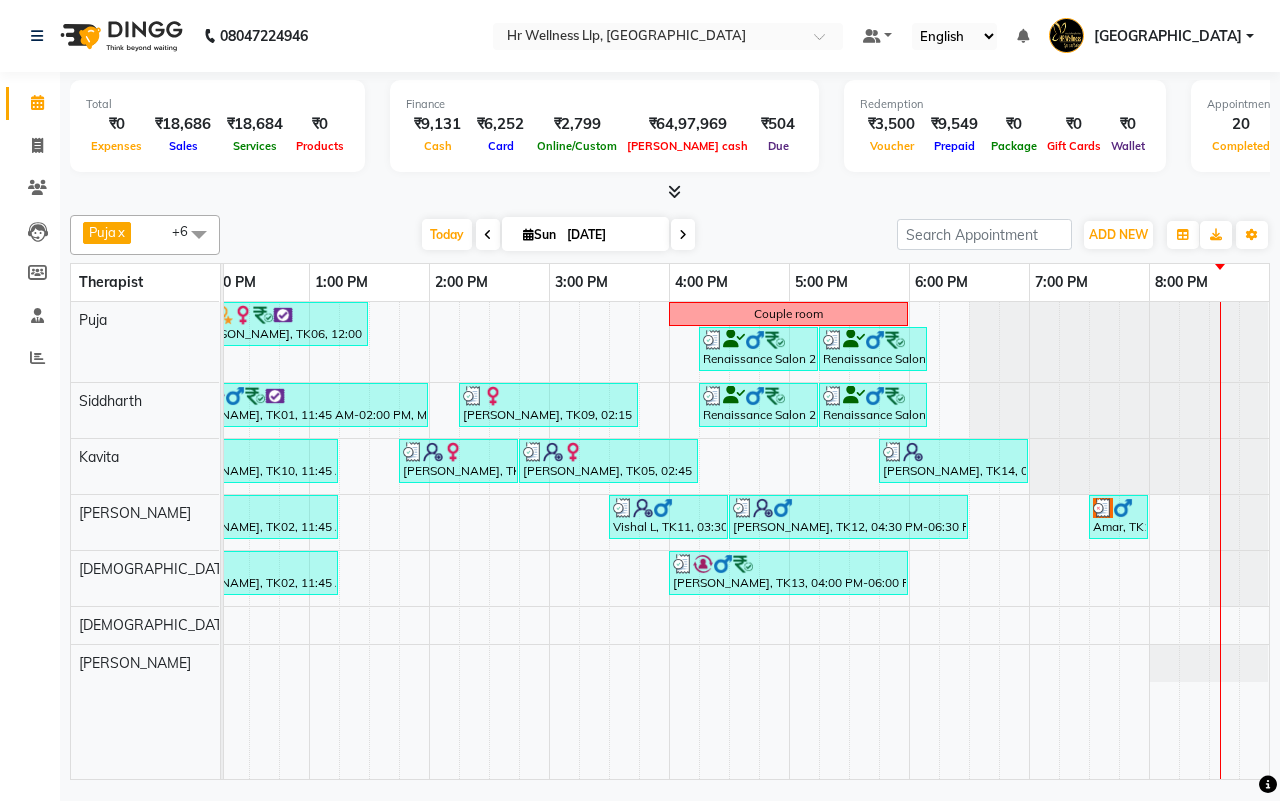 click on "[DATE]  [DATE]" at bounding box center [558, 235] 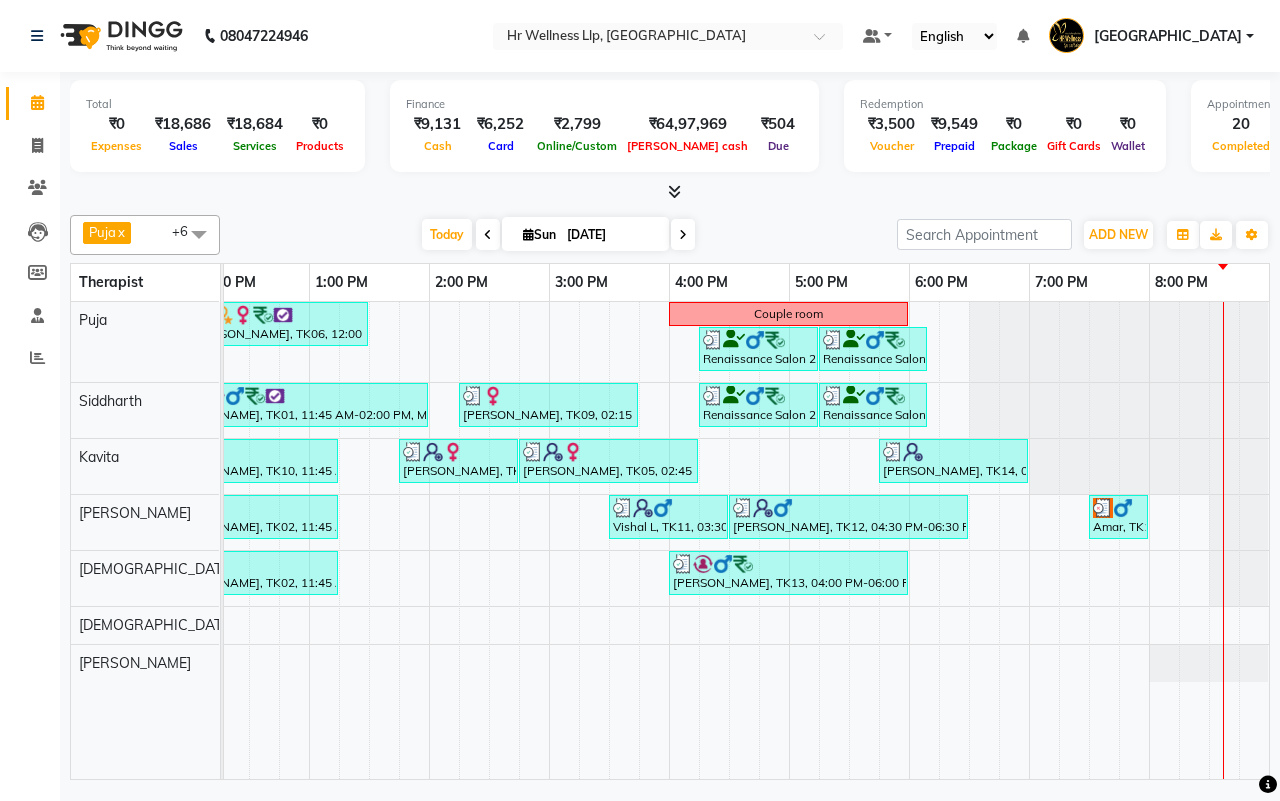 click on "[DATE]  [DATE]" at bounding box center (558, 235) 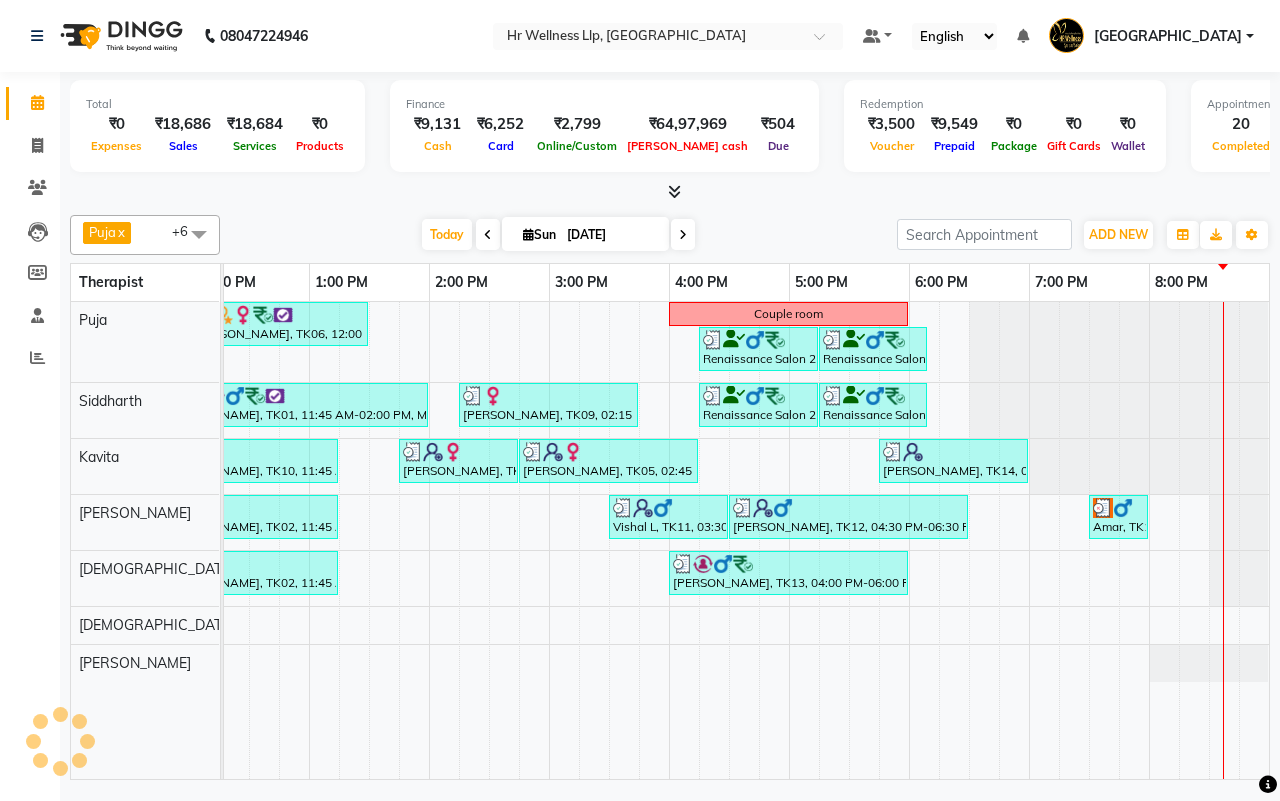 click at bounding box center [683, 235] 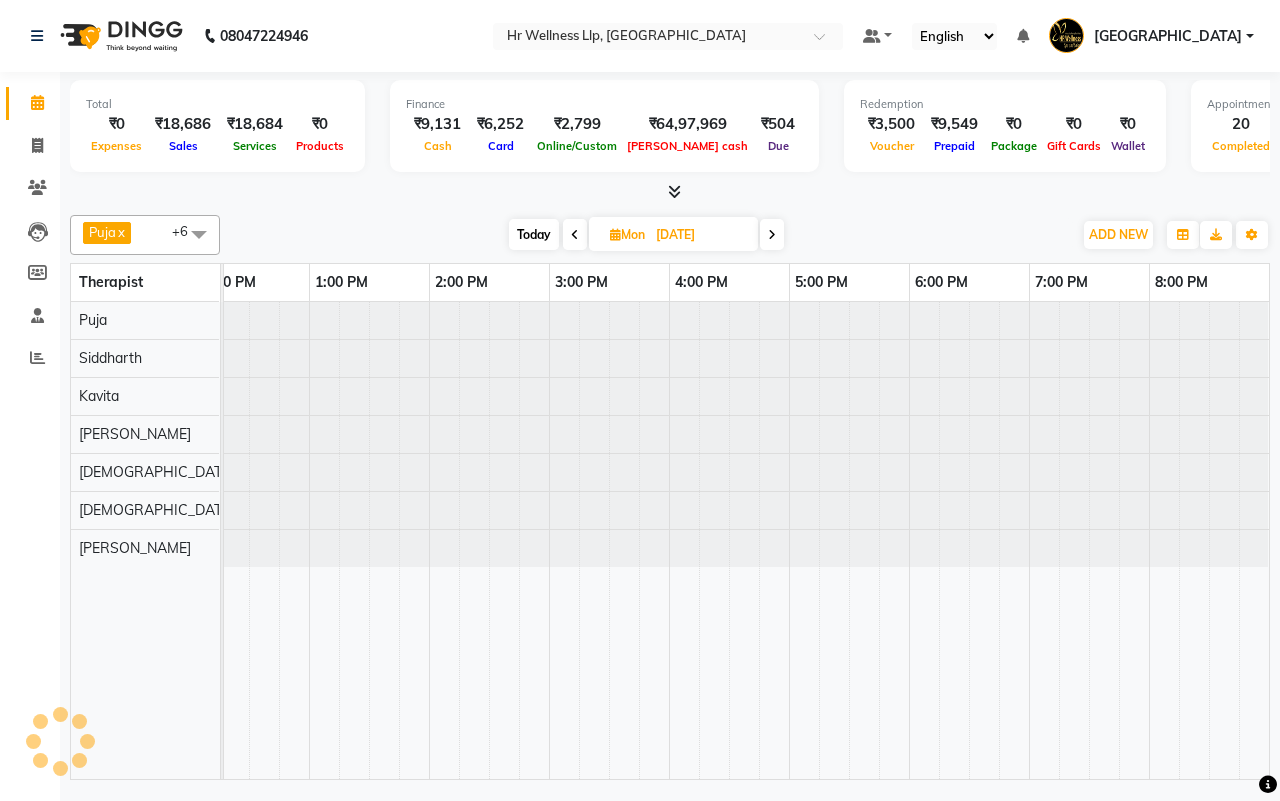 scroll, scrollTop: 0, scrollLeft: 0, axis: both 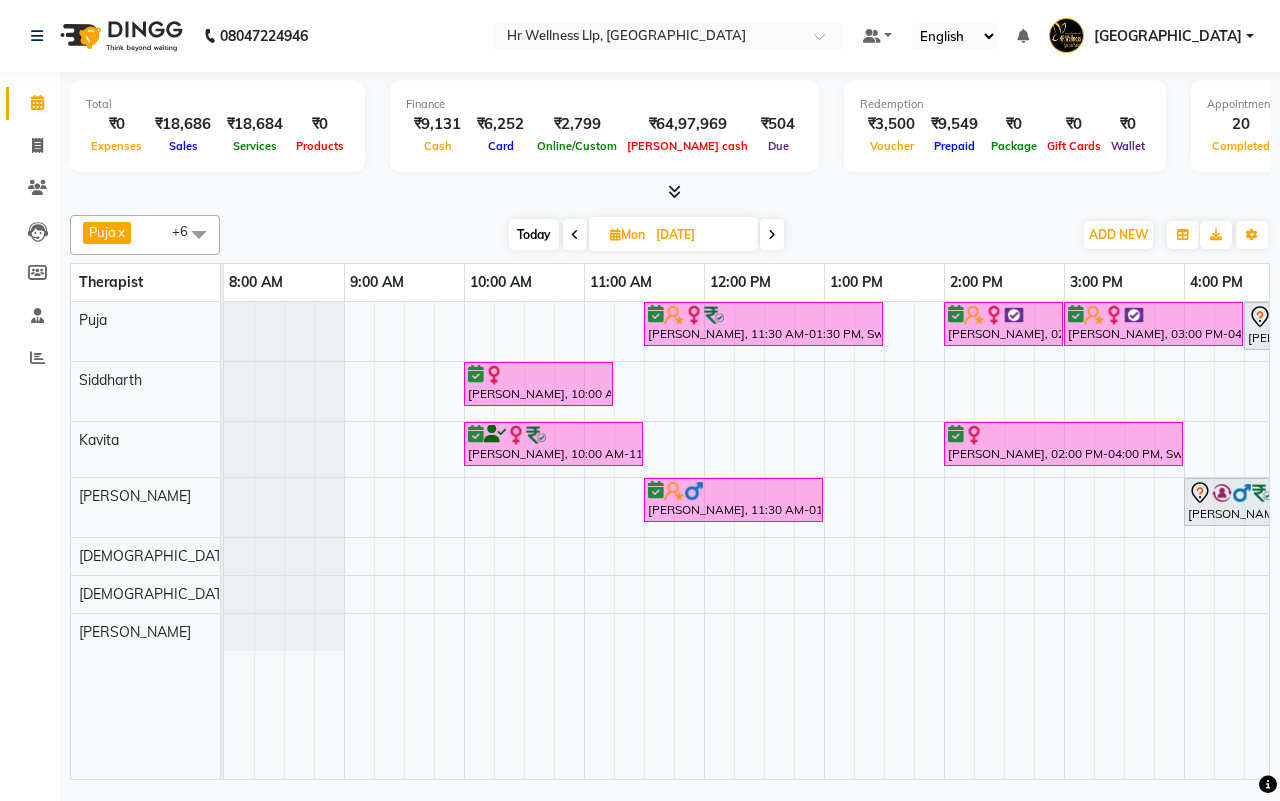 drag, startPoint x: 912, startPoint y: 770, endPoint x: 531, endPoint y: 797, distance: 381.9555 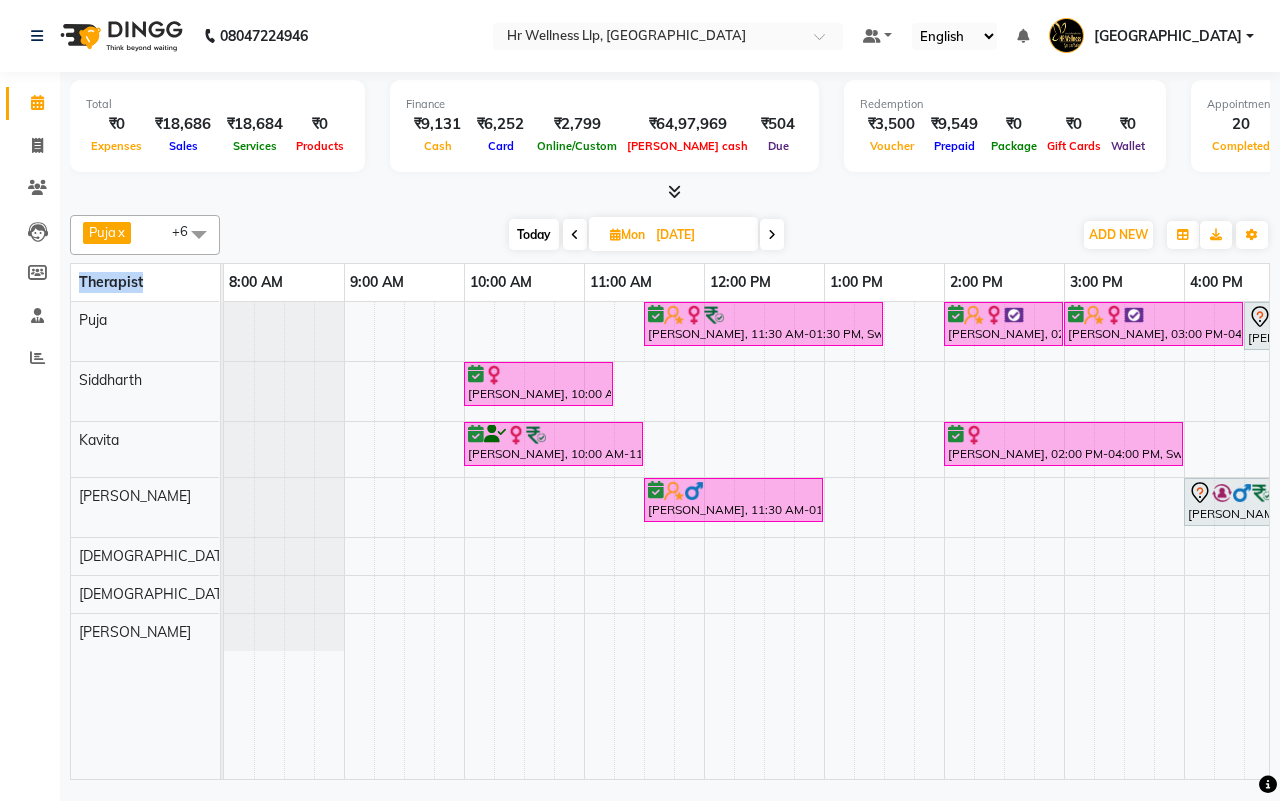 click on "08047224946 Select Location × Hr Wellness Llp, [GEOGRAPHIC_DATA] Park  Default Panel My Panel English ENGLISH Español العربية मराठी हिंदी ગુજરાતી தமிழ் 中文 Notifications nothing to show [GEOGRAPHIC_DATA] Manage Profile Change Password Sign out  Version:3.15.4  ☀ HR Wellness LLP, [GEOGRAPHIC_DATA]   Calendar  Invoice  Clients  Leads   Members  Staff  Reports Upcoming Tentative Confirm Bookings Segments Page Builder Total  ₹0  Expenses ₹18,686  Sales ₹18,684  Services ₹0  Products Finance  ₹9,131  Cash ₹6,252  Card ₹2,799  Online/Custom ₹64,97,969 [PERSON_NAME] cash ₹504 Due  Redemption  ₹3,500 Voucher ₹9,549 Prepaid ₹0 Package ₹0  Gift Cards ₹0  Wallet  Appointment  20 Completed 0 Upcoming 0 Ongoing 0 No show  Other sales  ₹0  Packages ₹0  Memberships ₹0  Vouchers ₹0  Prepaids ₹0  Gift Cards Puja  x [PERSON_NAME]  x [DEMOGRAPHIC_DATA] waitlist  x [DEMOGRAPHIC_DATA] waitlist  x [PERSON_NAME] [PERSON_NAME]  x +6 Select All [DEMOGRAPHIC_DATA] waitlist [DEMOGRAPHIC_DATA] waitlist 1 [PERSON_NAME]" at bounding box center (640, 400) 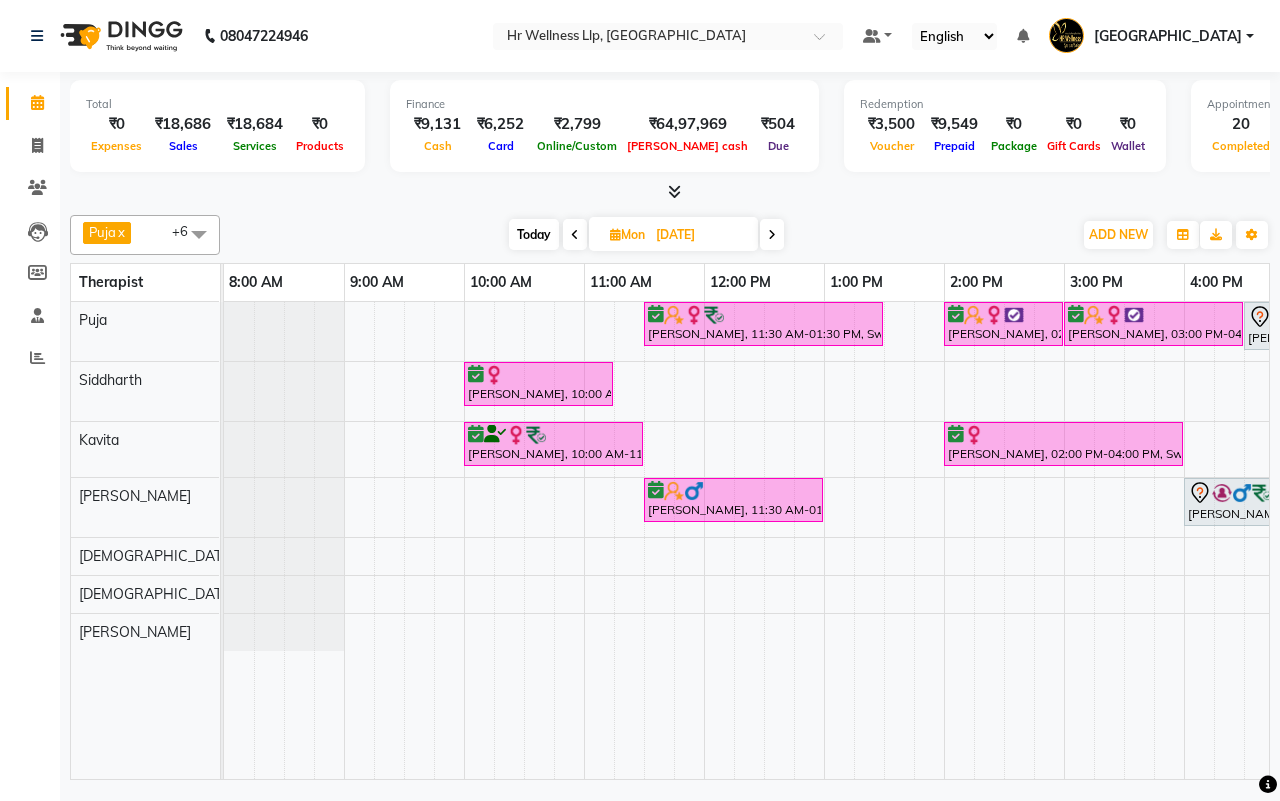 click on "Puja  x [PERSON_NAME]  x Kavita  x [DEMOGRAPHIC_DATA] waitlist  x [DEMOGRAPHIC_DATA] waitlist  x [PERSON_NAME] [PERSON_NAME]  x +6 Select All [DEMOGRAPHIC_DATA] waitlist [DEMOGRAPHIC_DATA] waitlist 1 Kavita [PERSON_NAME] [PERSON_NAME] [DEMOGRAPHIC_DATA] waitlist Preeti Puja [PERSON_NAME] [DATE]  [DATE] Toggle Dropdown Add Appointment Add Invoice Add Expense Add Attendance Add Client Toggle Dropdown Add Appointment Add Invoice Add Expense Add Attendance Add Client ADD NEW Toggle Dropdown Add Appointment Add Invoice Add Expense Add Attendance Add Client Puja  x [PERSON_NAME]  x Kavita  x [DEMOGRAPHIC_DATA] waitlist  x [DEMOGRAPHIC_DATA] waitlist  x [PERSON_NAME] [PERSON_NAME]  x +6 Select All [DEMOGRAPHIC_DATA] waitlist [DEMOGRAPHIC_DATA] waitlist 1 Kavita [PERSON_NAME] [PERSON_NAME] [DEMOGRAPHIC_DATA] waitlist Preeti [PERSON_NAME] Group By  Staff View   Room View  View as Vertical  Vertical - Week View  Horizontal  Horizontal - Week View  List  Toggle Dropdown Calendar Settings Manage Tags   Arrange Therapists   Reset Therapists  Full Screen Appointment Form Zoom 100%" at bounding box center [670, 235] 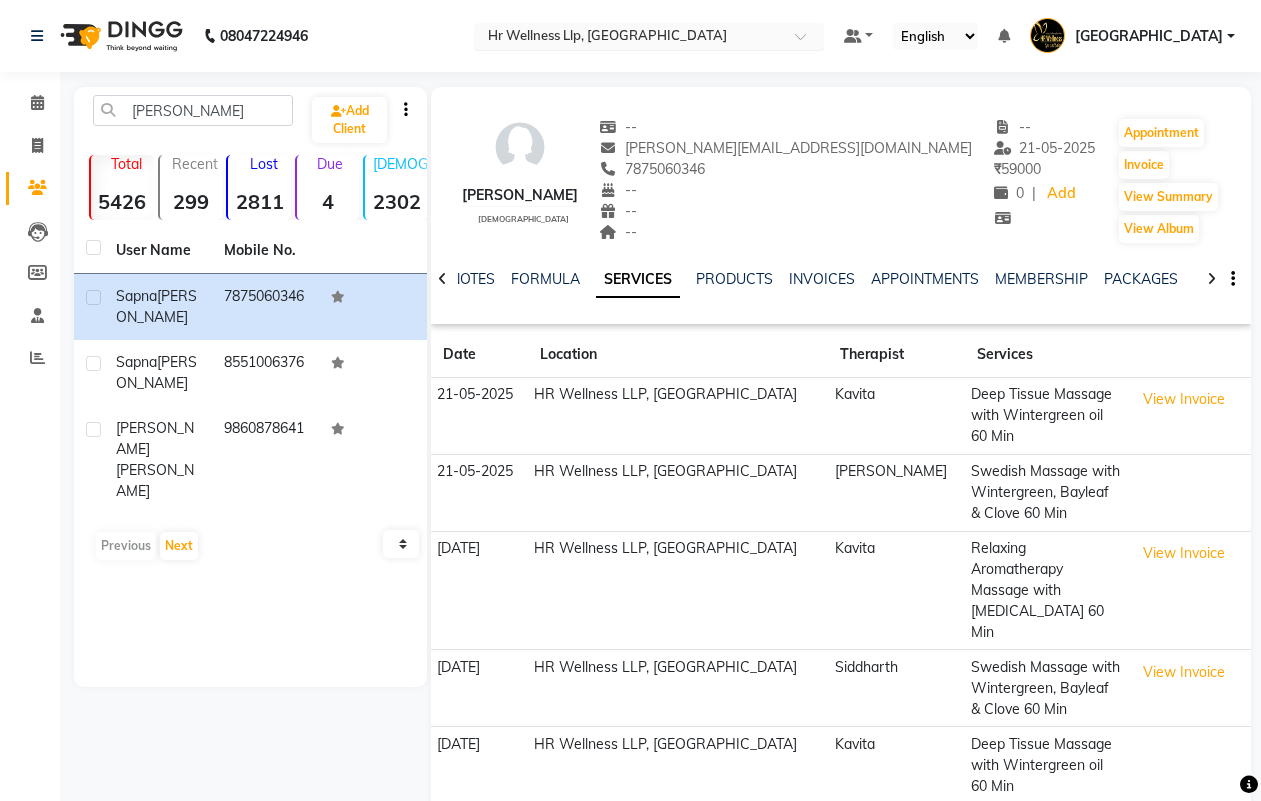 scroll, scrollTop: 0, scrollLeft: 0, axis: both 